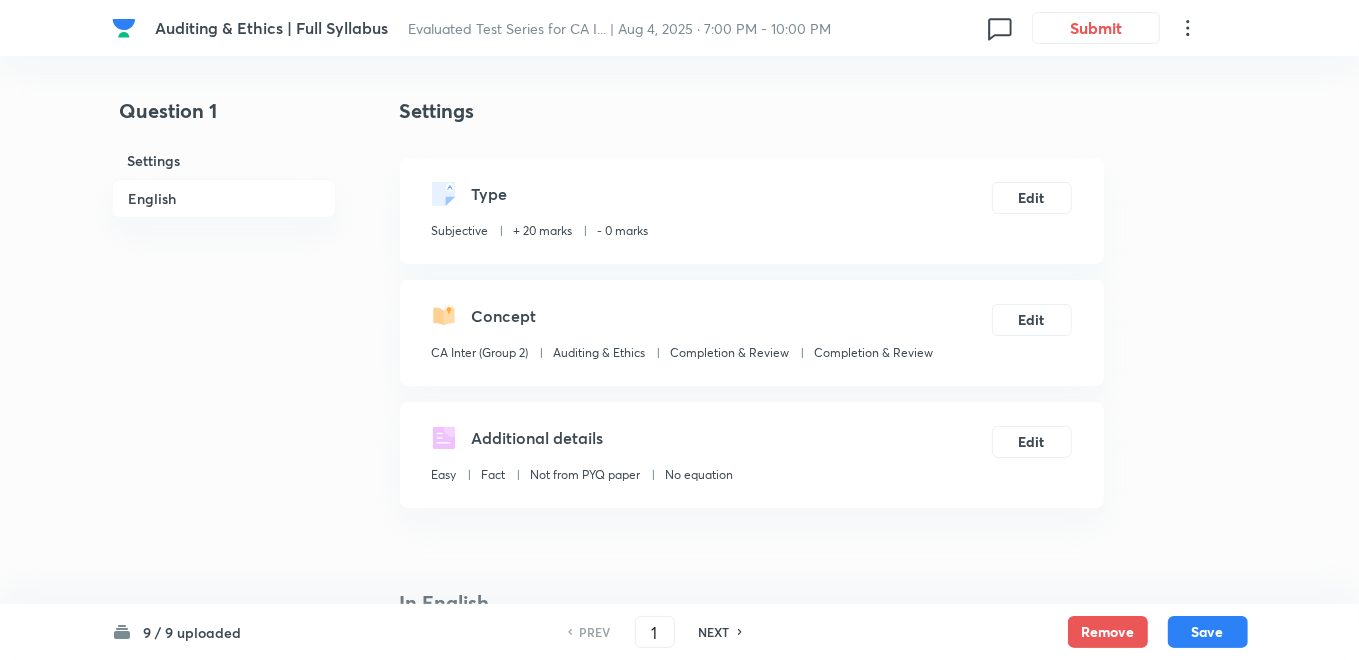 scroll, scrollTop: 825, scrollLeft: 0, axis: vertical 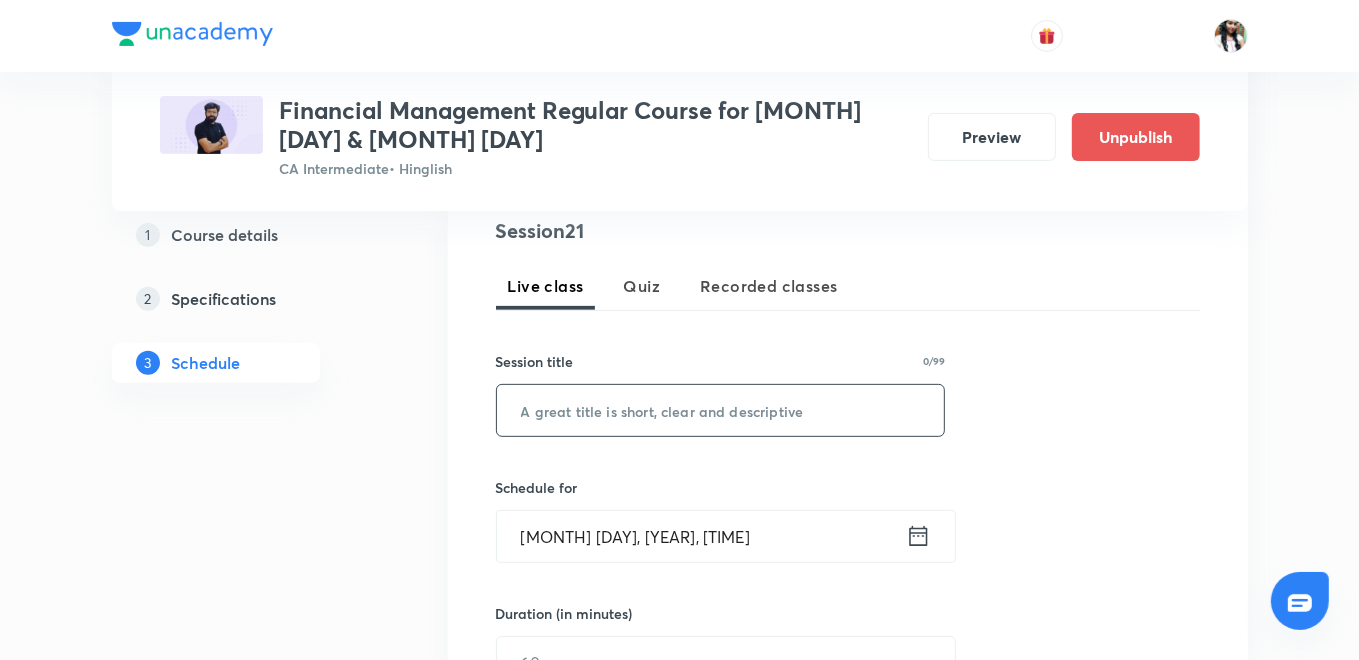 paste on "L20	Part 13 Investment Decision" 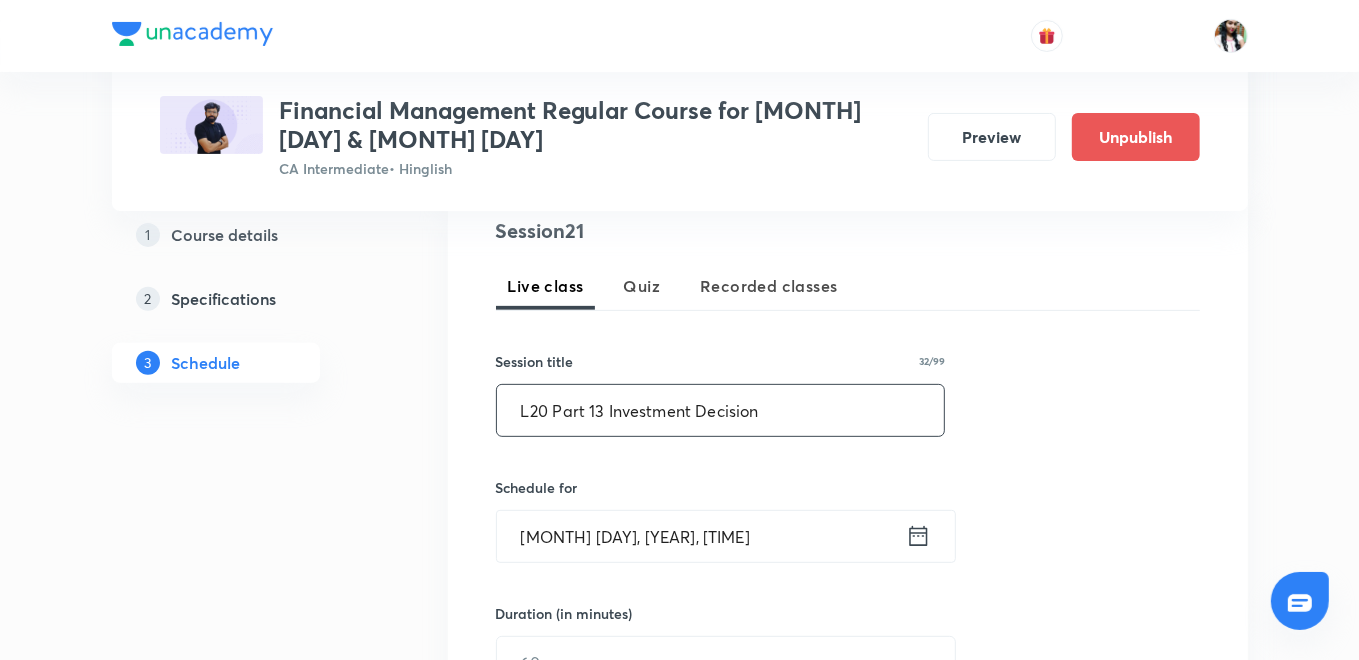 type on "L20	Part 13 Investment Decision" 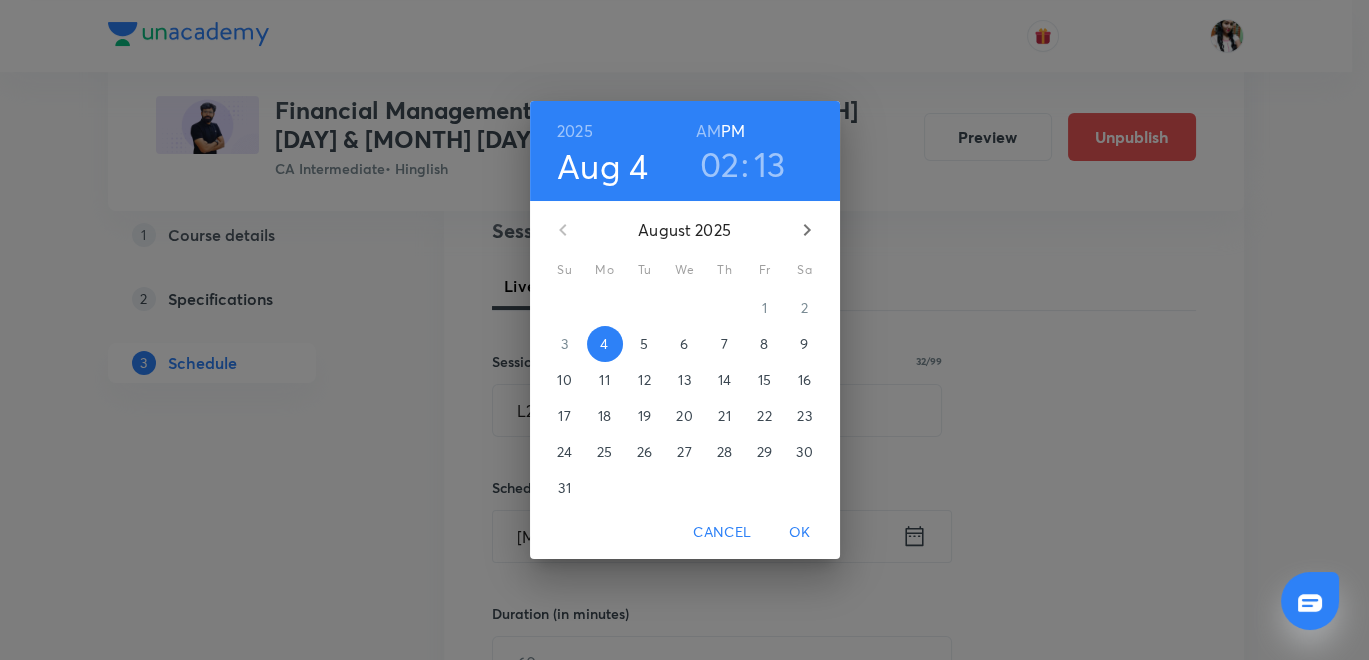 click on "5" at bounding box center (645, 344) 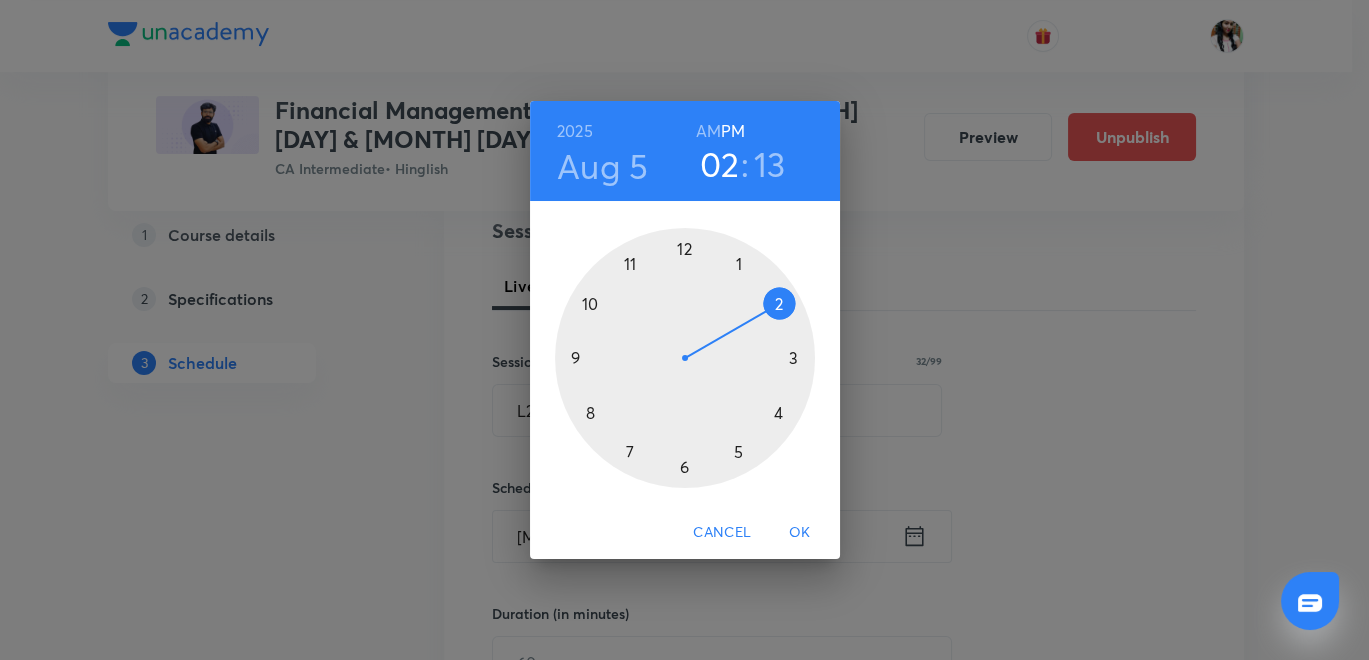 click on "AM" at bounding box center [708, 131] 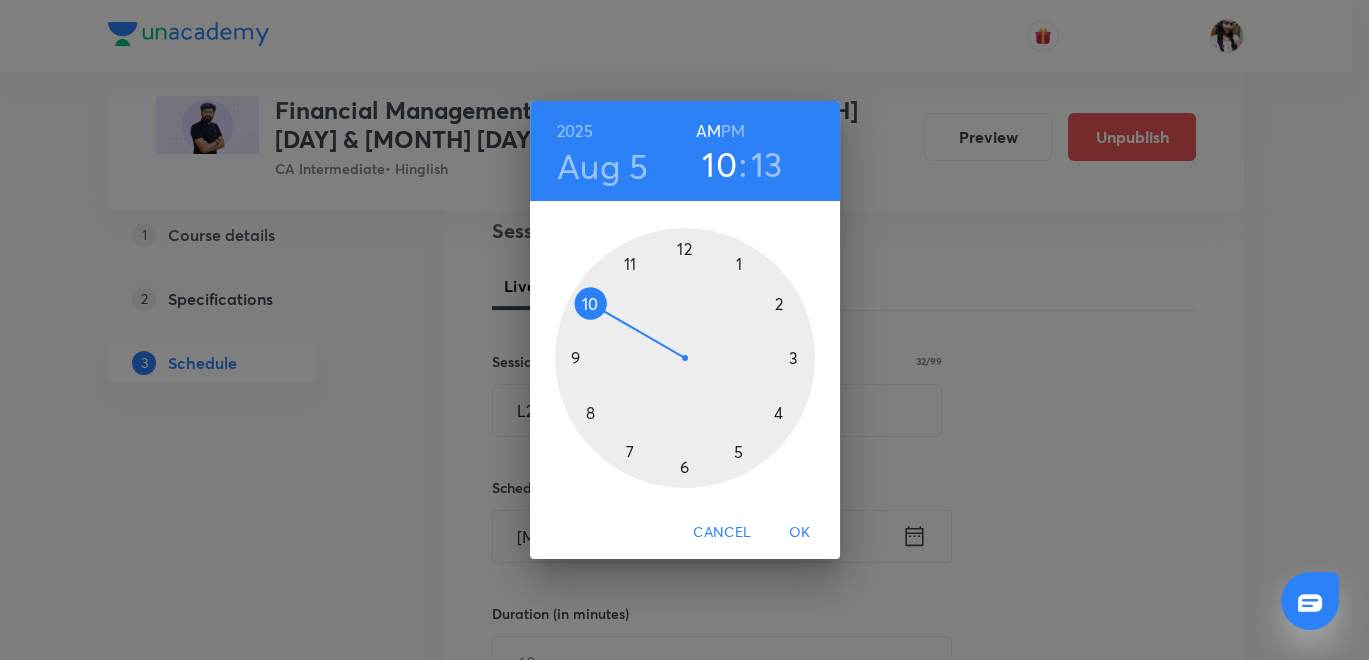 click at bounding box center [685, 358] 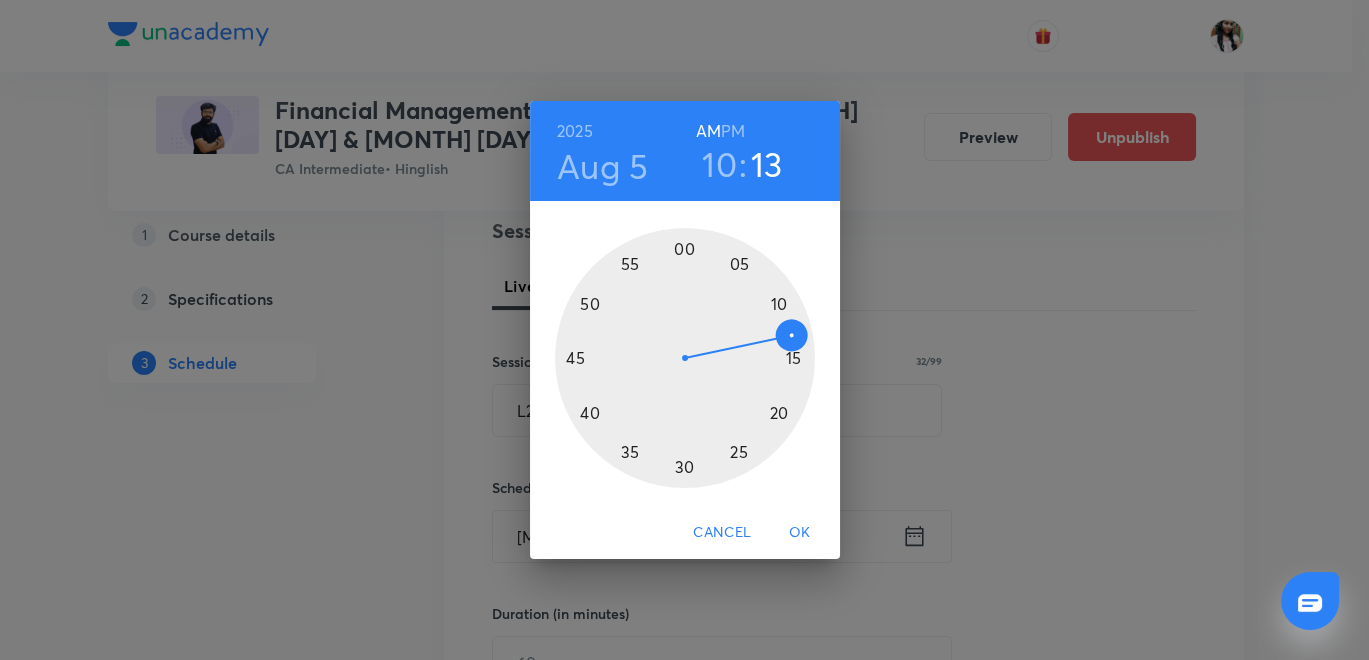 click at bounding box center [685, 358] 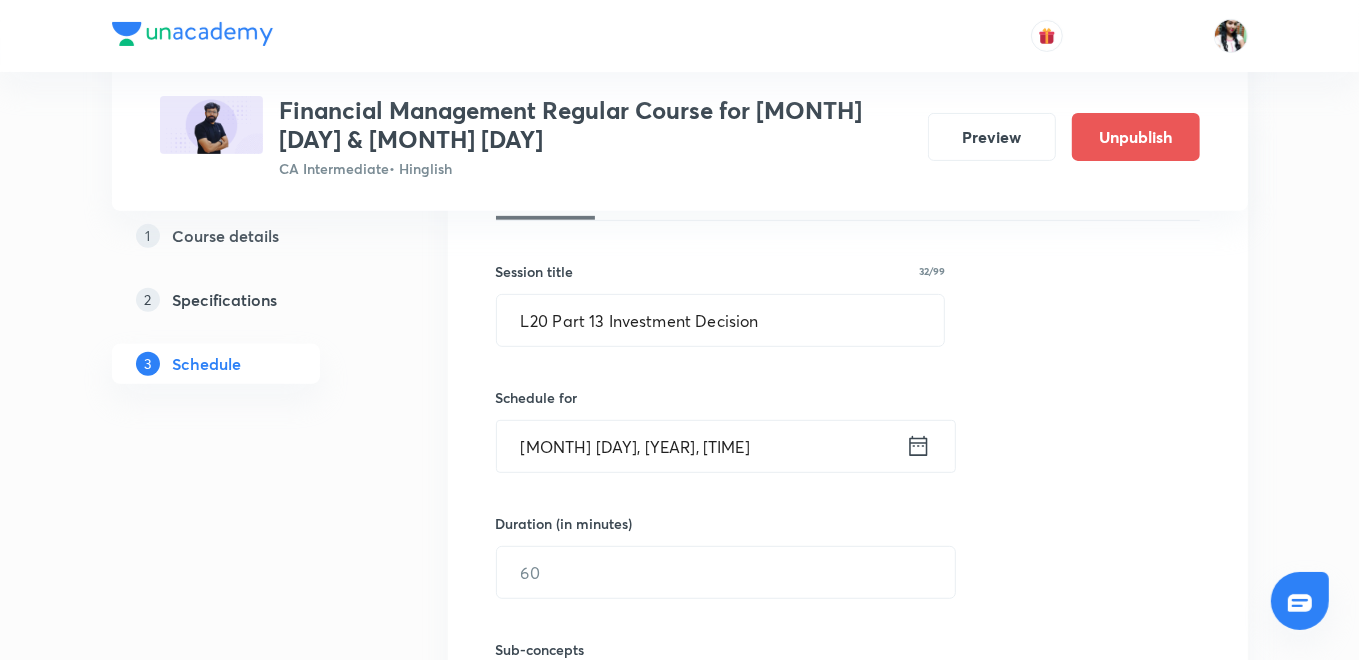 scroll, scrollTop: 512, scrollLeft: 0, axis: vertical 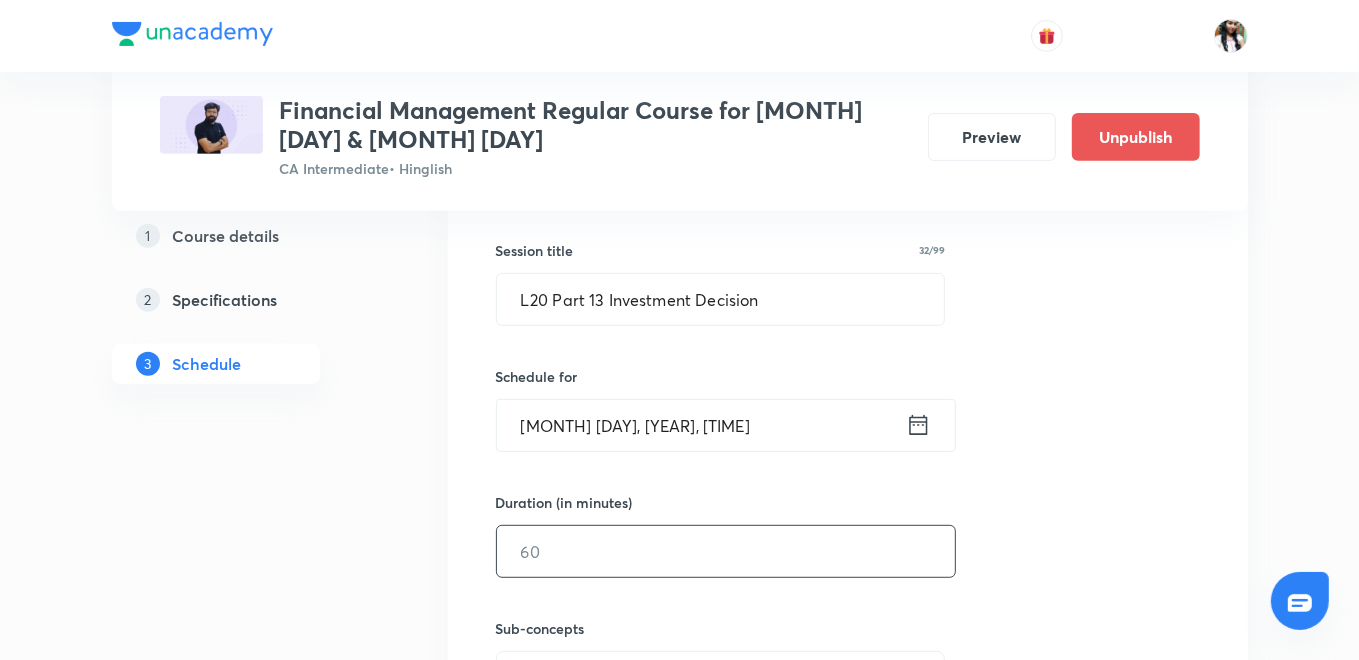 drag, startPoint x: 582, startPoint y: 557, endPoint x: 590, endPoint y: 528, distance: 30.083218 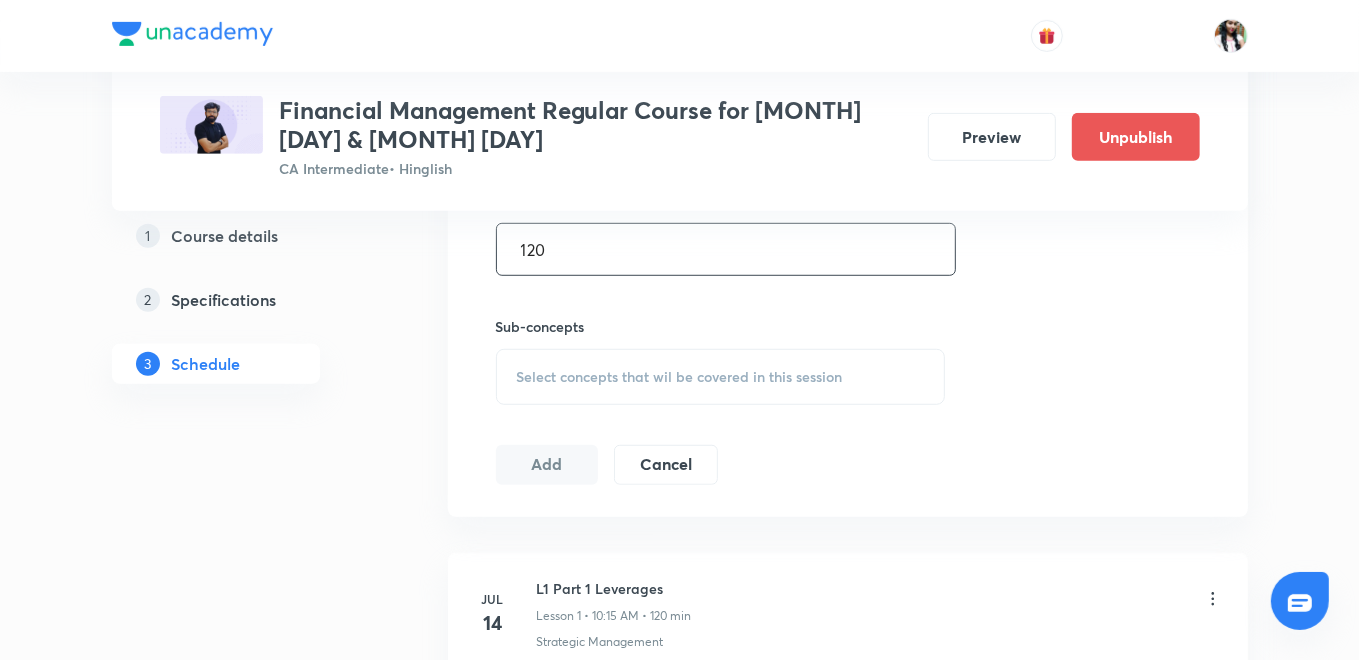 scroll, scrollTop: 845, scrollLeft: 0, axis: vertical 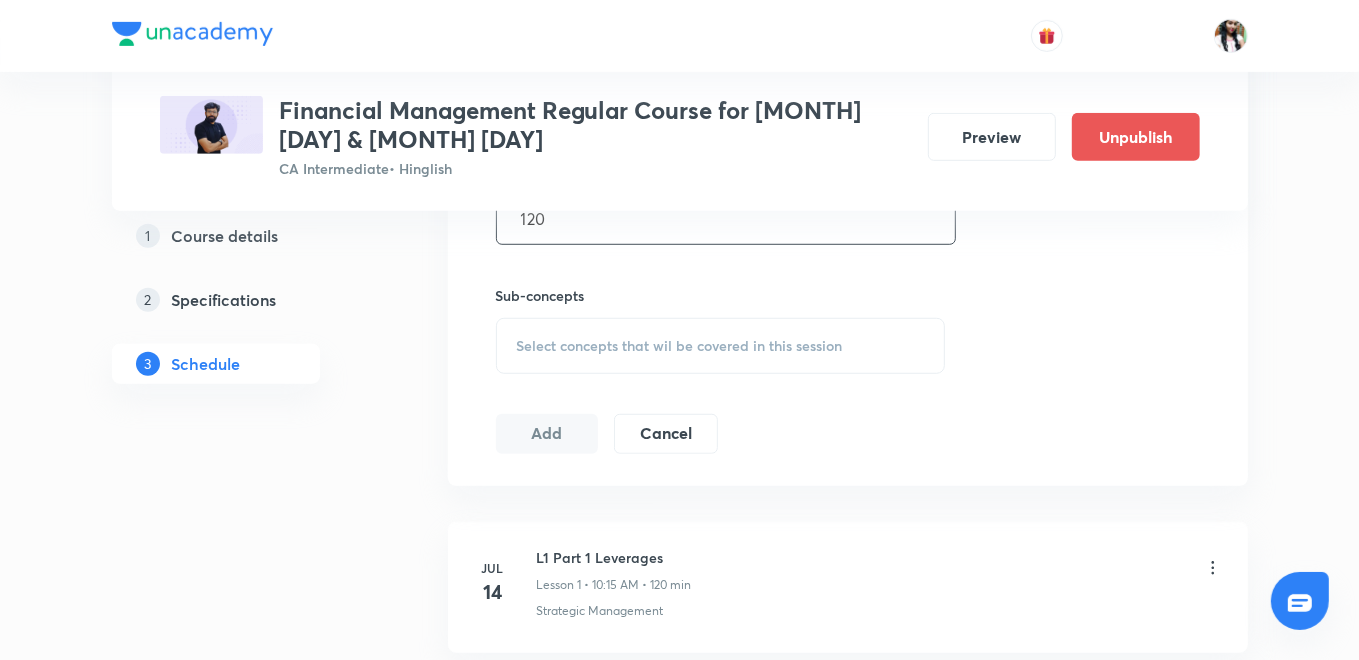 type on "120" 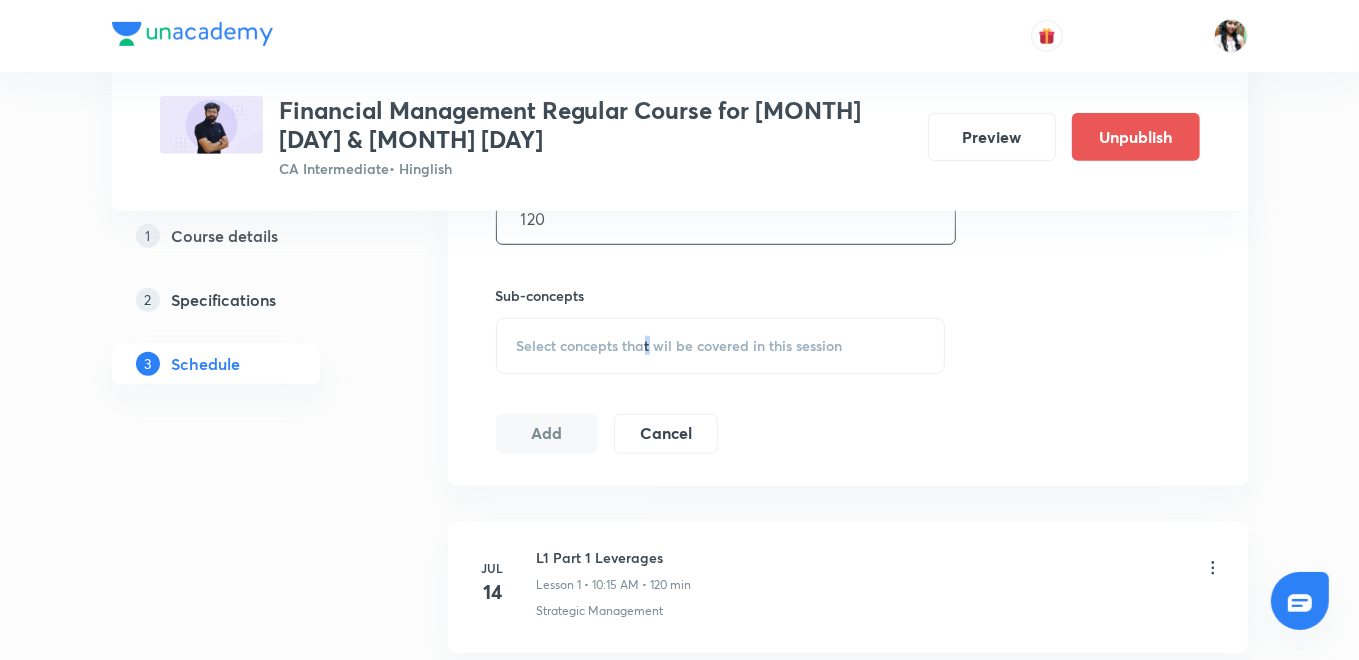 click on "Select concepts that wil be covered in this session" at bounding box center (721, 346) 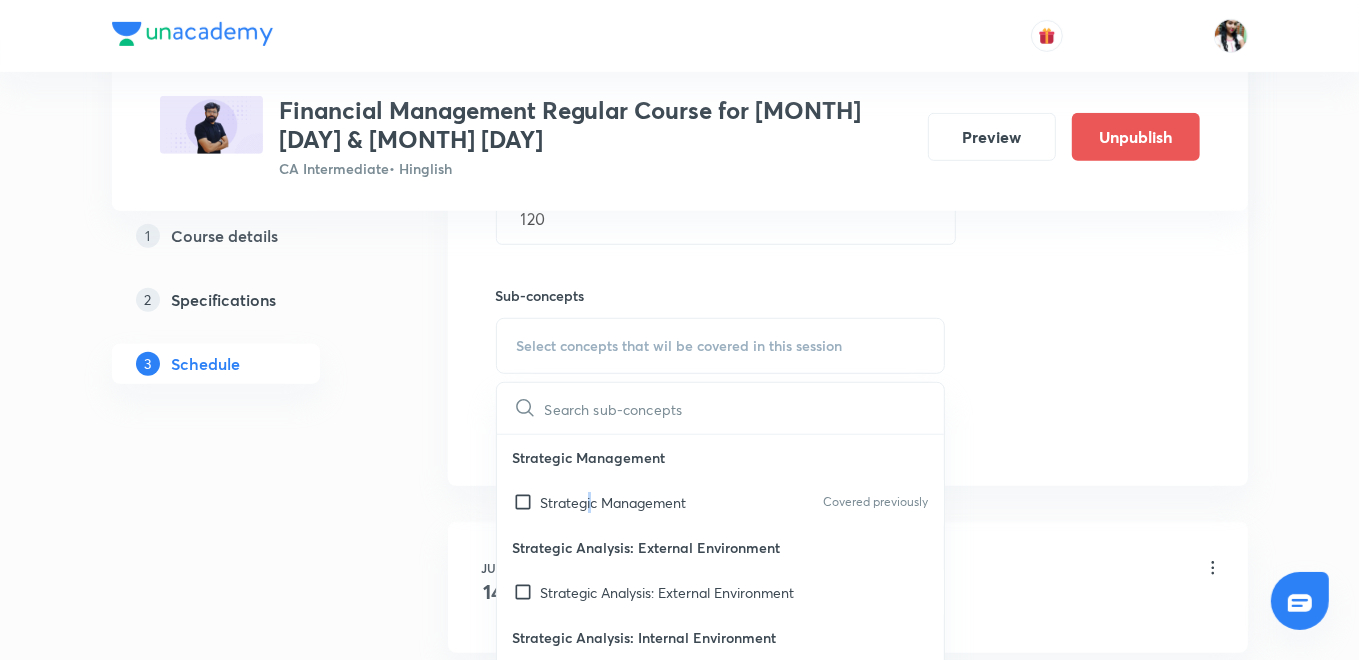 drag, startPoint x: 646, startPoint y: 354, endPoint x: 553, endPoint y: 485, distance: 160.6549 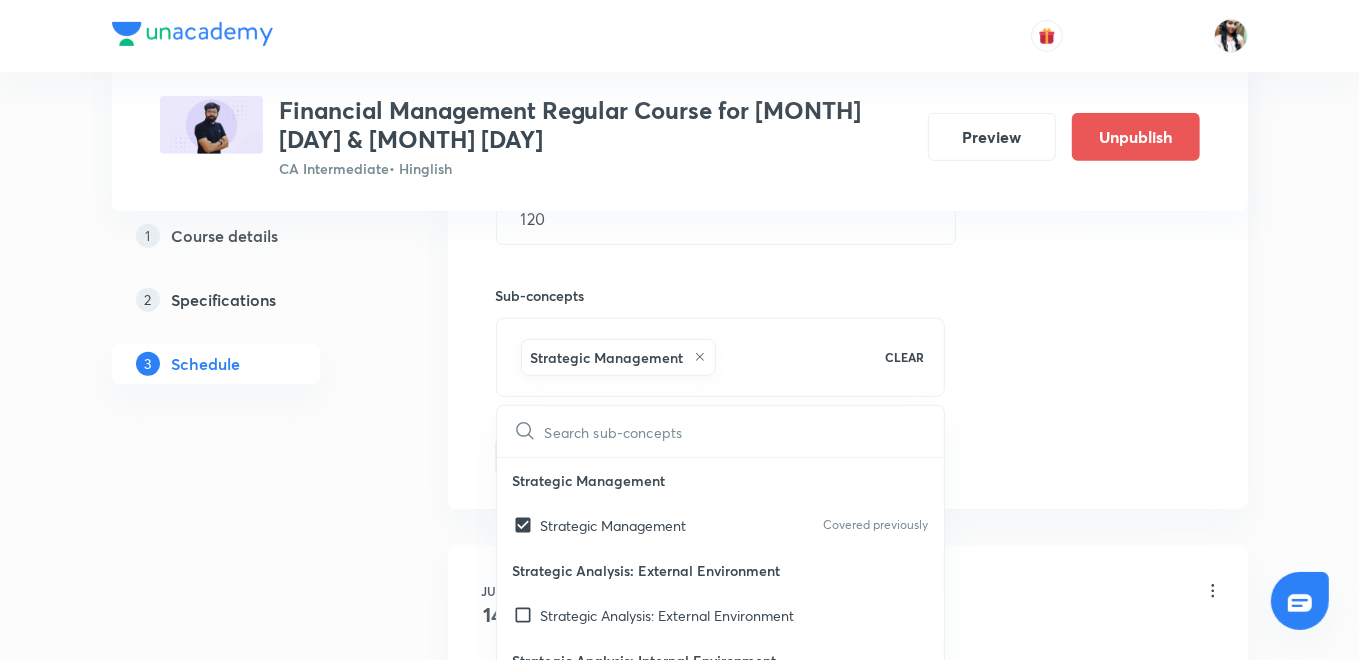 drag, startPoint x: 397, startPoint y: 420, endPoint x: 406, endPoint y: 414, distance: 10.816654 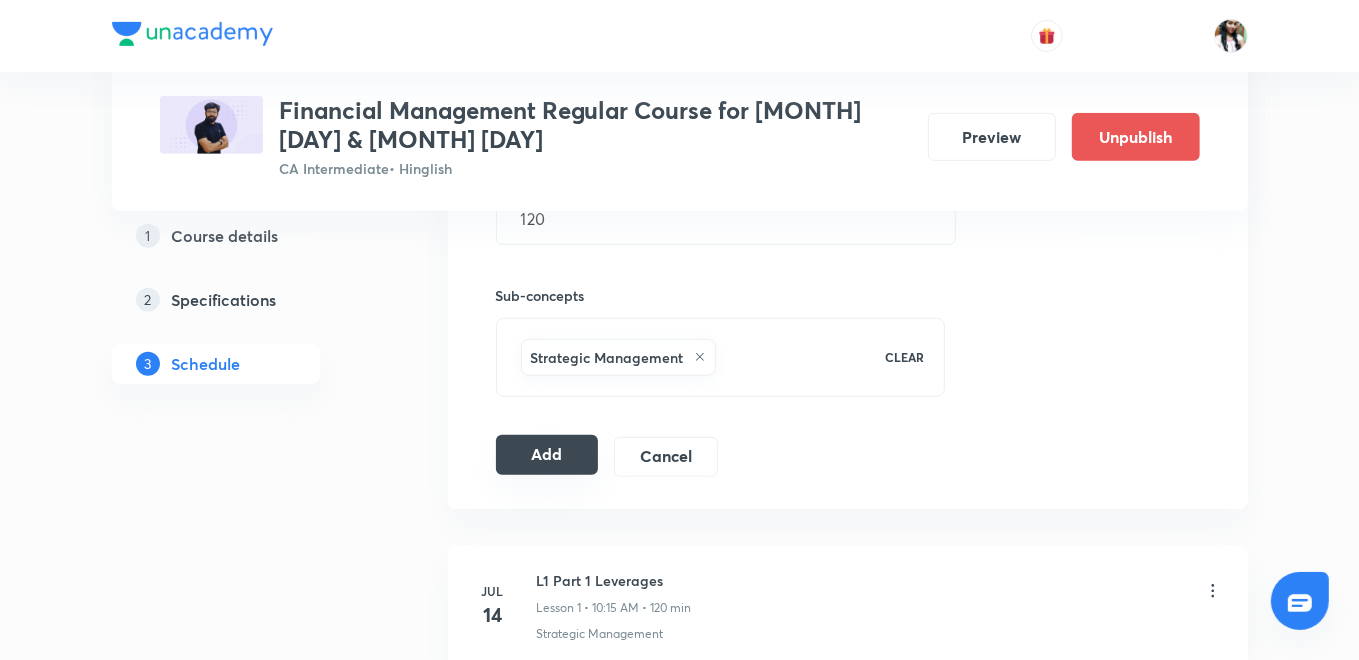drag, startPoint x: 540, startPoint y: 451, endPoint x: 520, endPoint y: 446, distance: 20.615528 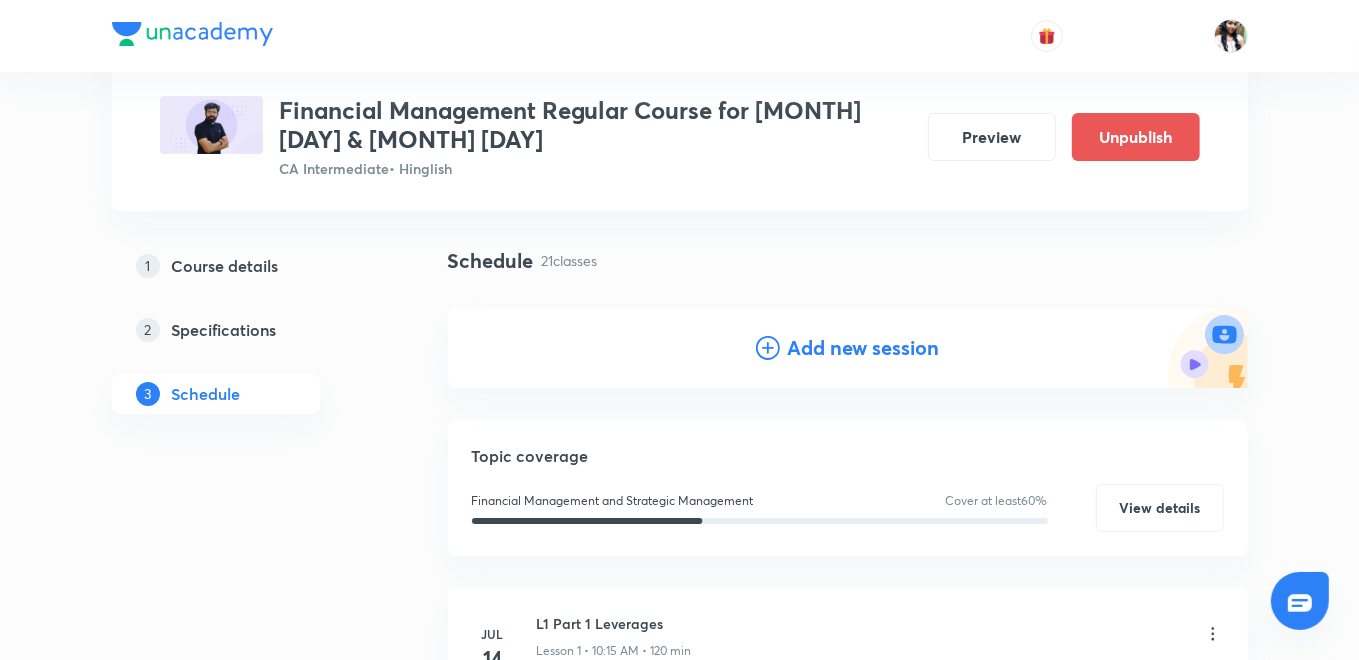 scroll, scrollTop: 0, scrollLeft: 0, axis: both 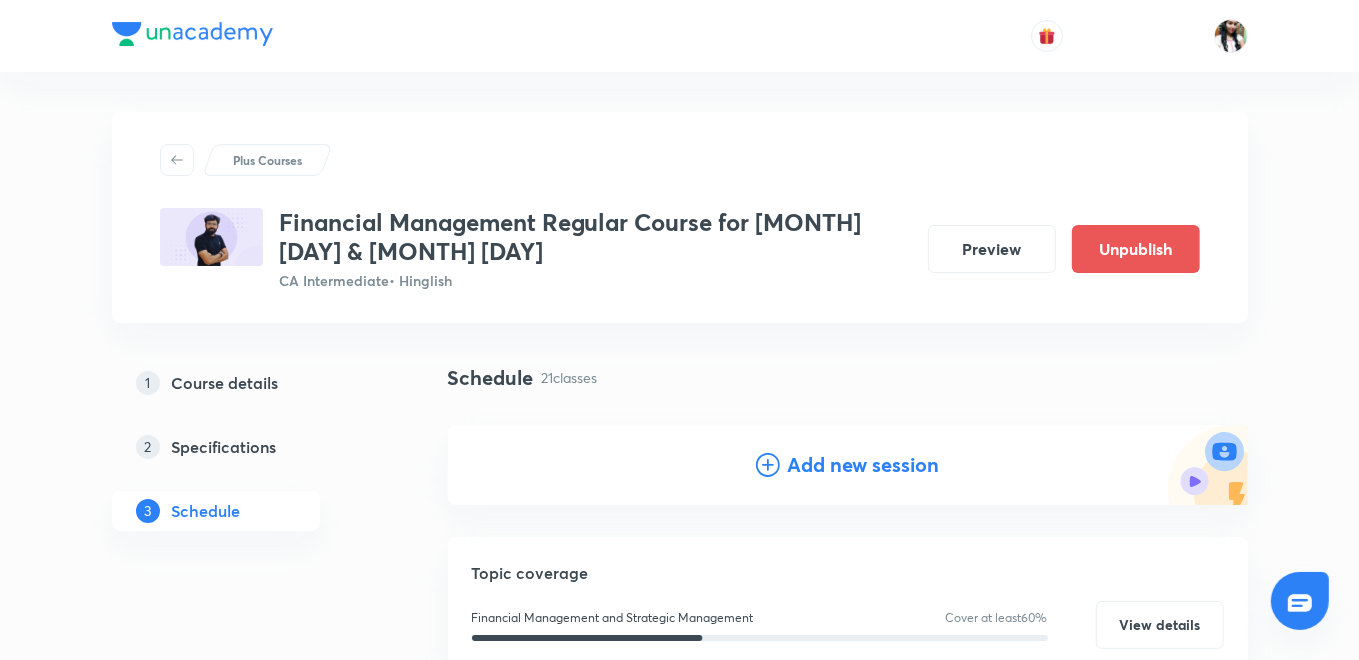 click on "Add new session" at bounding box center (864, 465) 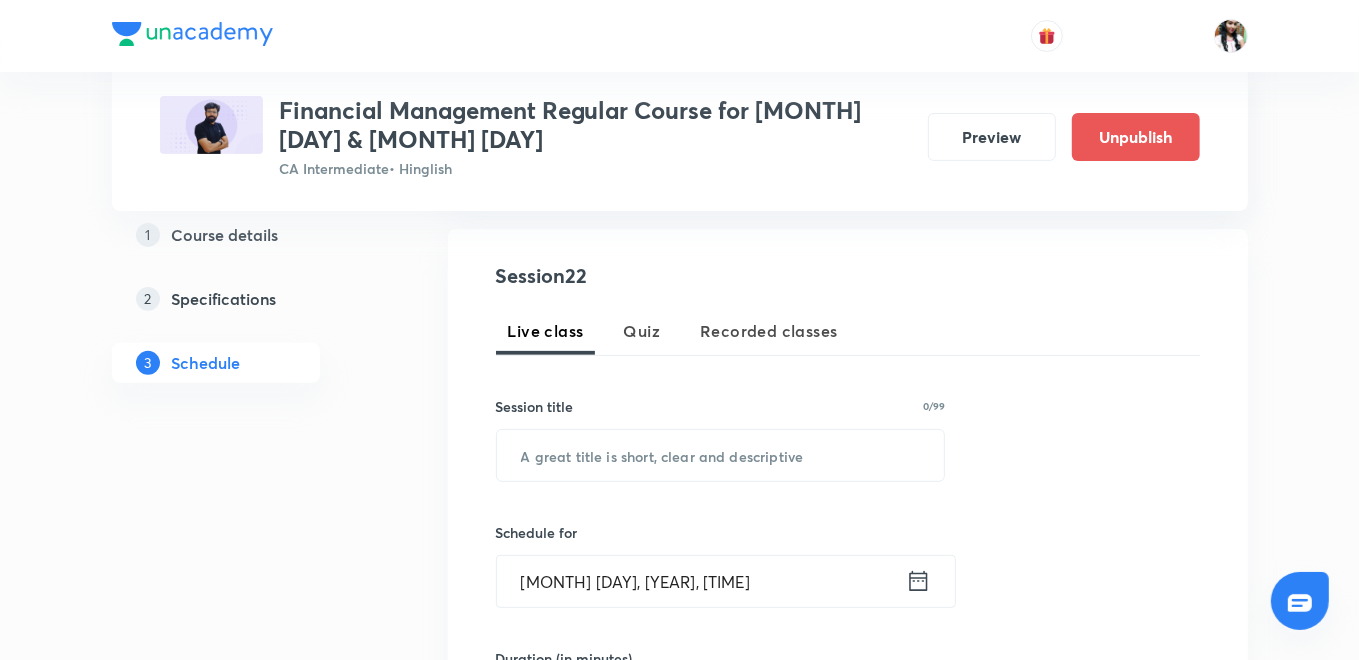 scroll, scrollTop: 555, scrollLeft: 0, axis: vertical 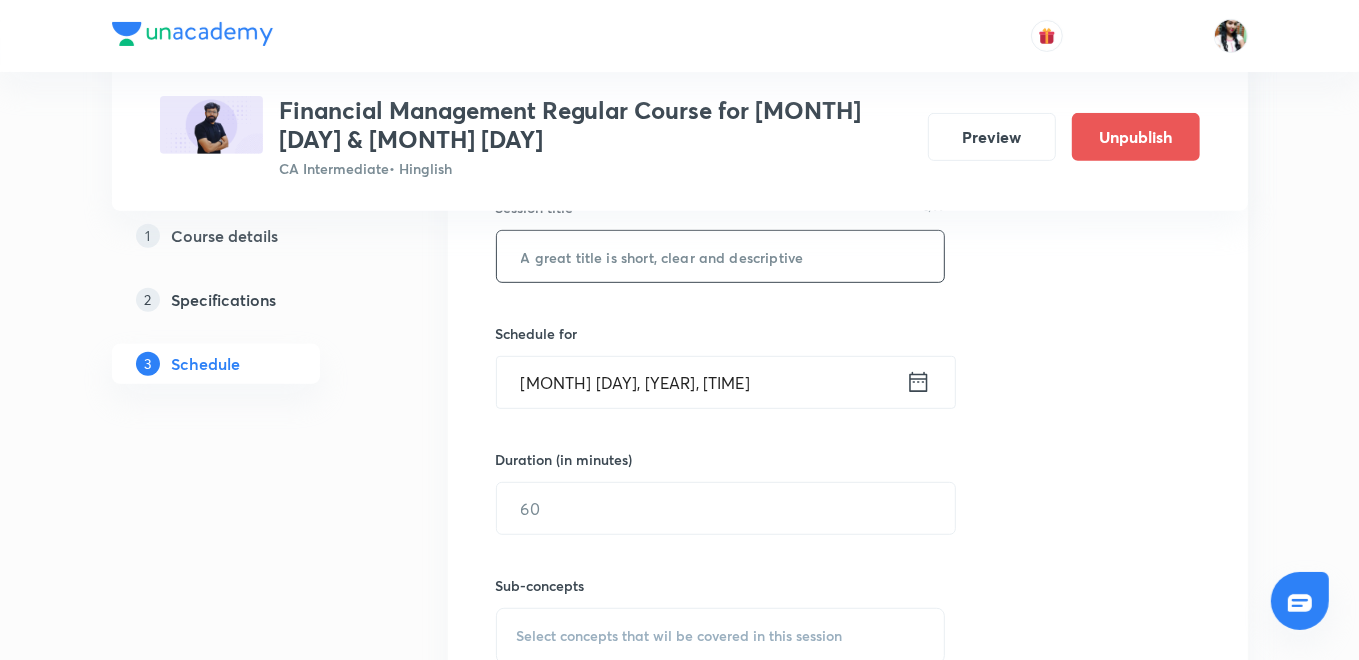 paste on "L21	Part 14 Investment Decision" 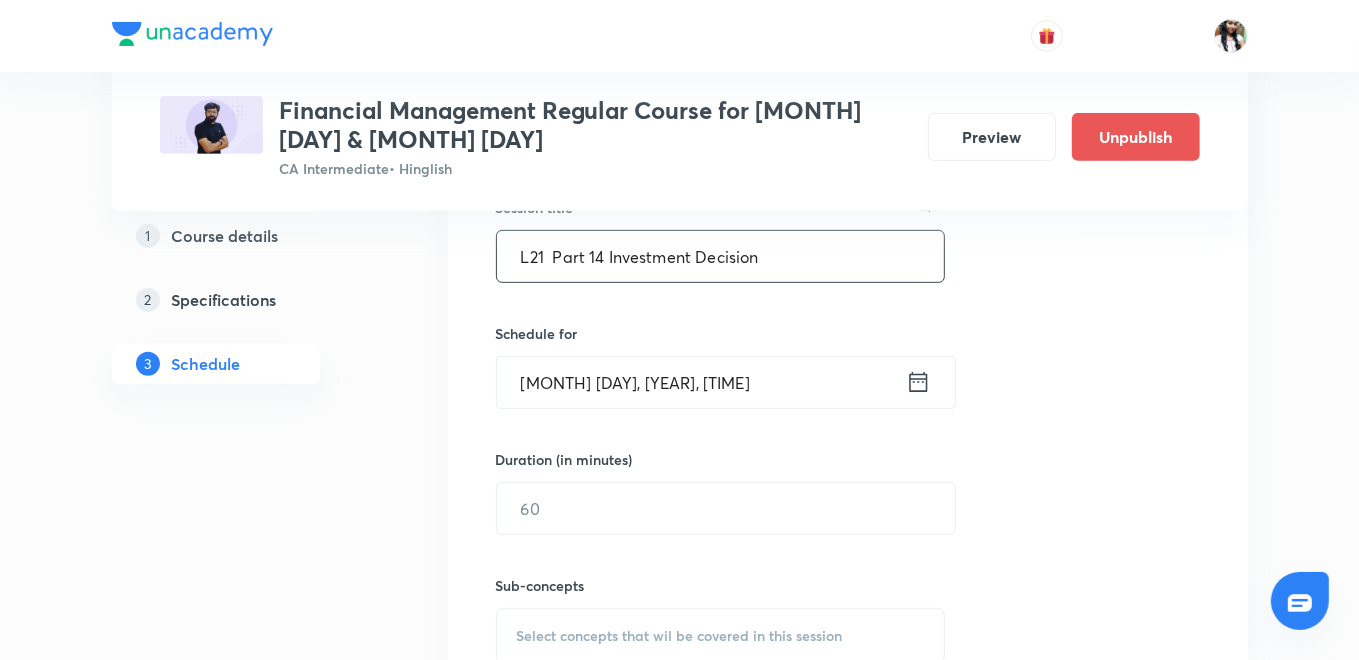 type on "L21	Part 14 Investment Decision" 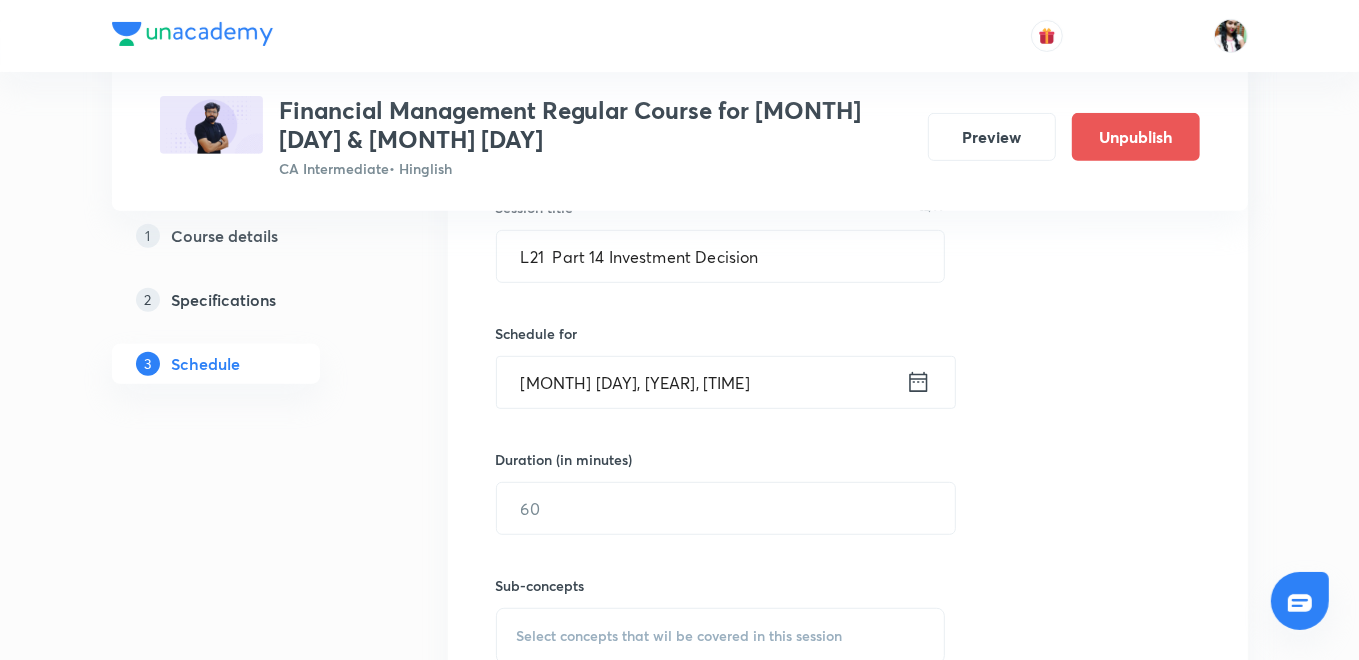 click 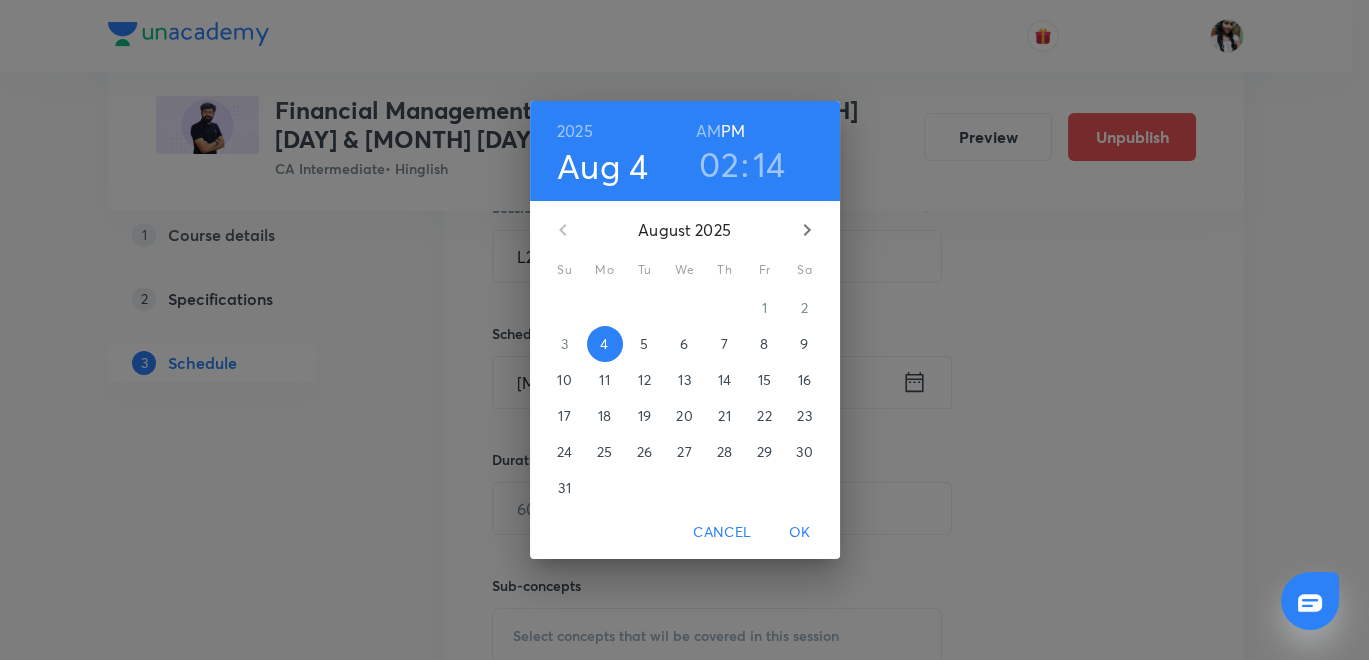 click on "6" at bounding box center [684, 344] 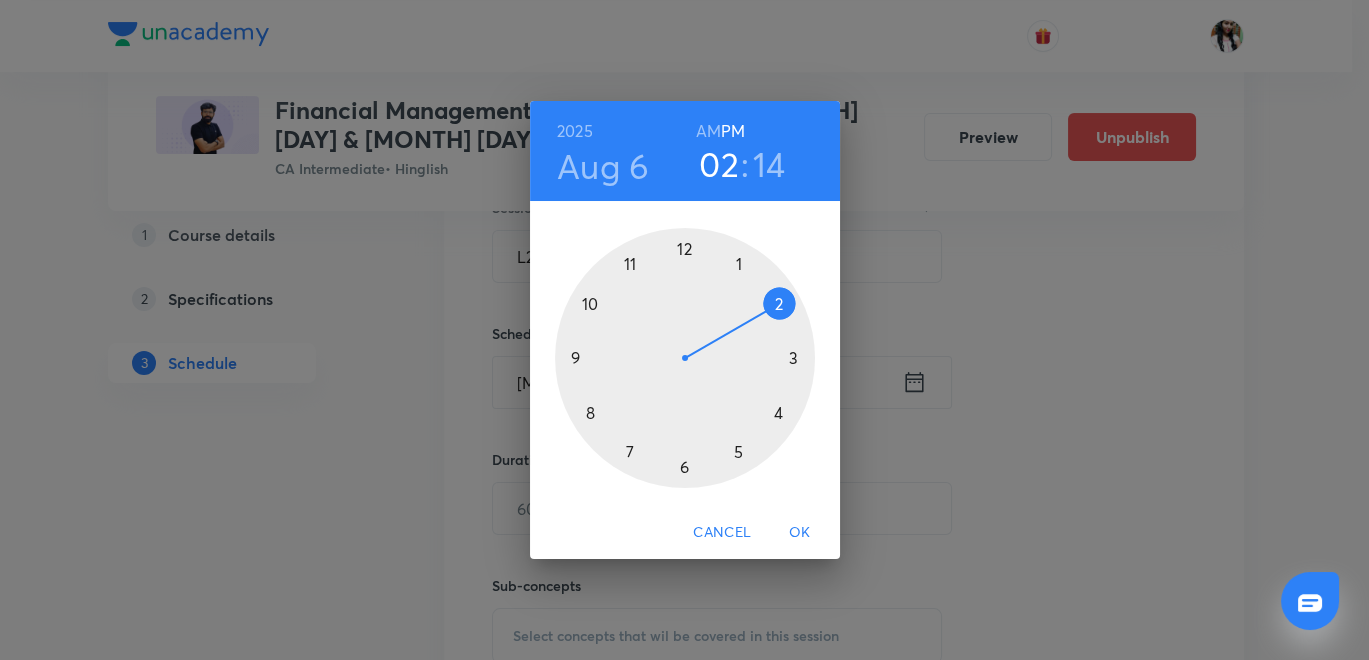 click on "AM" at bounding box center [708, 131] 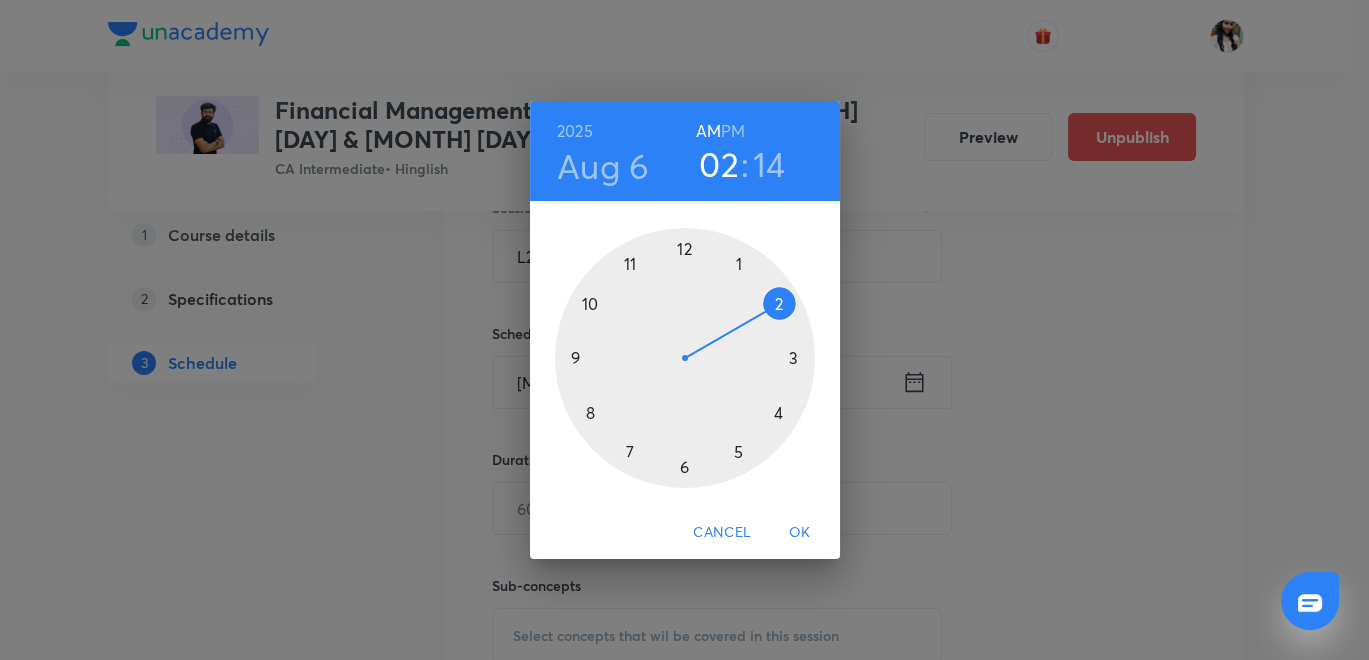 click at bounding box center [685, 358] 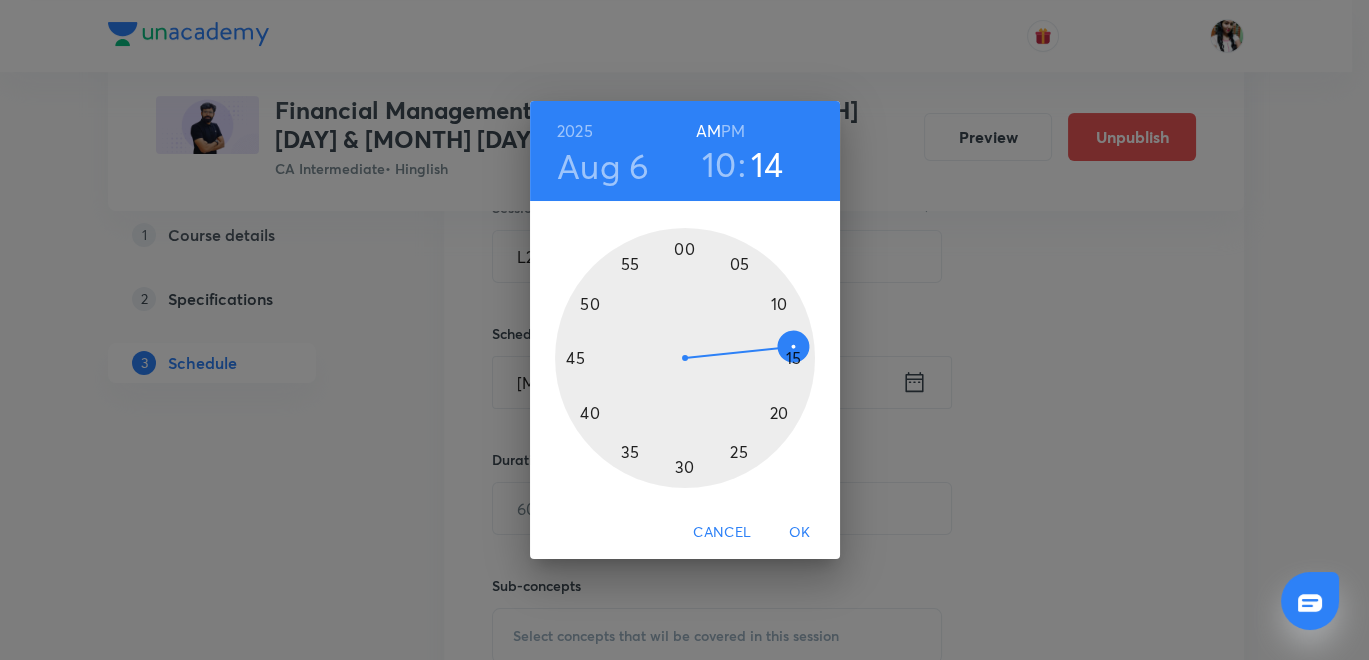 click at bounding box center (685, 358) 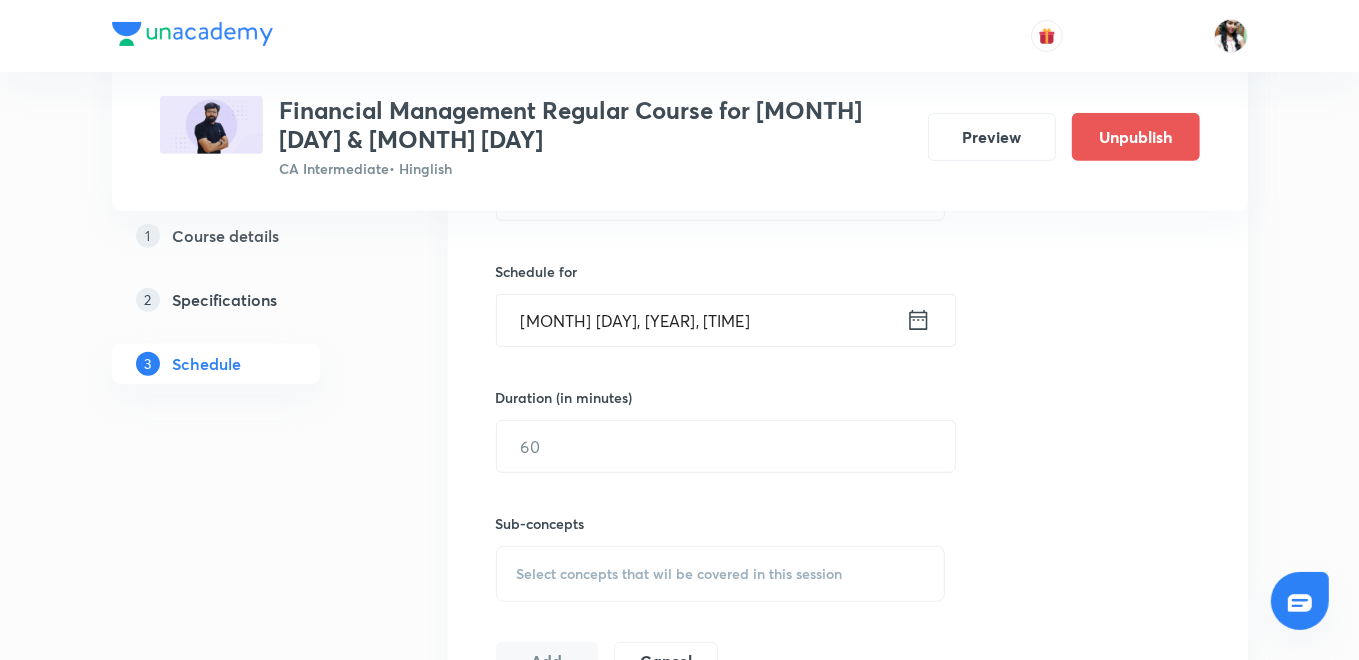 scroll, scrollTop: 666, scrollLeft: 0, axis: vertical 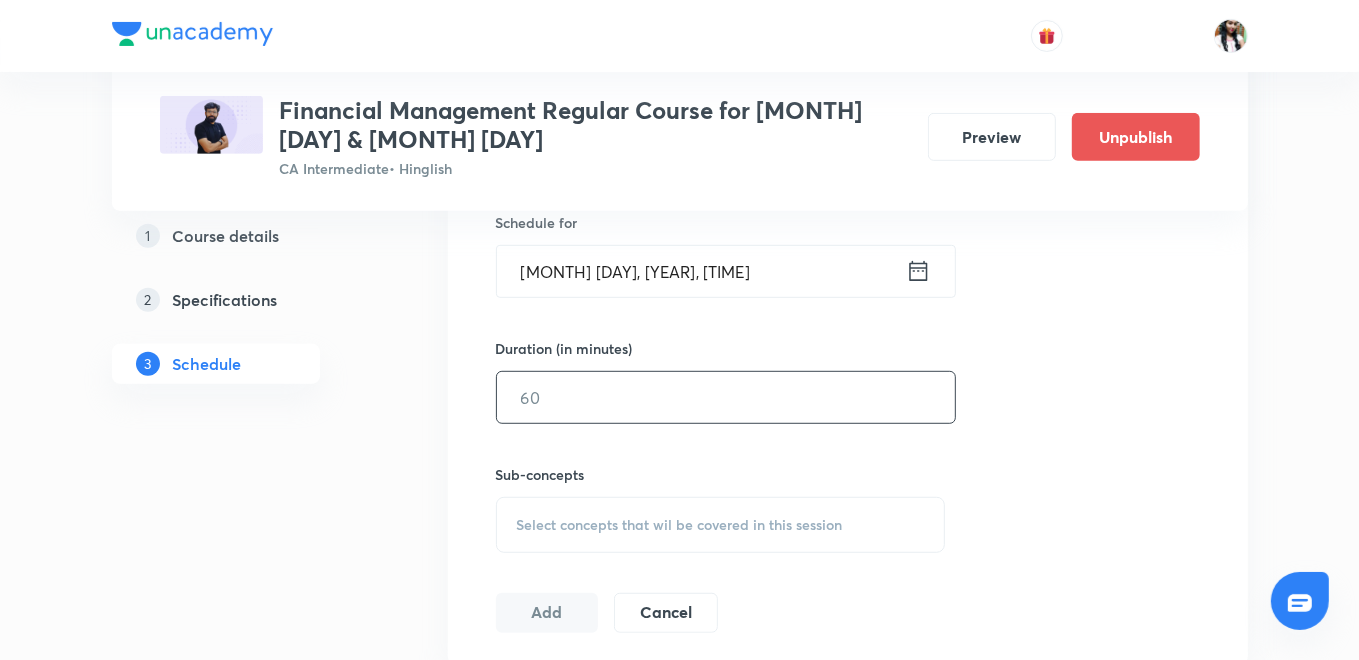 drag, startPoint x: 625, startPoint y: 389, endPoint x: 657, endPoint y: 388, distance: 32.01562 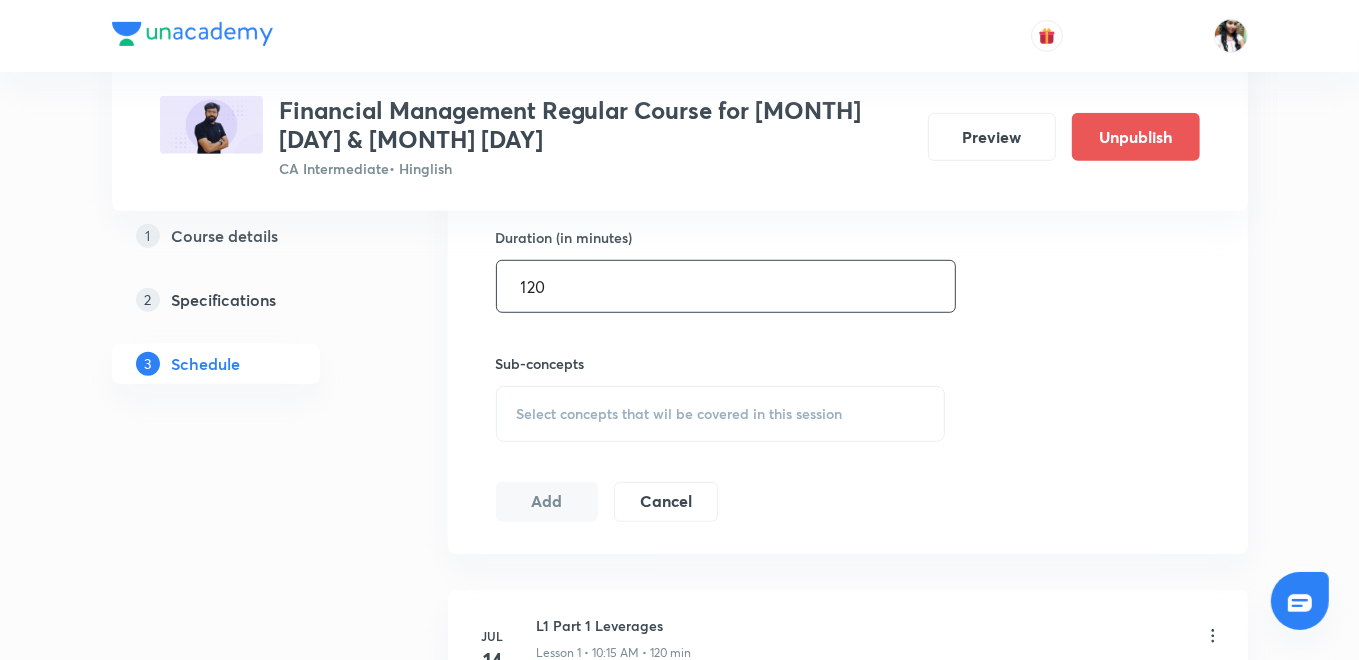 type on "120" 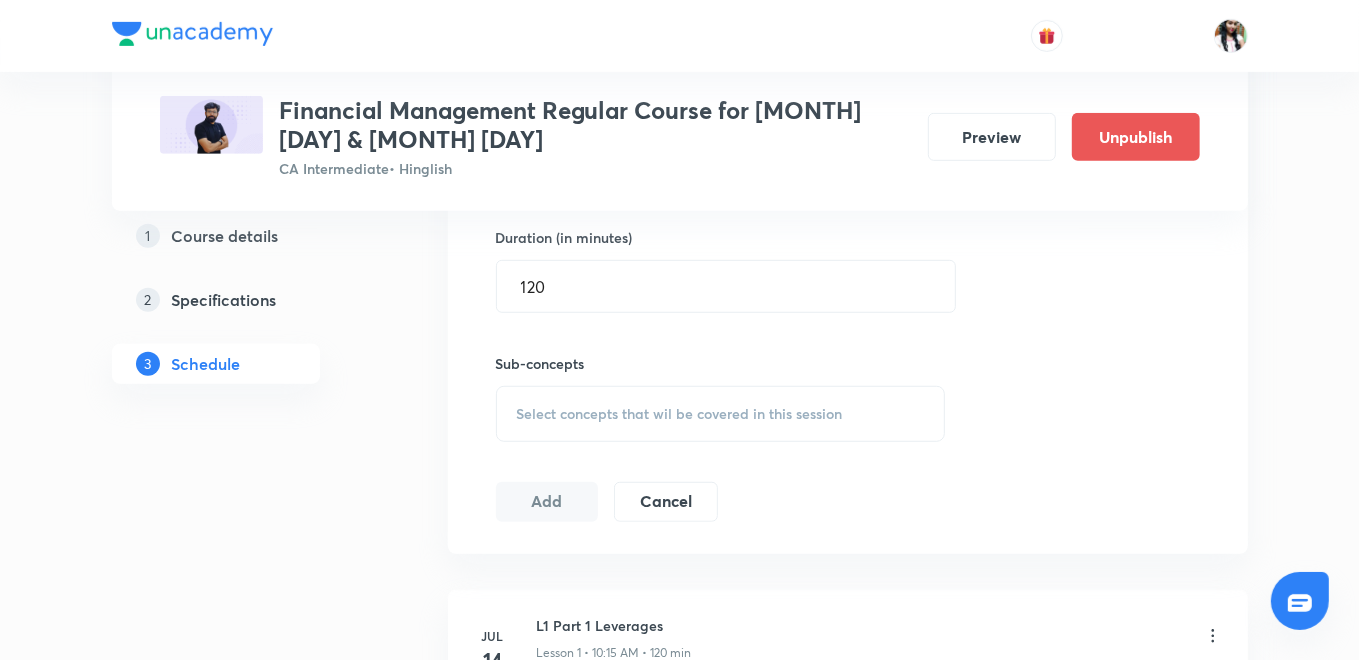 click on "Select concepts that wil be covered in this session" at bounding box center (680, 414) 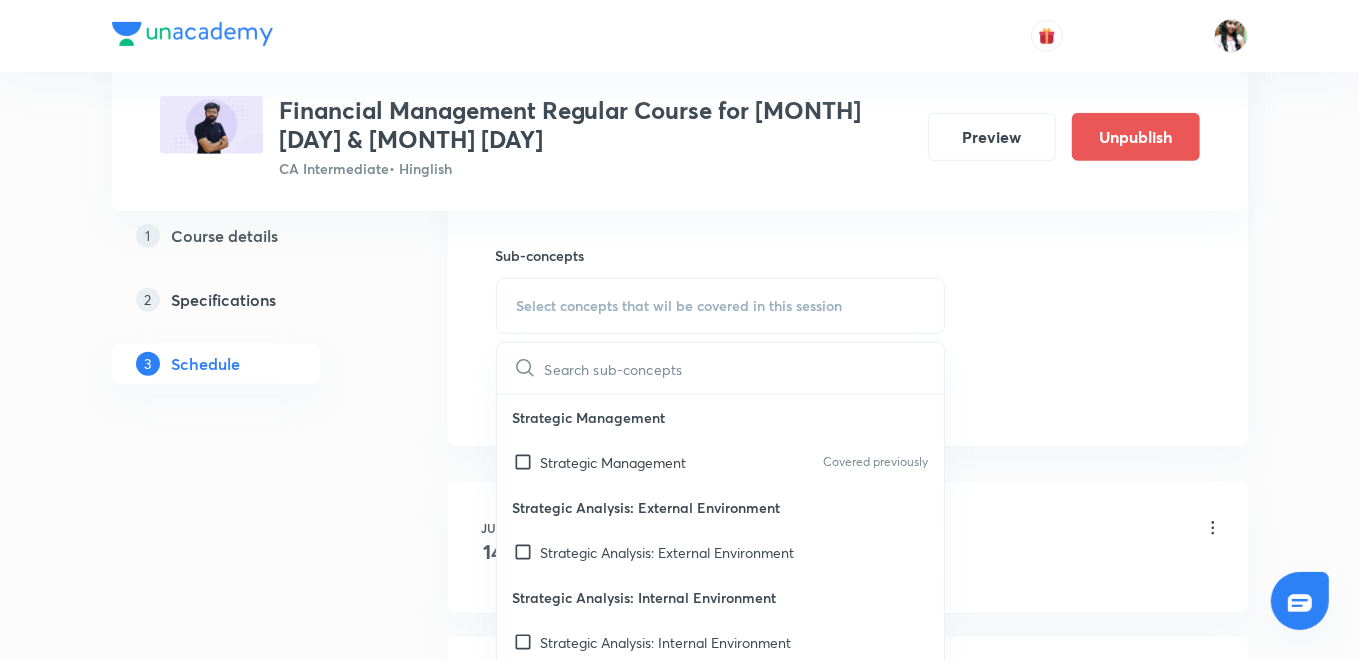 scroll, scrollTop: 888, scrollLeft: 0, axis: vertical 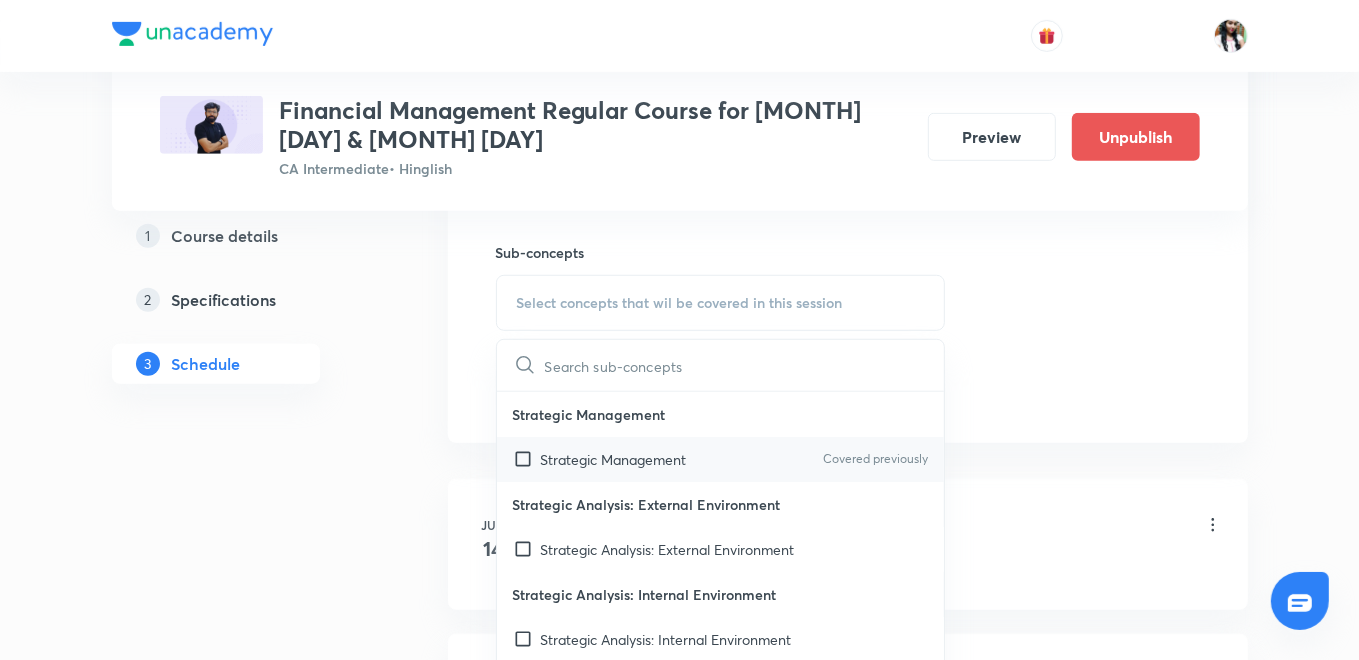 click on "Strategic Management Covered previously" at bounding box center [721, 459] 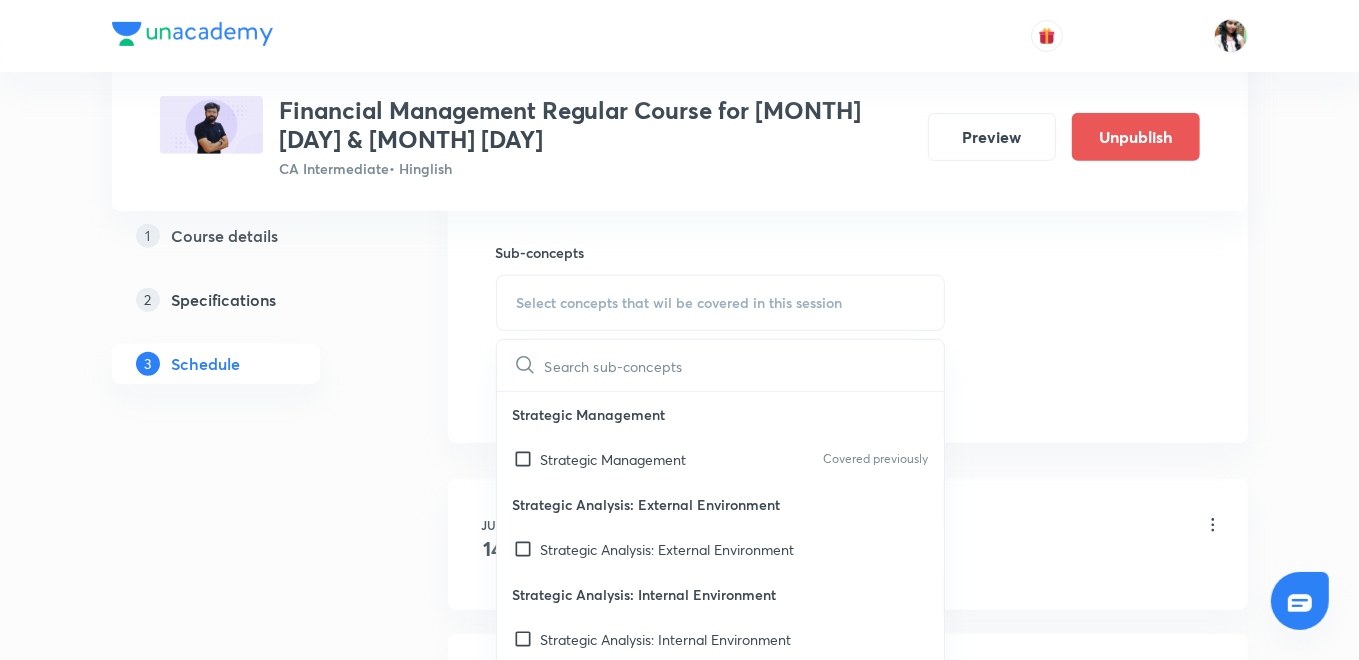 checkbox on "true" 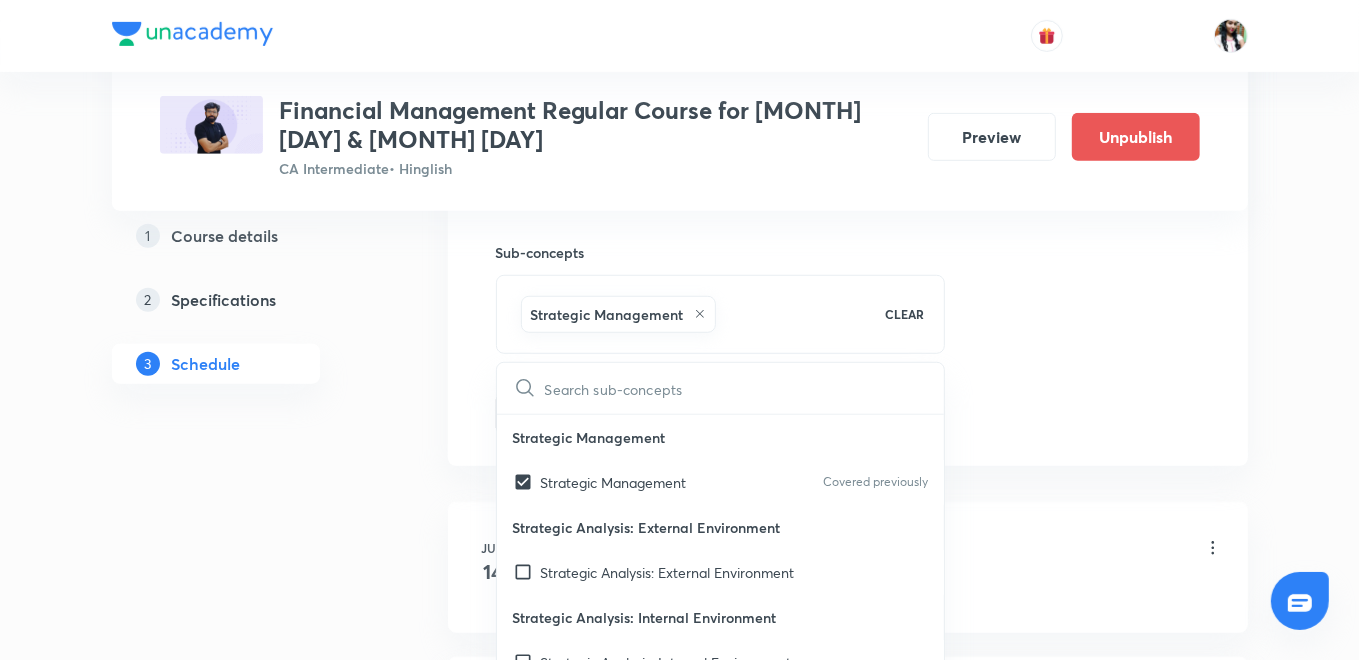 drag, startPoint x: 437, startPoint y: 420, endPoint x: 482, endPoint y: 413, distance: 45.54119 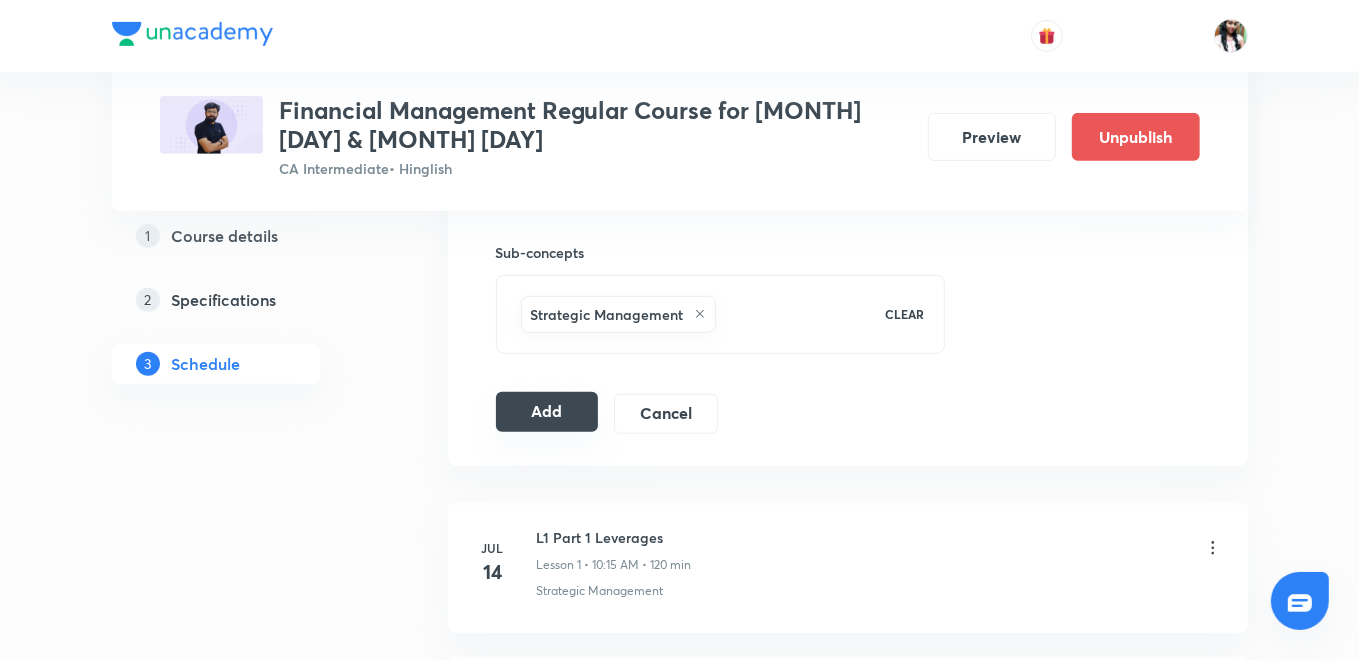 click on "Add" at bounding box center [547, 412] 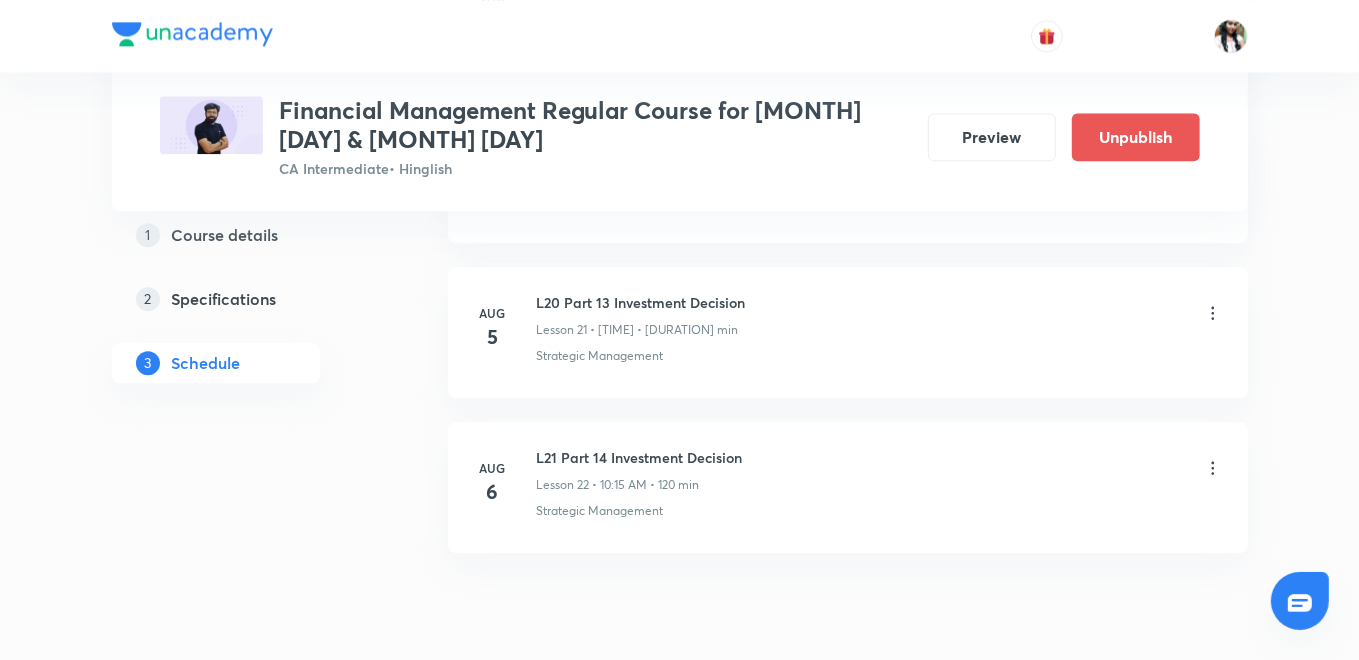 scroll, scrollTop: 3605, scrollLeft: 0, axis: vertical 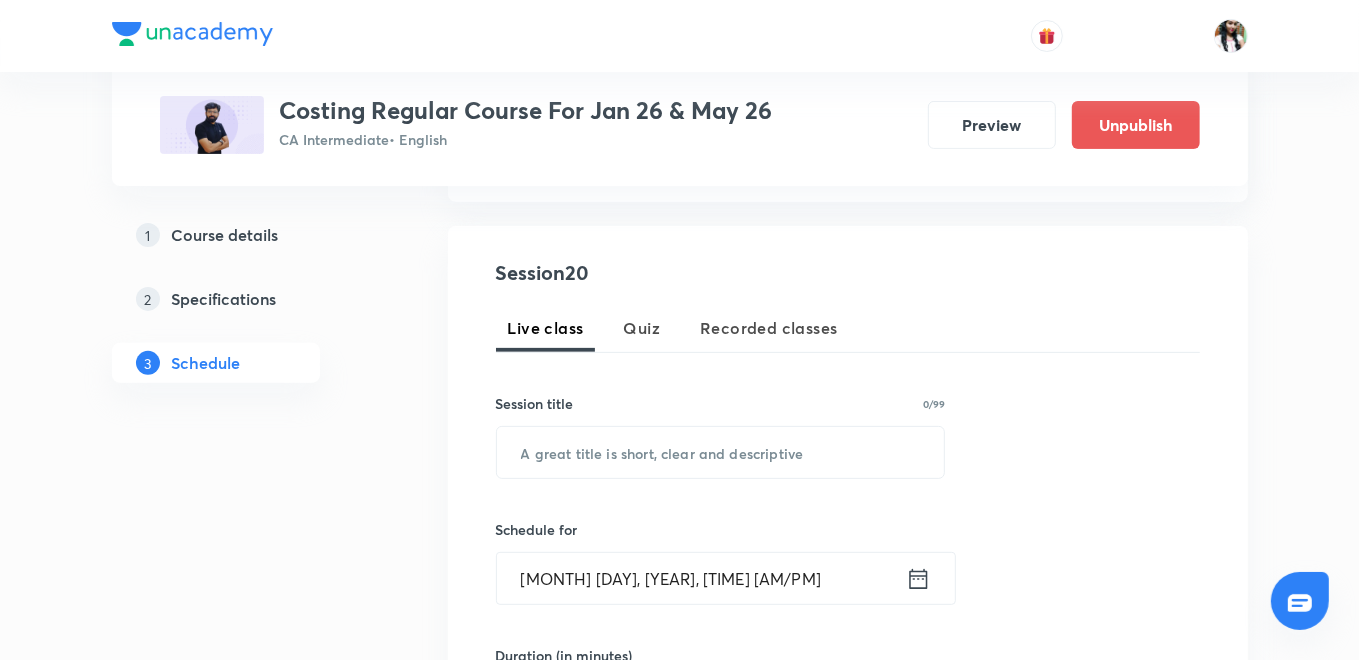 drag, startPoint x: 652, startPoint y: 454, endPoint x: 629, endPoint y: 400, distance: 58.694122 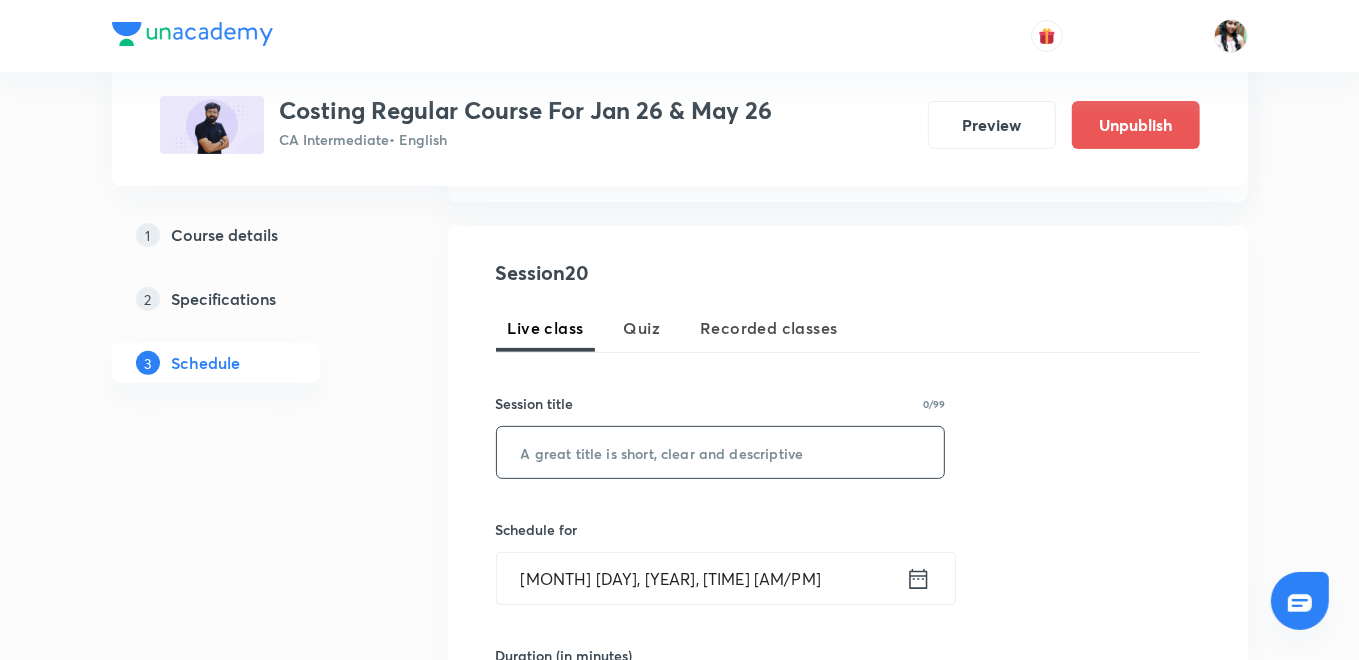 paste on "L20	Part 2 Budgetary Control" 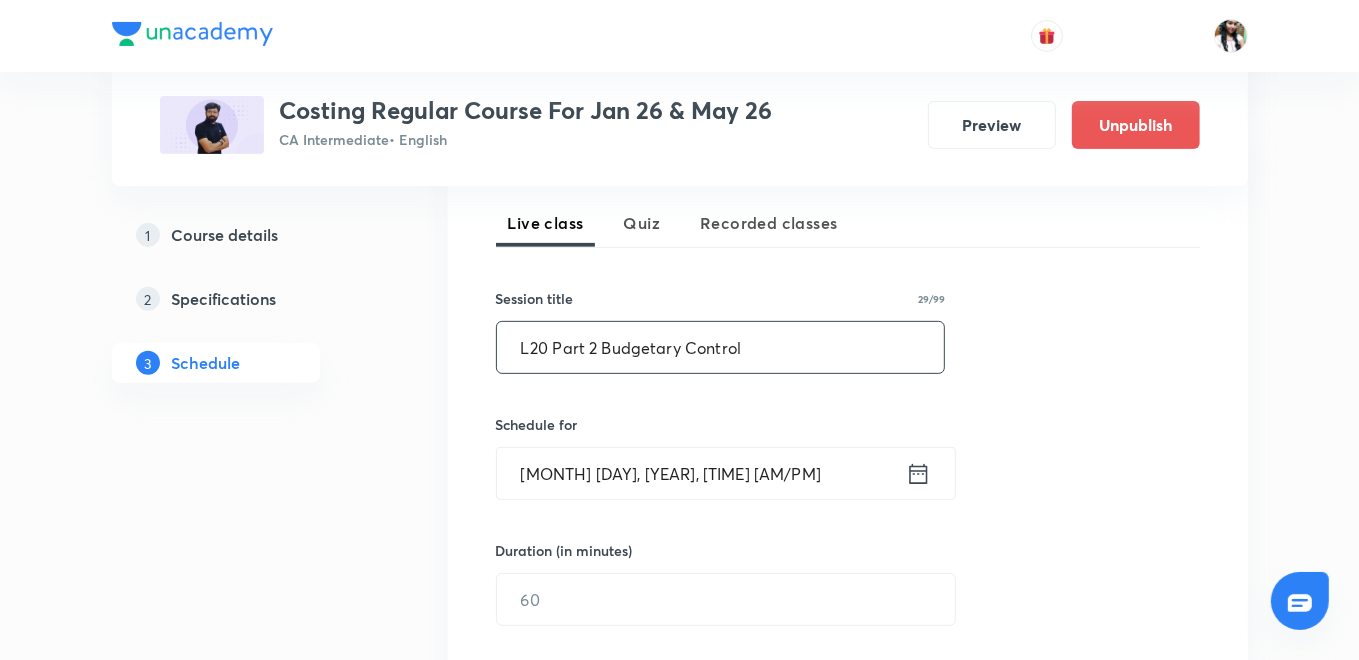 scroll, scrollTop: 556, scrollLeft: 0, axis: vertical 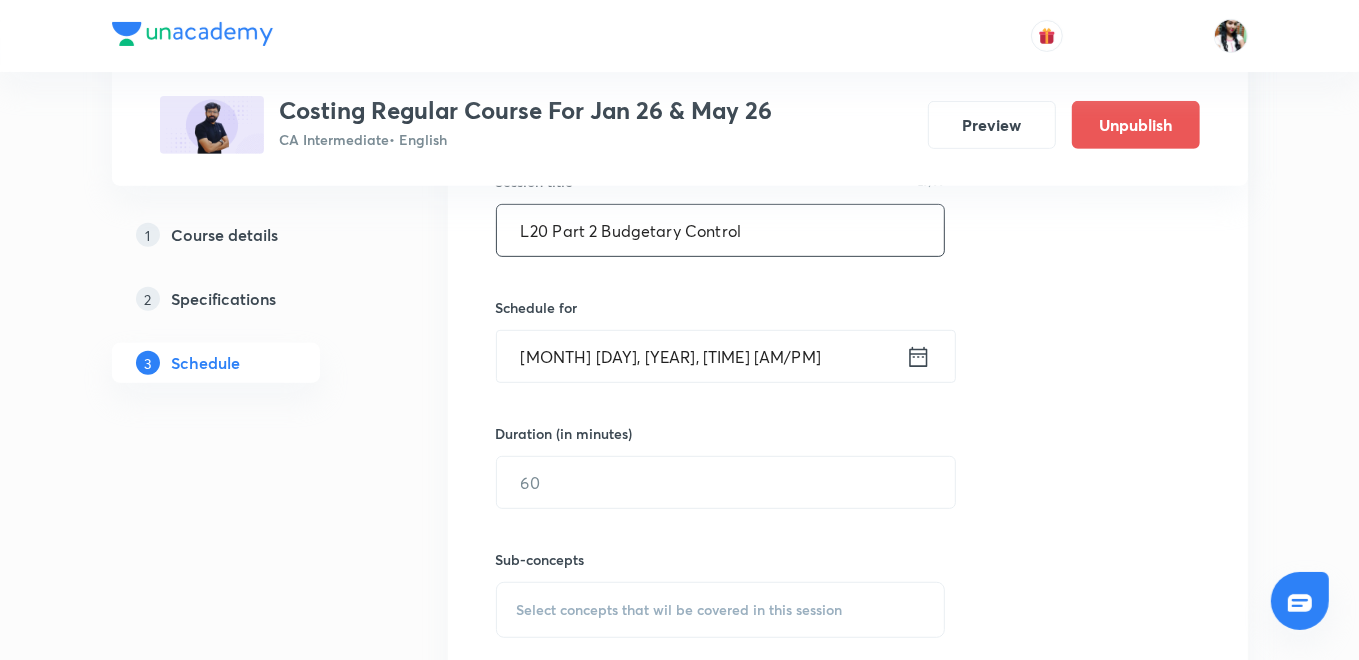 type on "L20	Part 2 Budgetary Control" 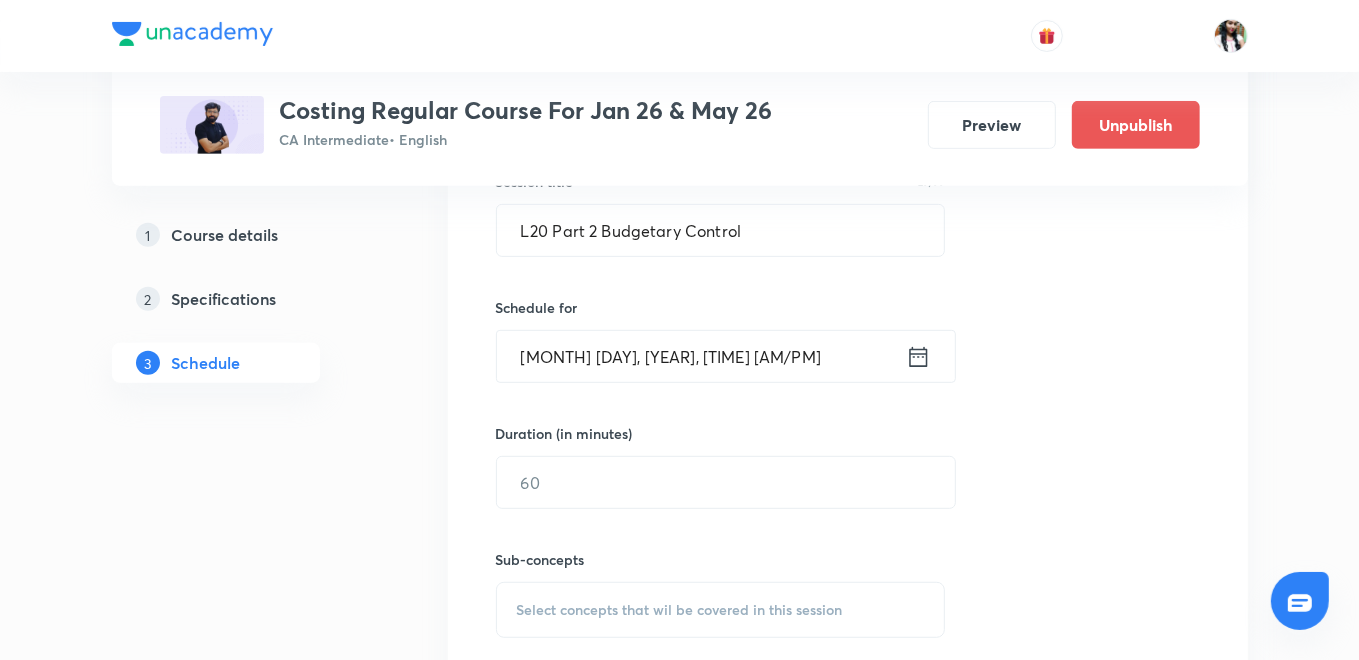 click 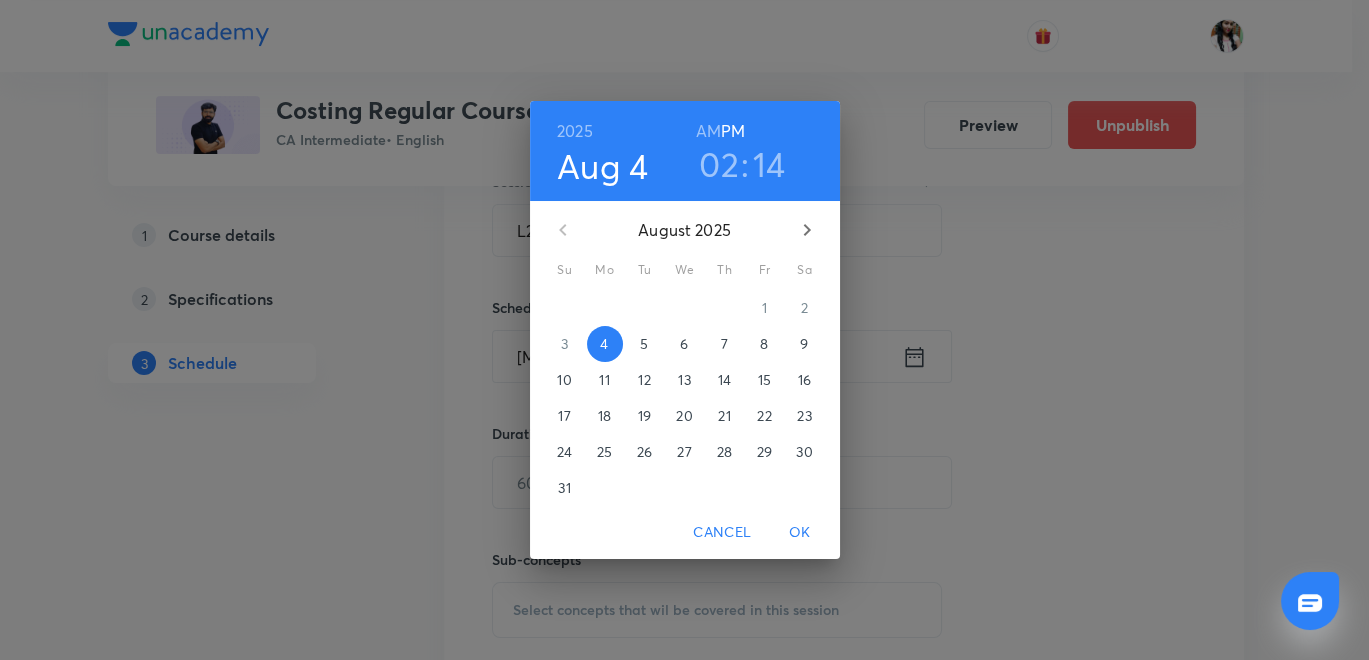 click on "5" at bounding box center (645, 344) 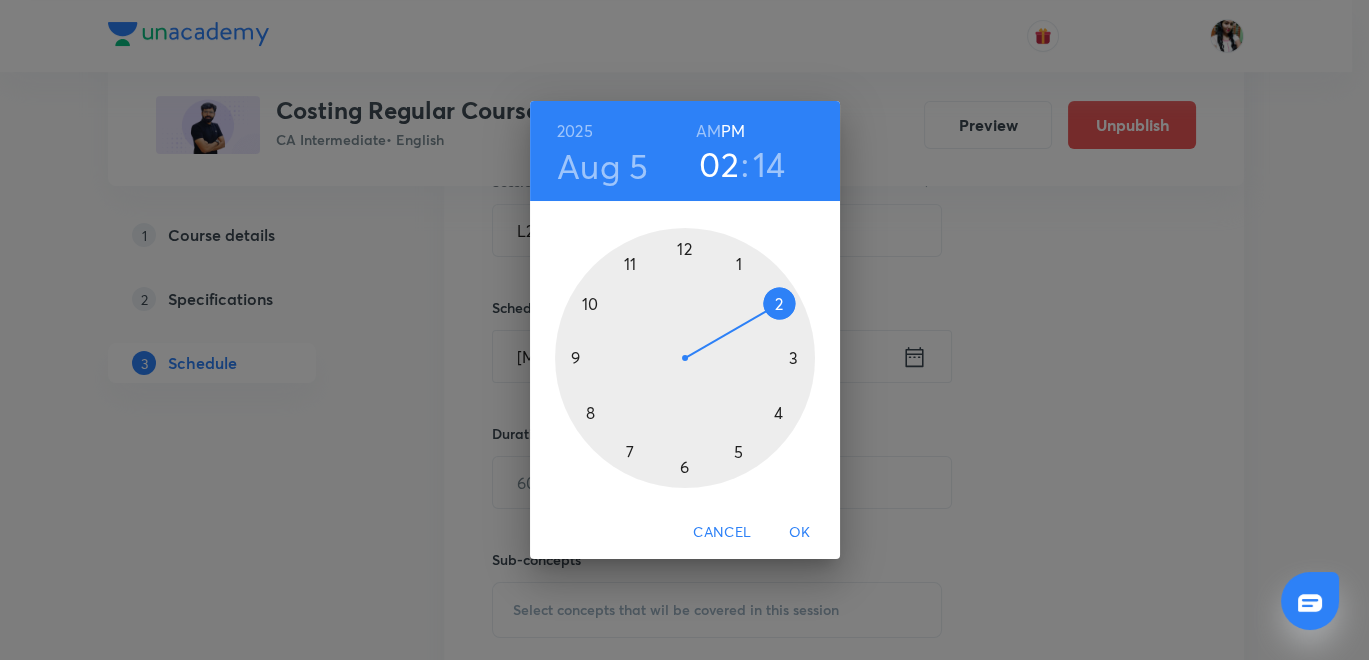 click on "AM" at bounding box center (708, 131) 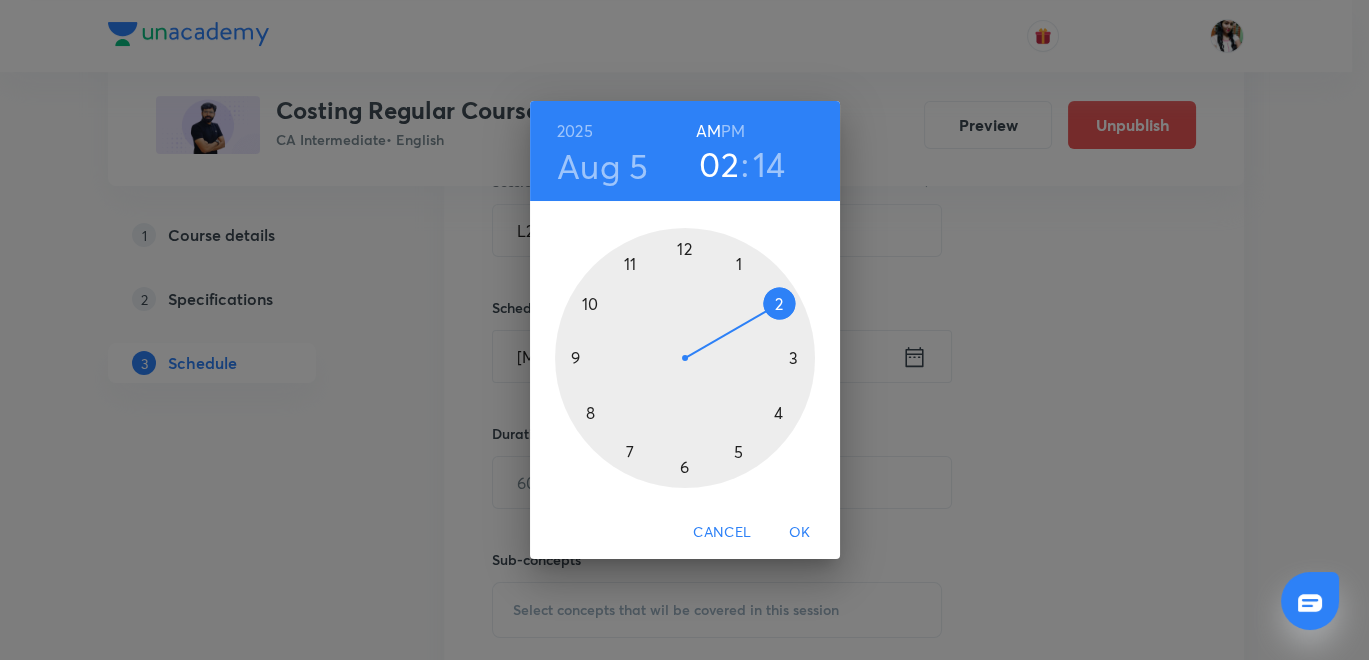 click at bounding box center (685, 358) 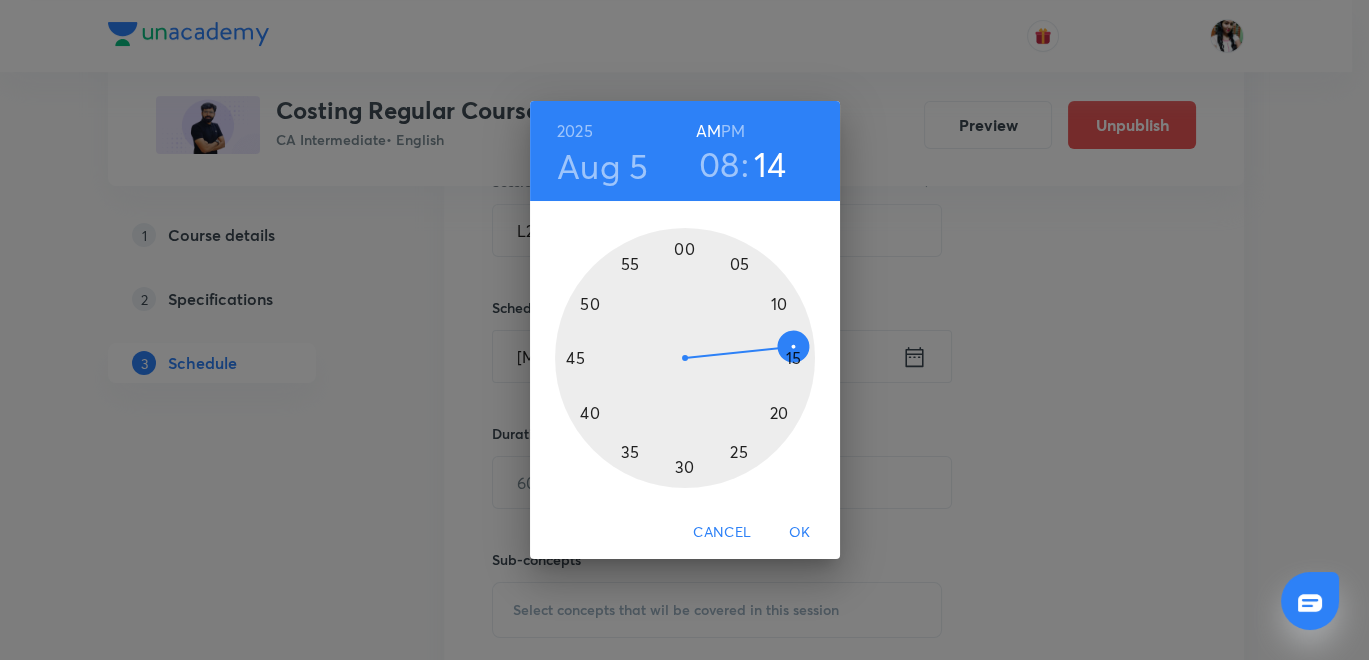 click at bounding box center [685, 358] 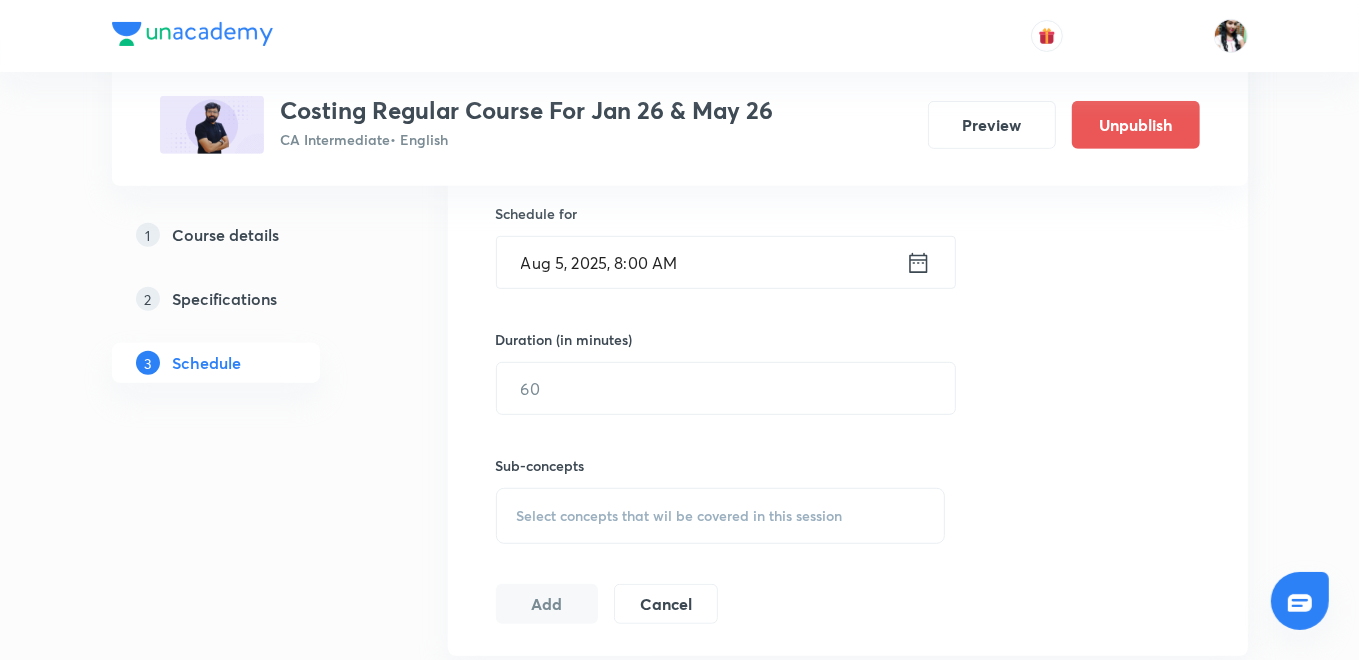 scroll, scrollTop: 778, scrollLeft: 0, axis: vertical 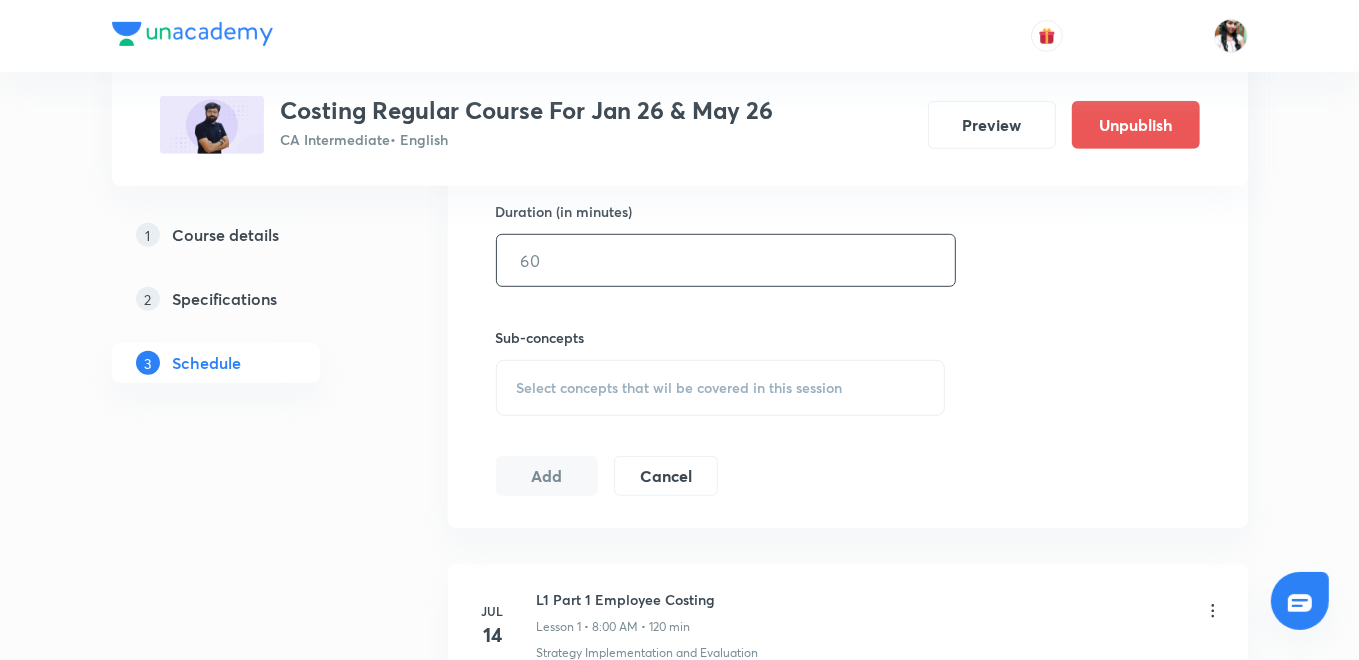 click at bounding box center (726, 260) 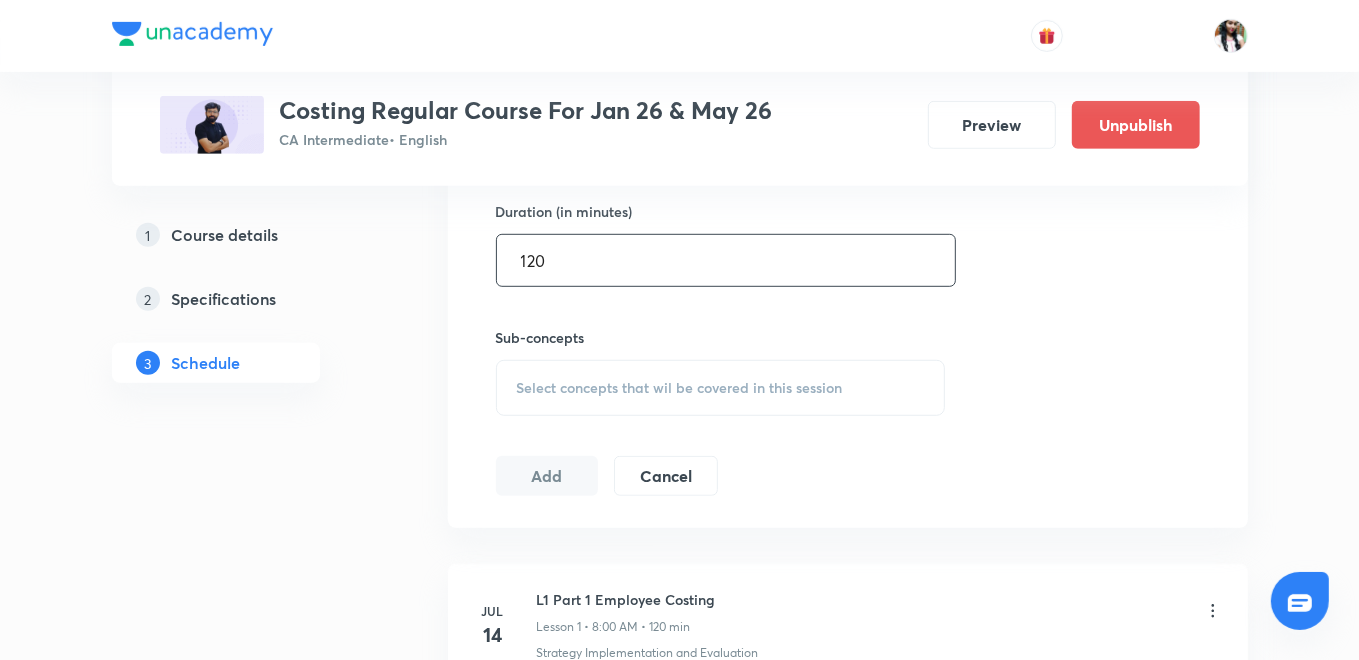 type on "120" 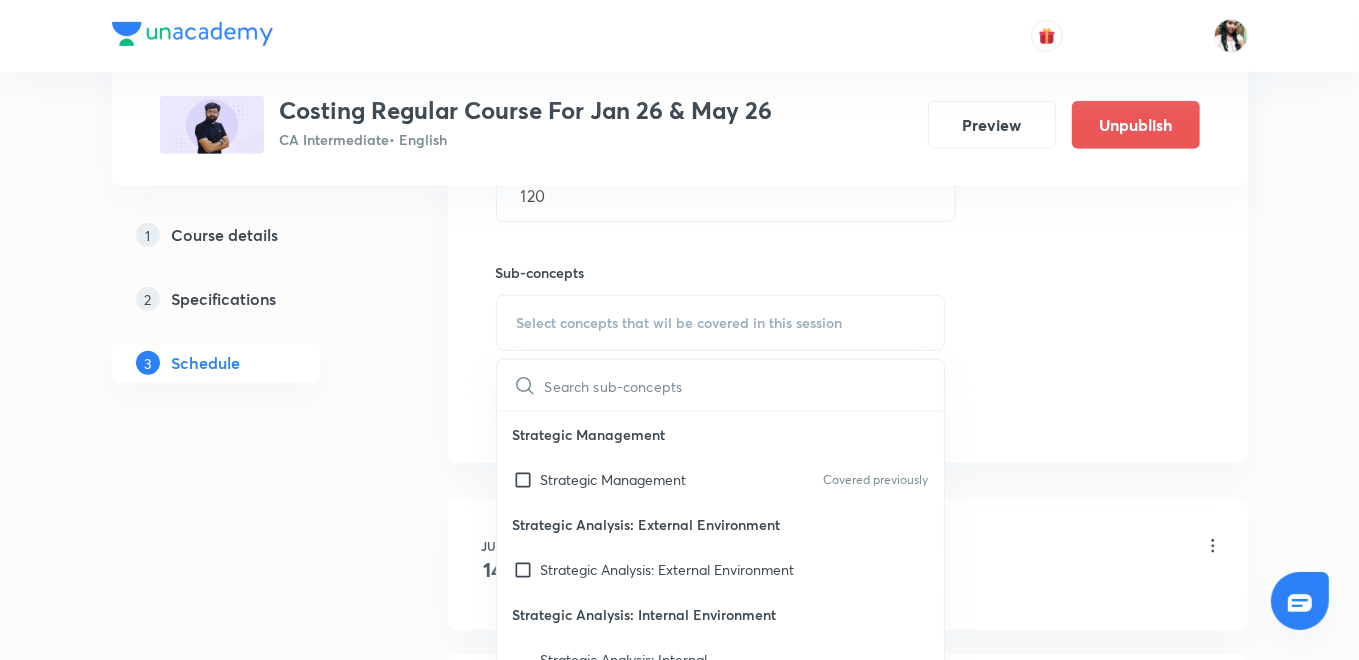 scroll, scrollTop: 889, scrollLeft: 0, axis: vertical 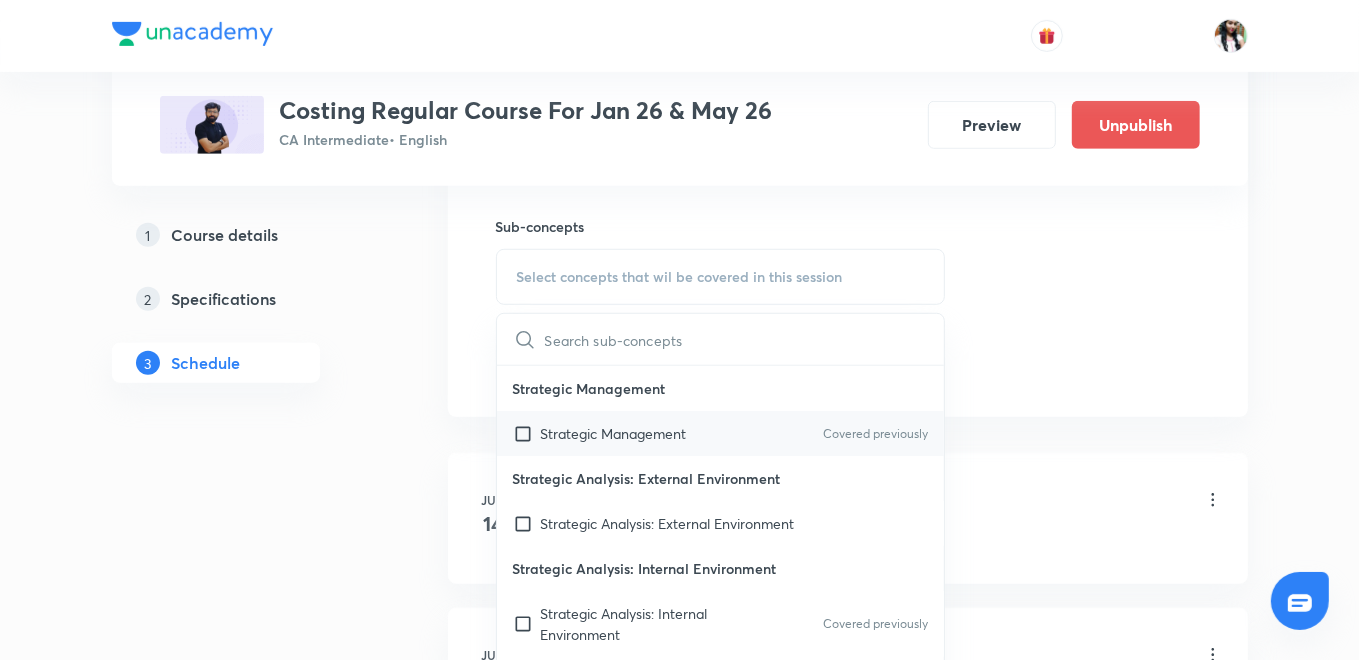 click on "Strategic Management Covered previously" at bounding box center (721, 433) 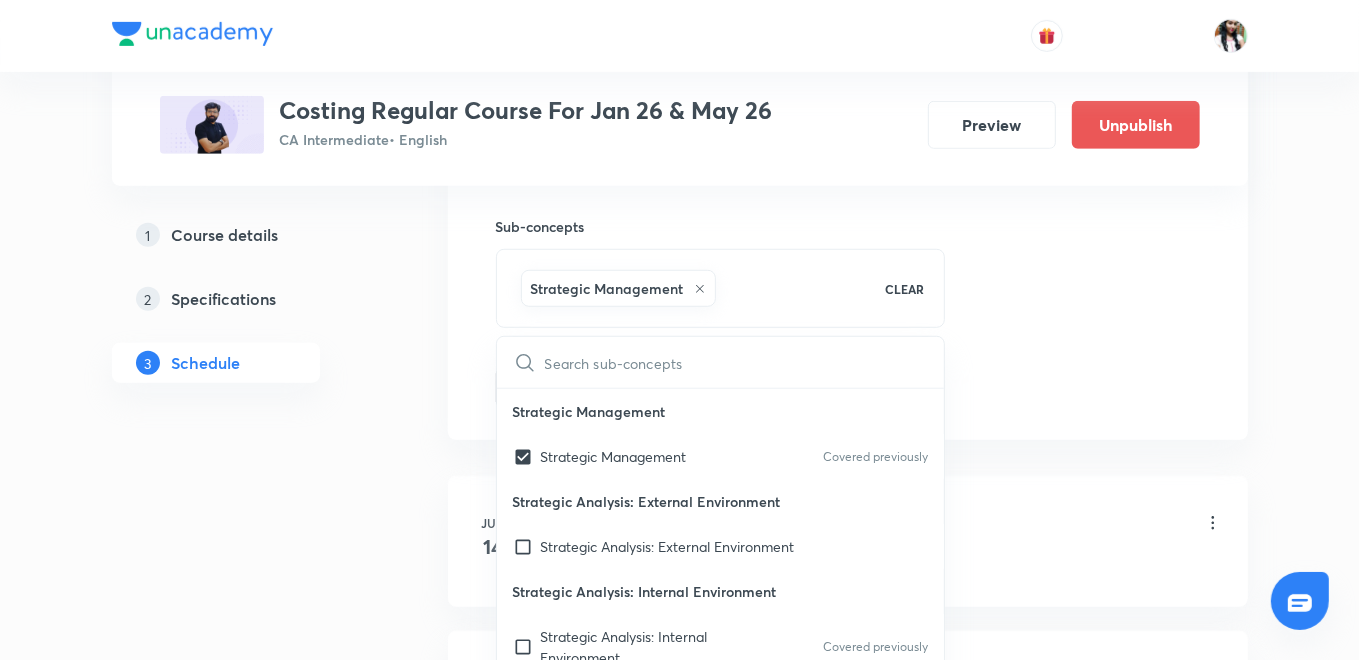 click on "Plus Courses Costing Regular Course For Jan 26 & May 26 CA Intermediate  • English Preview Unpublish 1 Course details 2 Specifications 3 Schedule Schedule 19  classes Topic coverage Financial Management and Strategic Management Cover at least  60 % View details Session  20 Live class Quiz Recorded classes Session title 29/99 L20	Part 2 Budgetary Control ​ Schedule for Aug 5, 2025, 8:00 AM ​ Duration (in minutes) 120 ​ Sub-concepts Strategic Management CLEAR ​ Strategic Management Strategic Management Covered previously Strategic Analysis: External Environment Strategic Analysis: External Environment Strategic Analysis: Internal Environment Strategic Analysis: Internal Environment Covered previously Strategic Choices Strategic Choices Financial Management Strategy Implementation and Evaluation Covered previously Add Cancel Jul 14 L1 Part 1 Employee Costing Lesson 1 • 8:00 AM • 120 min Strategy Implementation and Evaluation Jul 15 L2 Part 2 Employee Costing Lesson 2 • 8:00 AM • 120 min Jul 16" at bounding box center (680, 1386) 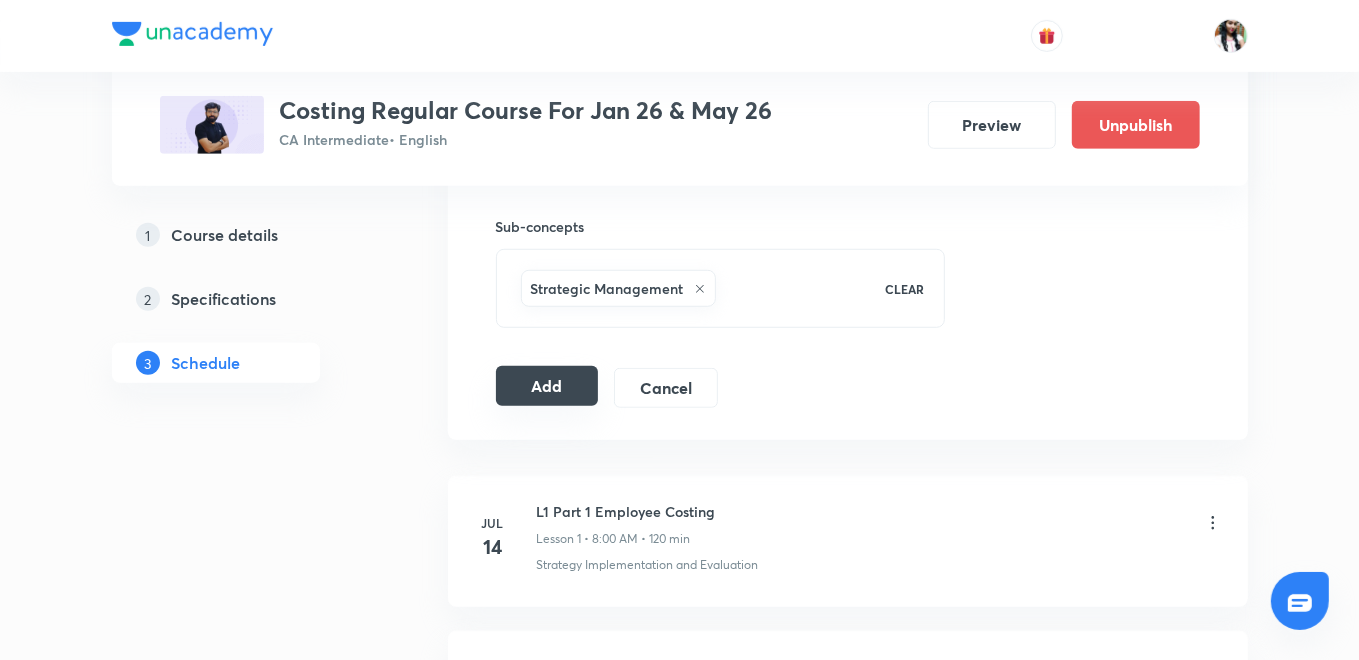 click on "Add" at bounding box center (547, 386) 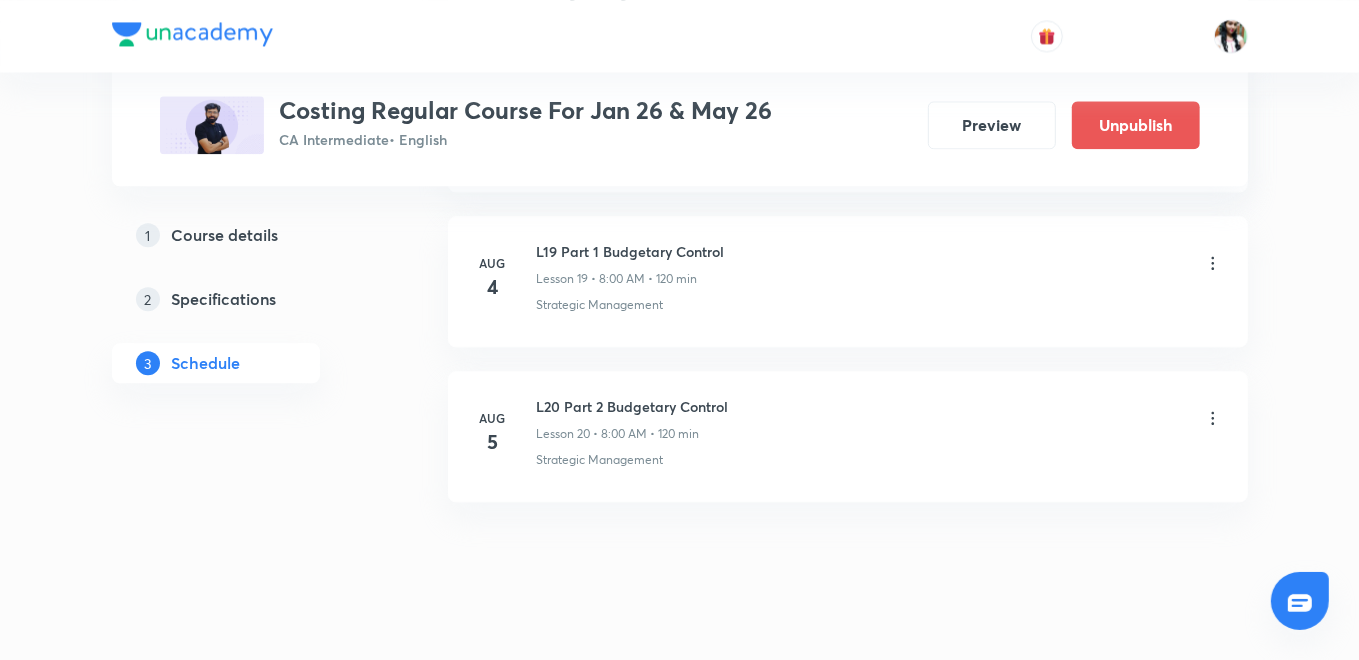 scroll, scrollTop: 3272, scrollLeft: 0, axis: vertical 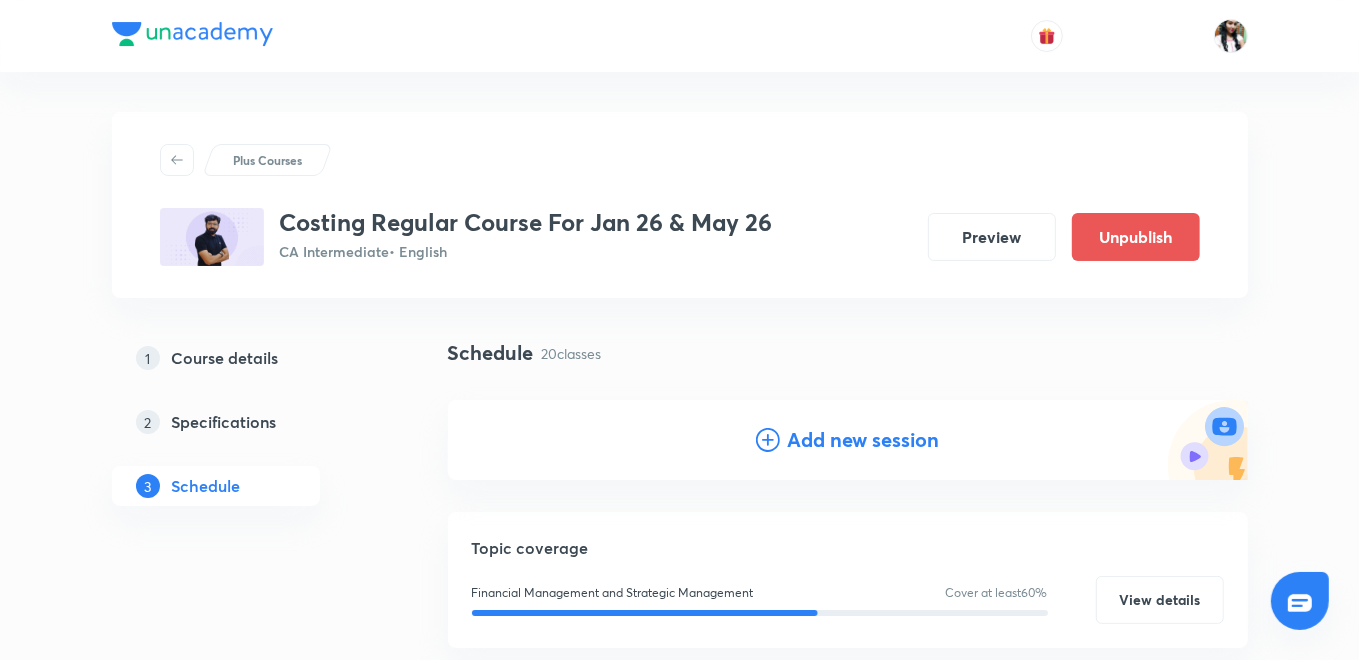 click 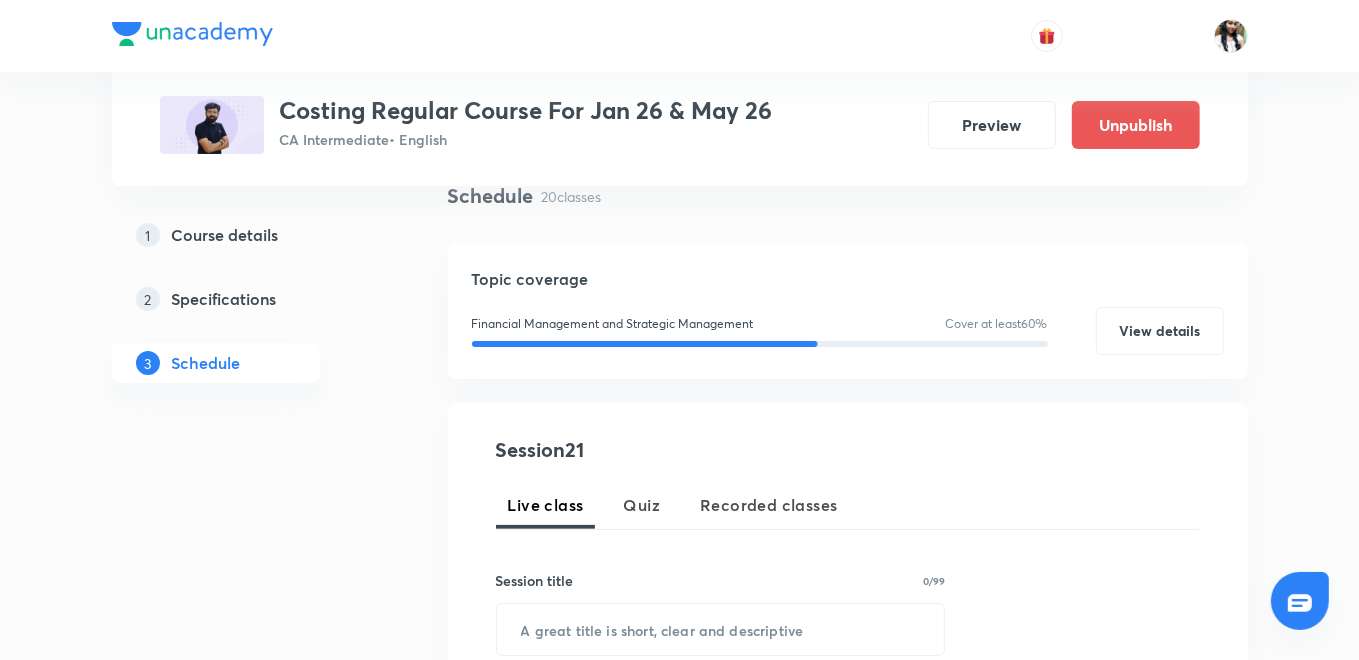 scroll, scrollTop: 444, scrollLeft: 0, axis: vertical 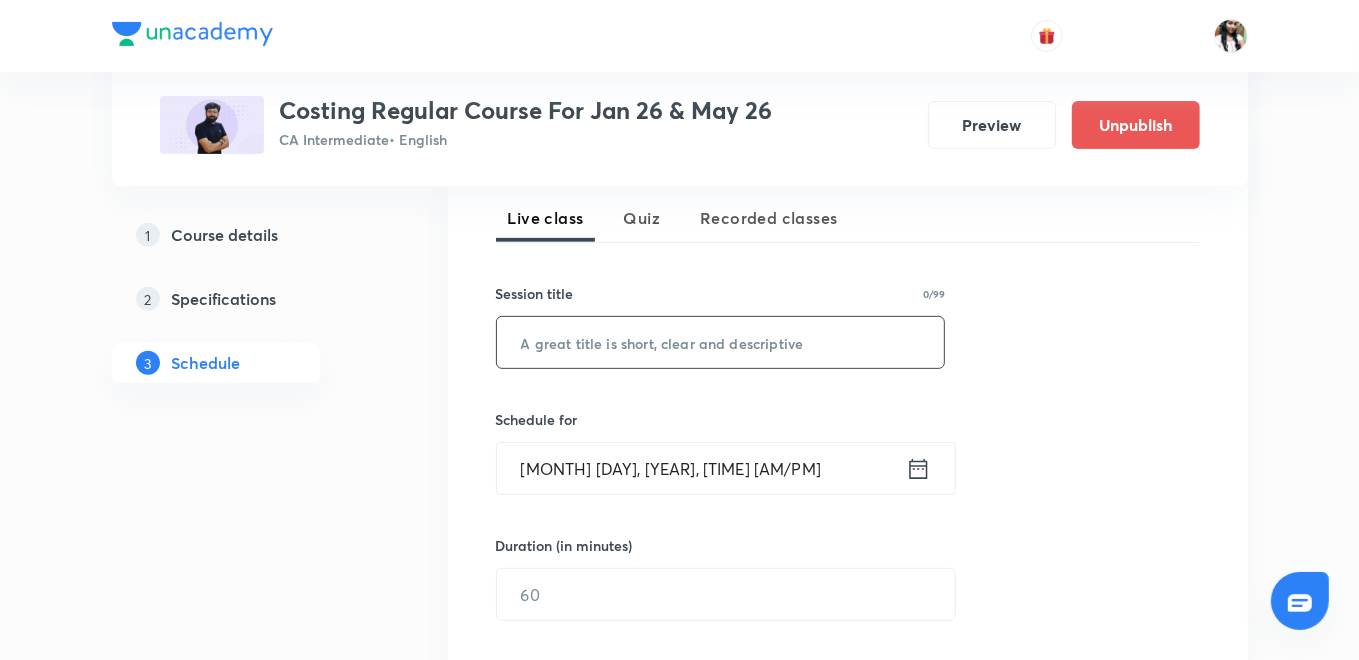 paste on "L21	Part 3 Budgetary Control" 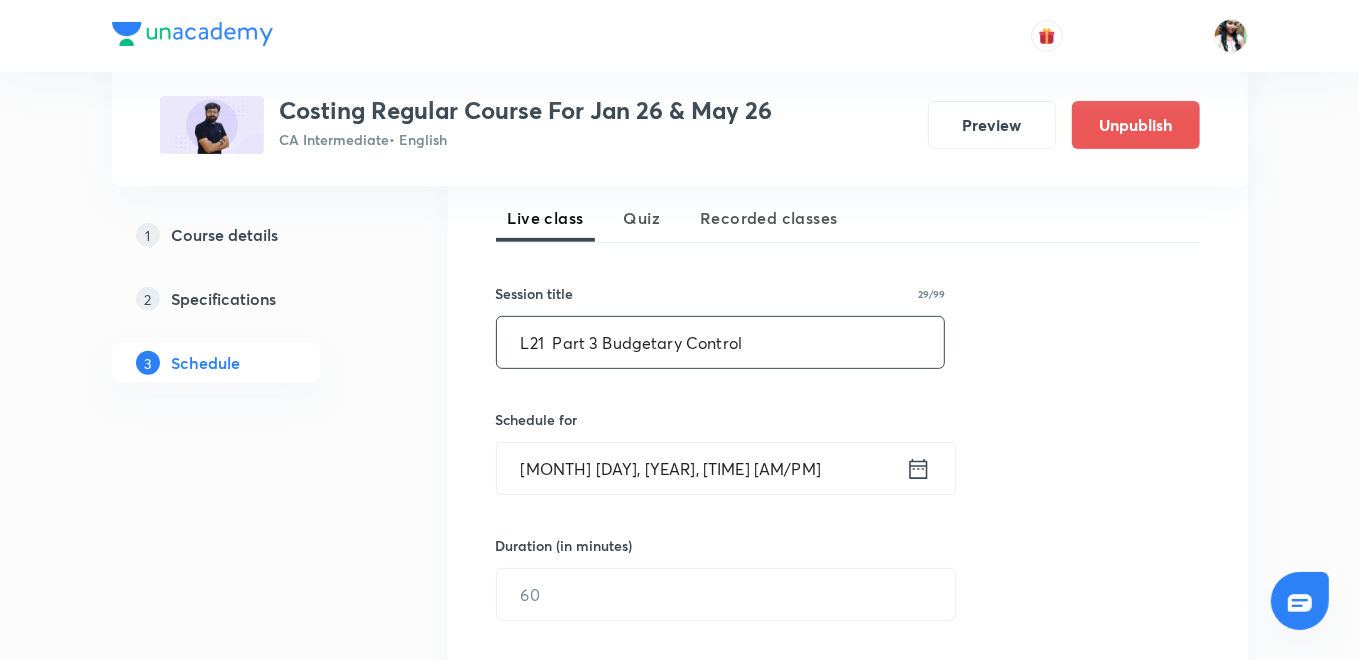 type on "L21	Part 3 Budgetary Control" 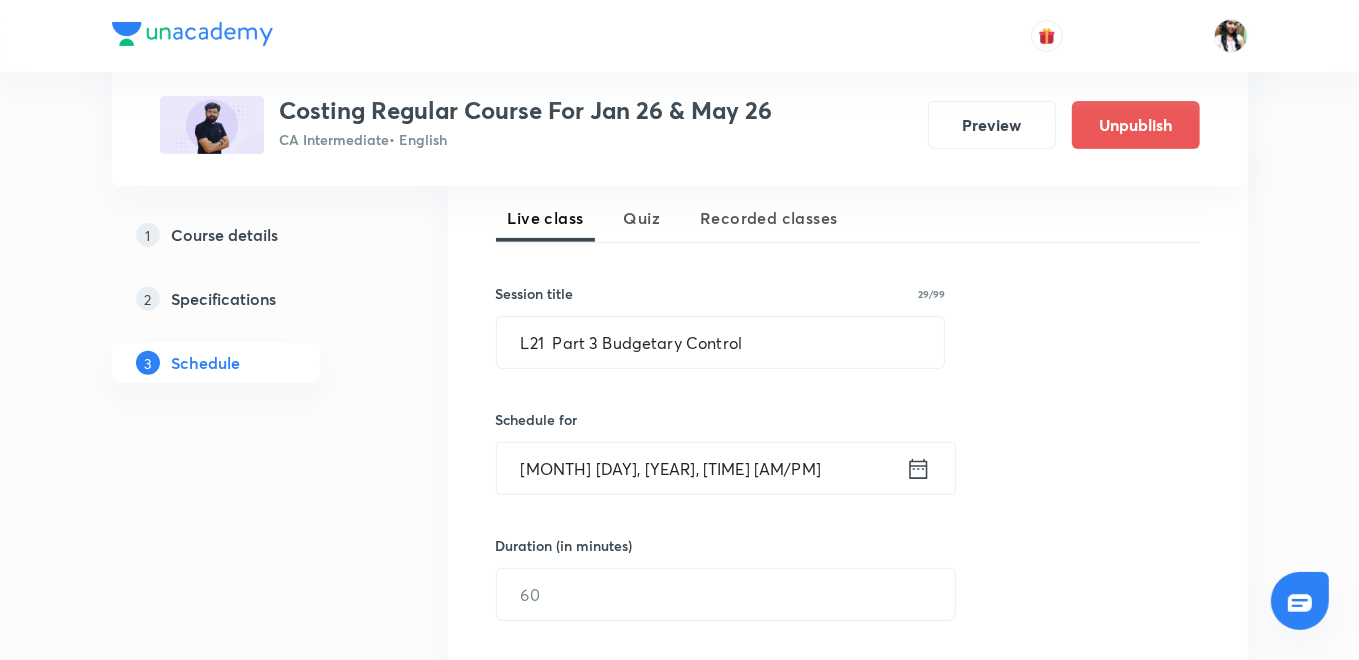 click on "Session  21 Live class Quiz Recorded classes Session title 29/99 L21	Part 3 Budgetary Control ​ Schedule for Aug 4, 2025, 2:18 PM ​ Duration (in minutes) ​ Sub-concepts Select concepts that wil be covered in this session Add Cancel" at bounding box center (848, 489) 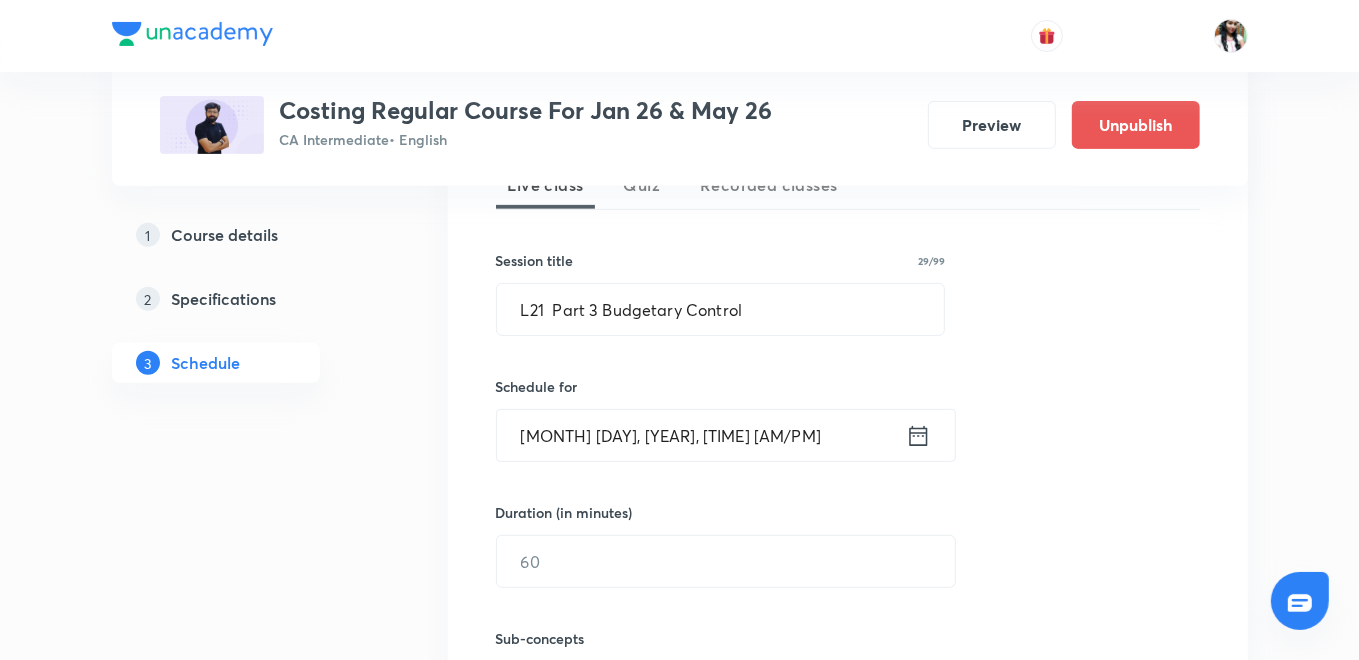scroll, scrollTop: 555, scrollLeft: 0, axis: vertical 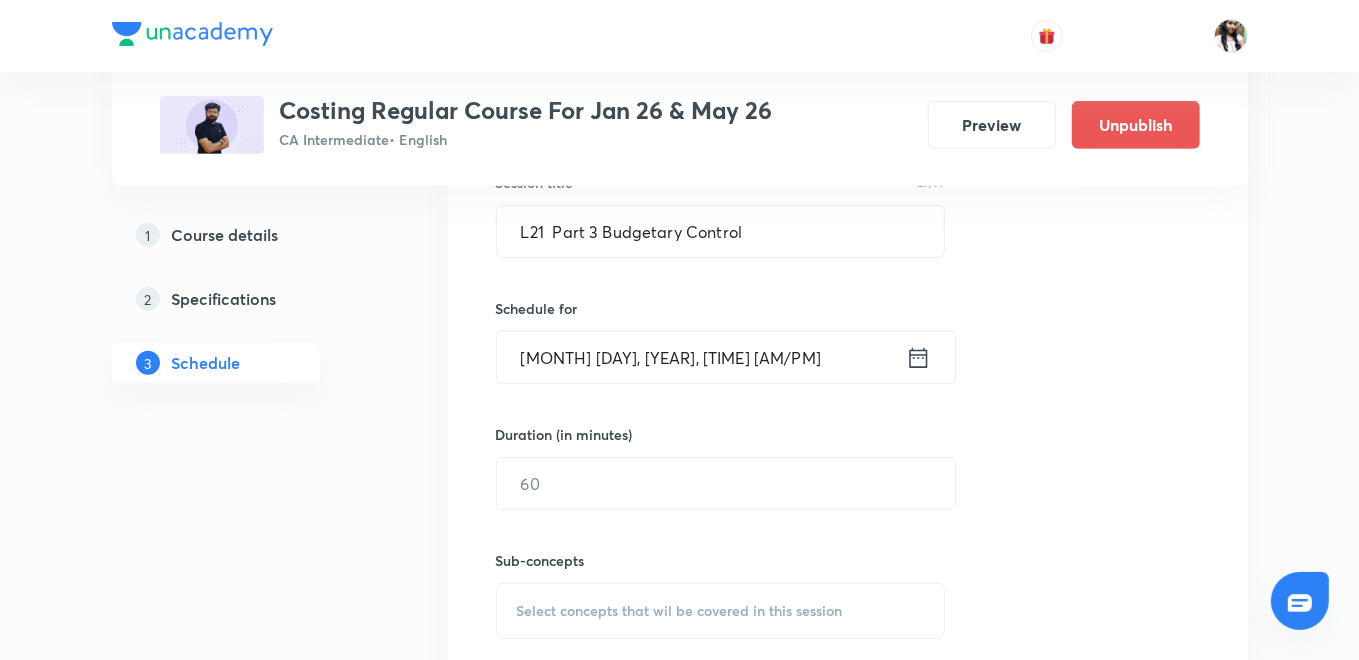 click 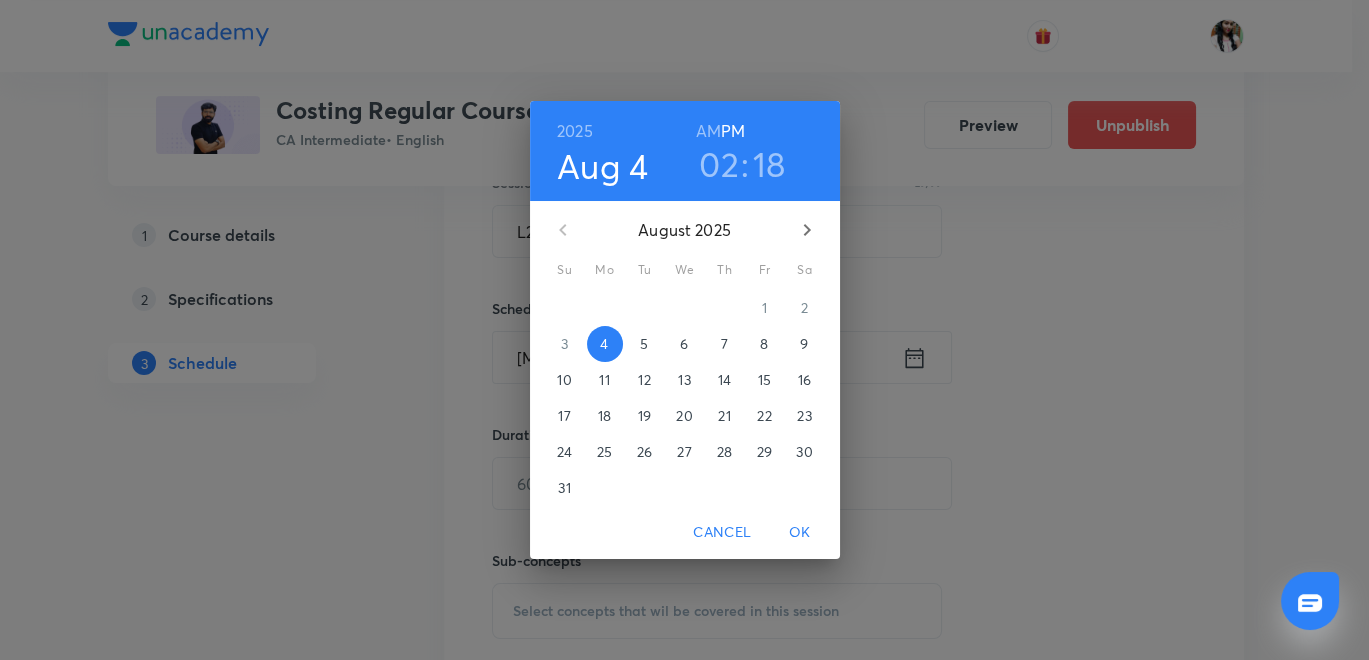 click on "6" at bounding box center [685, 344] 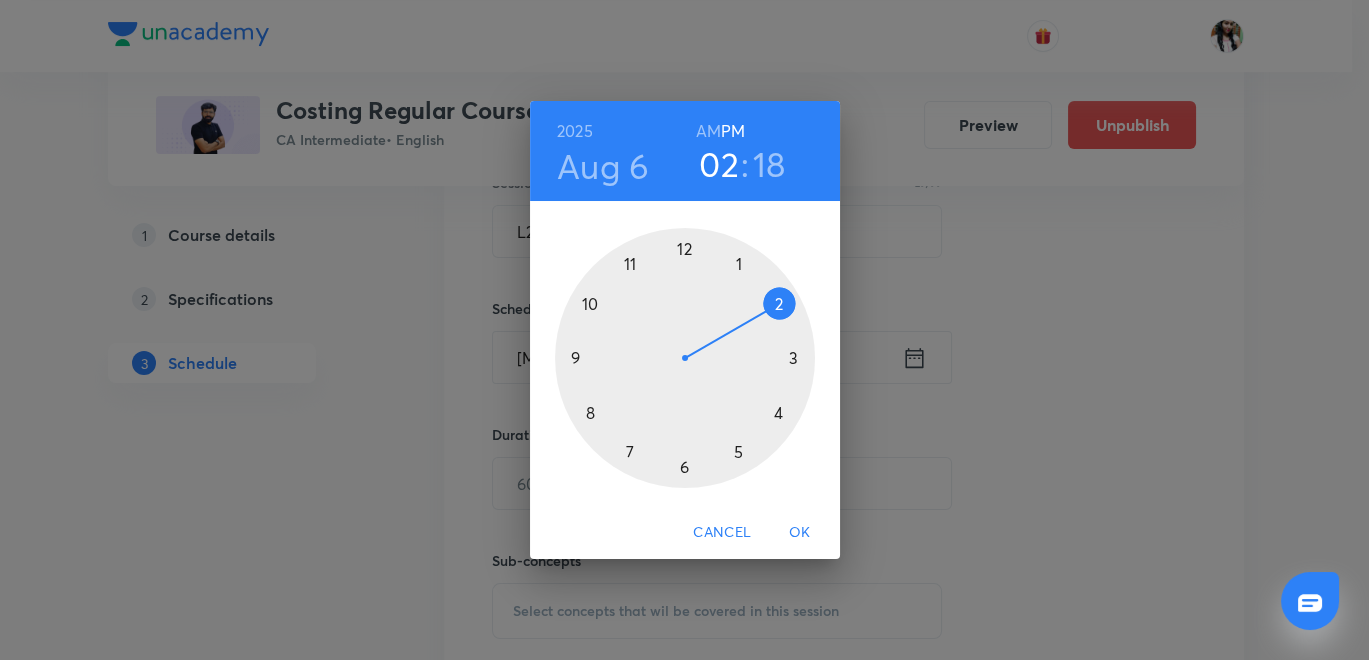 click on "AM" at bounding box center [708, 131] 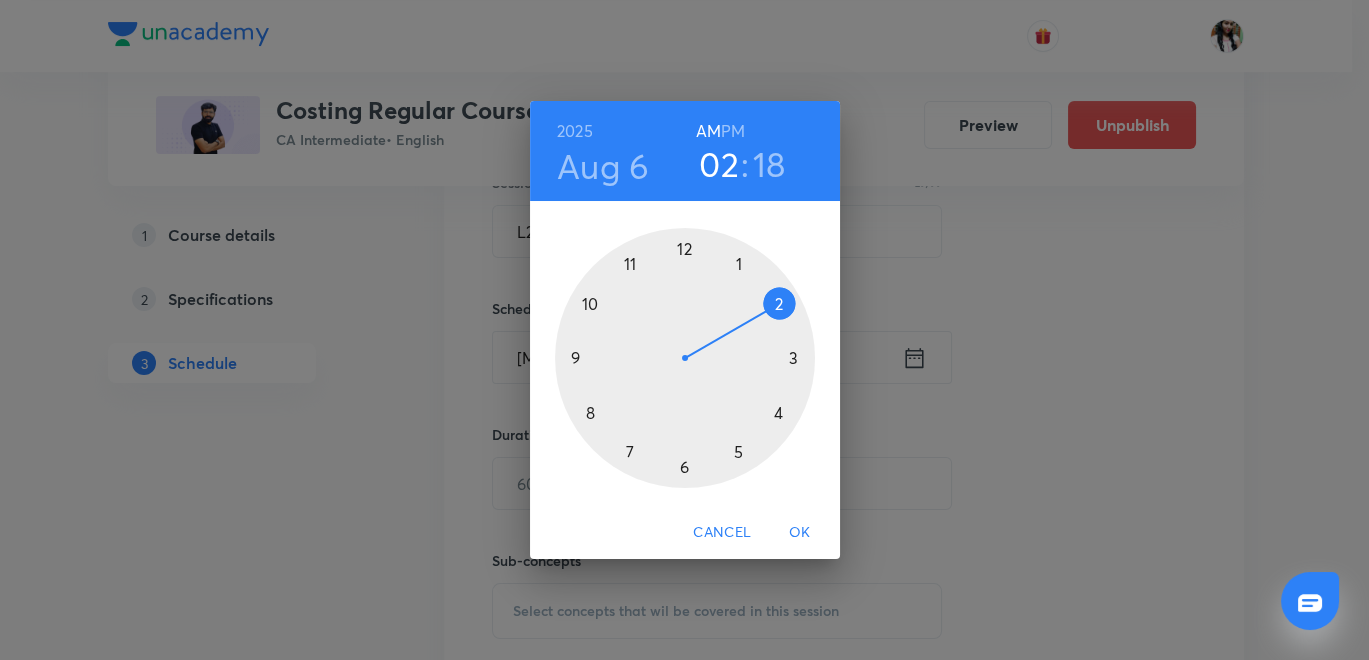 click on "18" at bounding box center [769, 164] 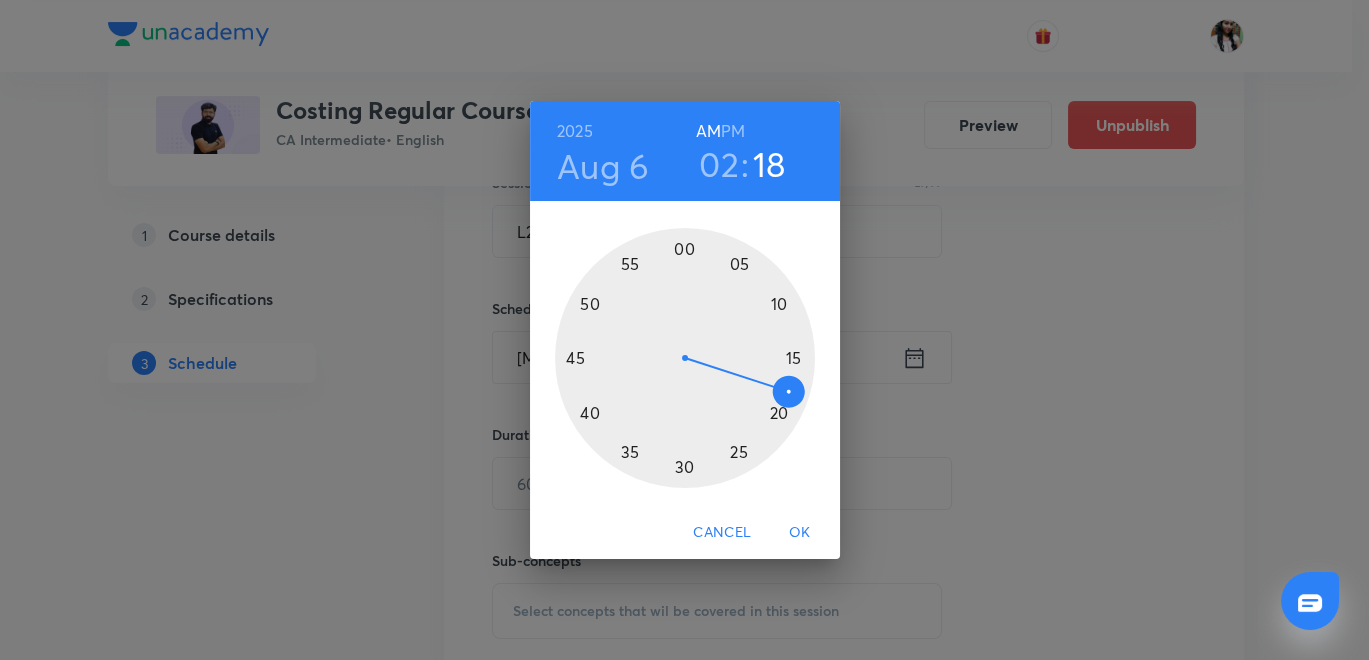 click on "AM" at bounding box center [708, 131] 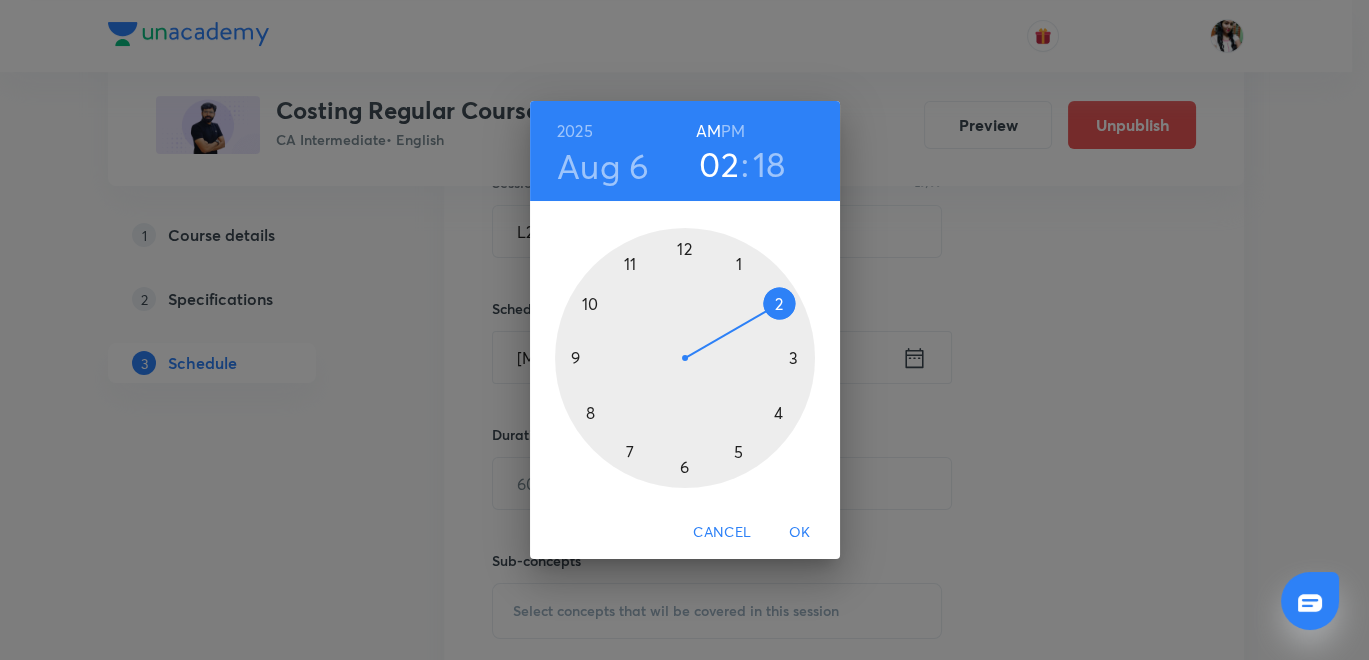 click at bounding box center [685, 358] 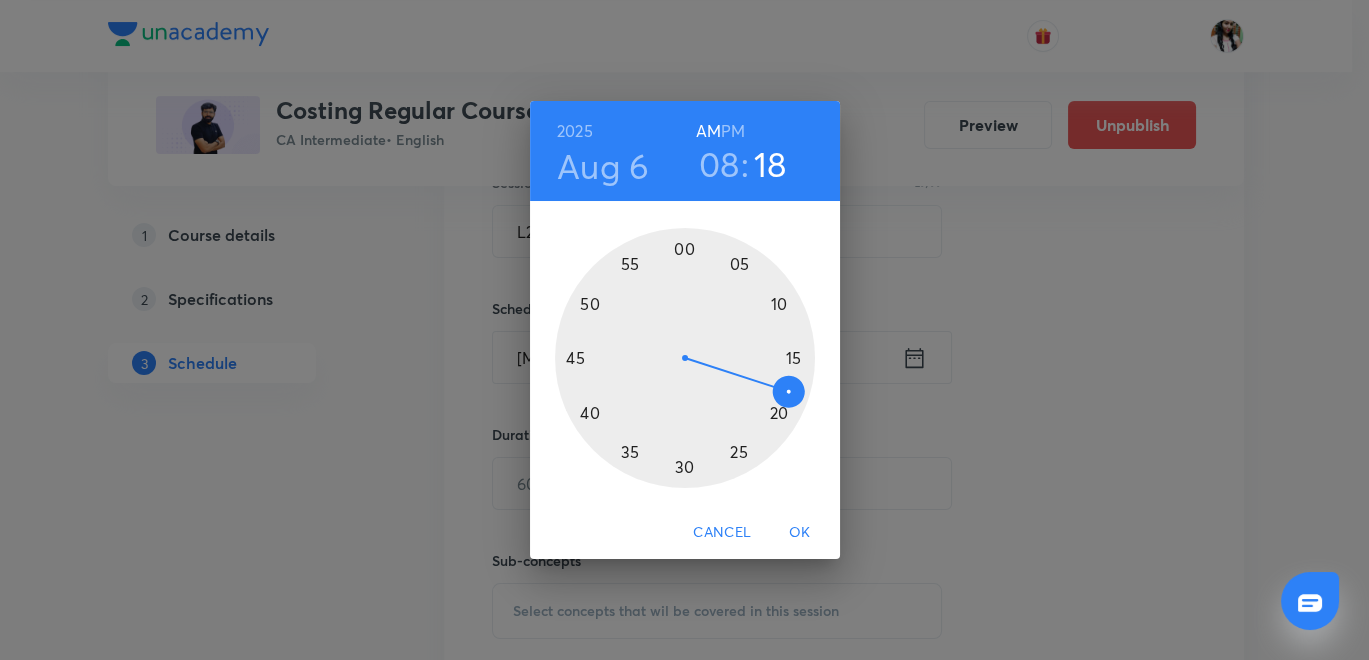 click at bounding box center (685, 358) 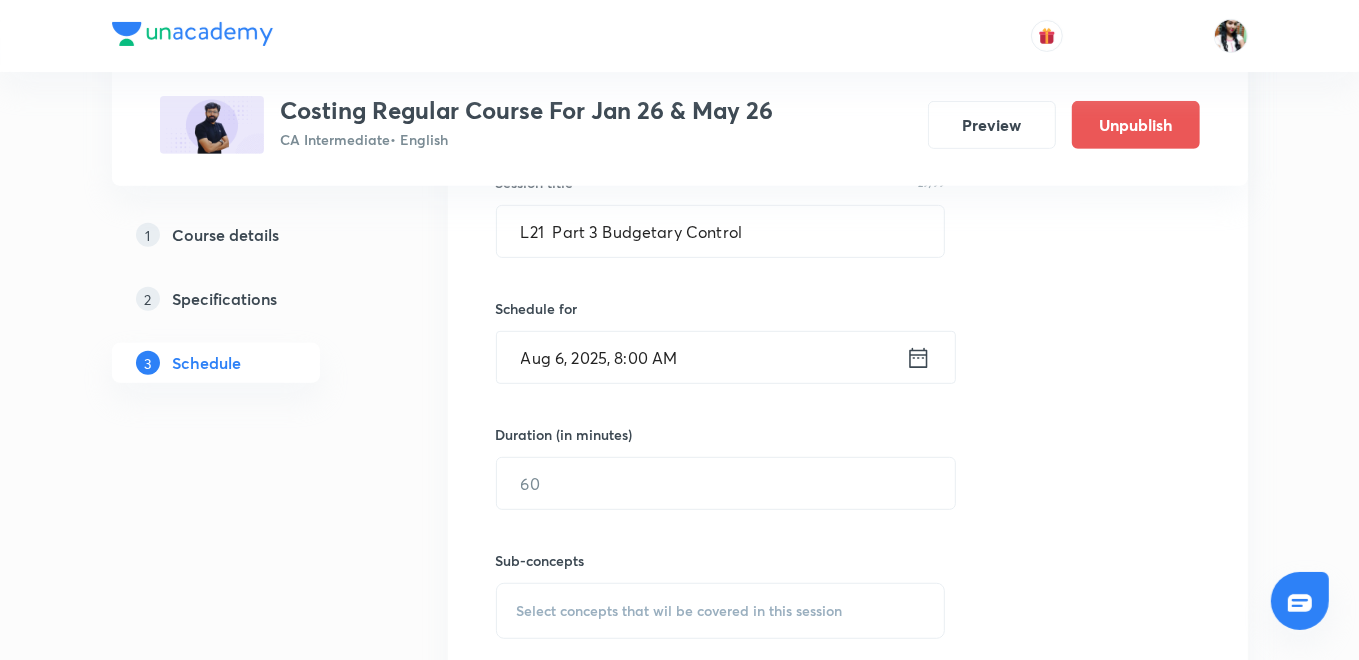 scroll, scrollTop: 666, scrollLeft: 0, axis: vertical 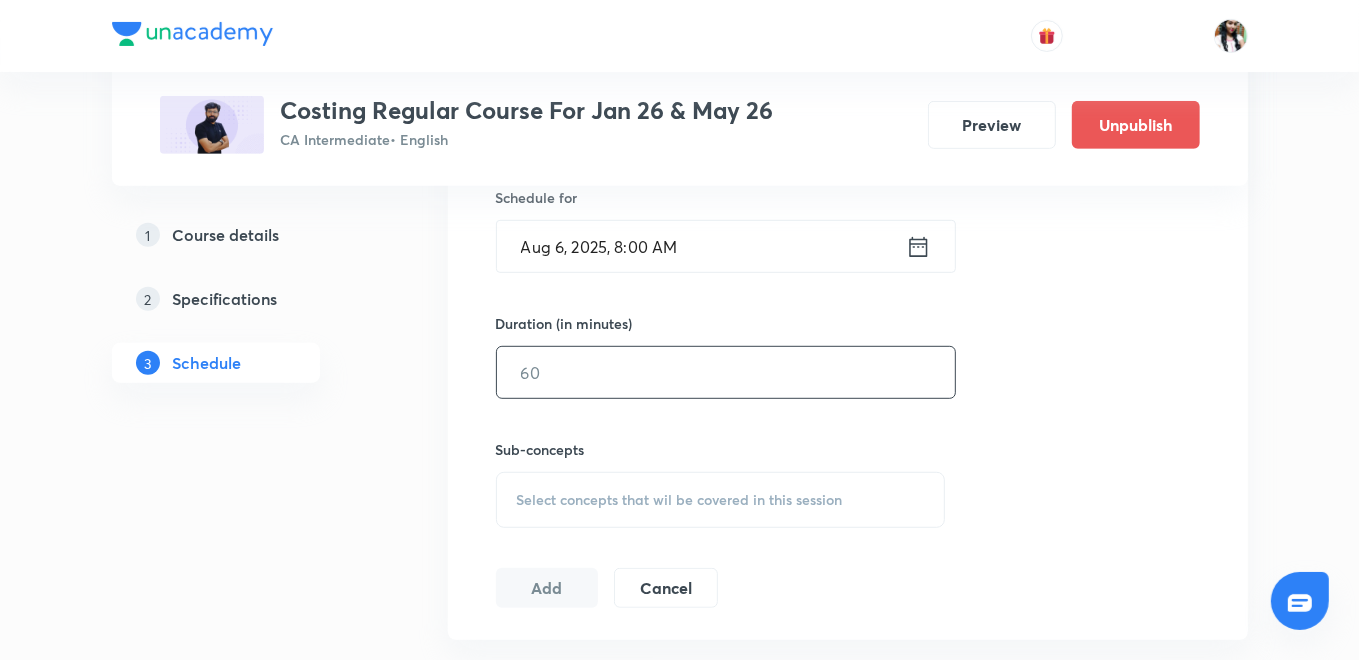 drag, startPoint x: 584, startPoint y: 367, endPoint x: 592, endPoint y: 355, distance: 14.422205 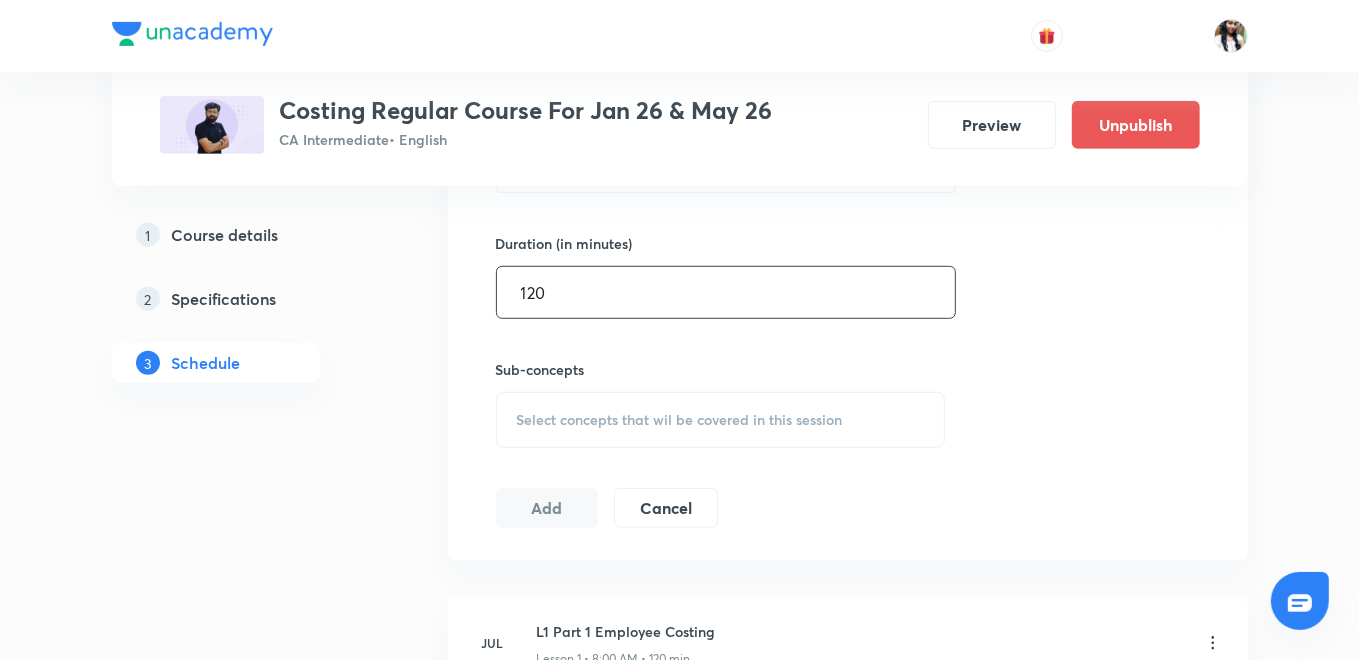 scroll, scrollTop: 777, scrollLeft: 0, axis: vertical 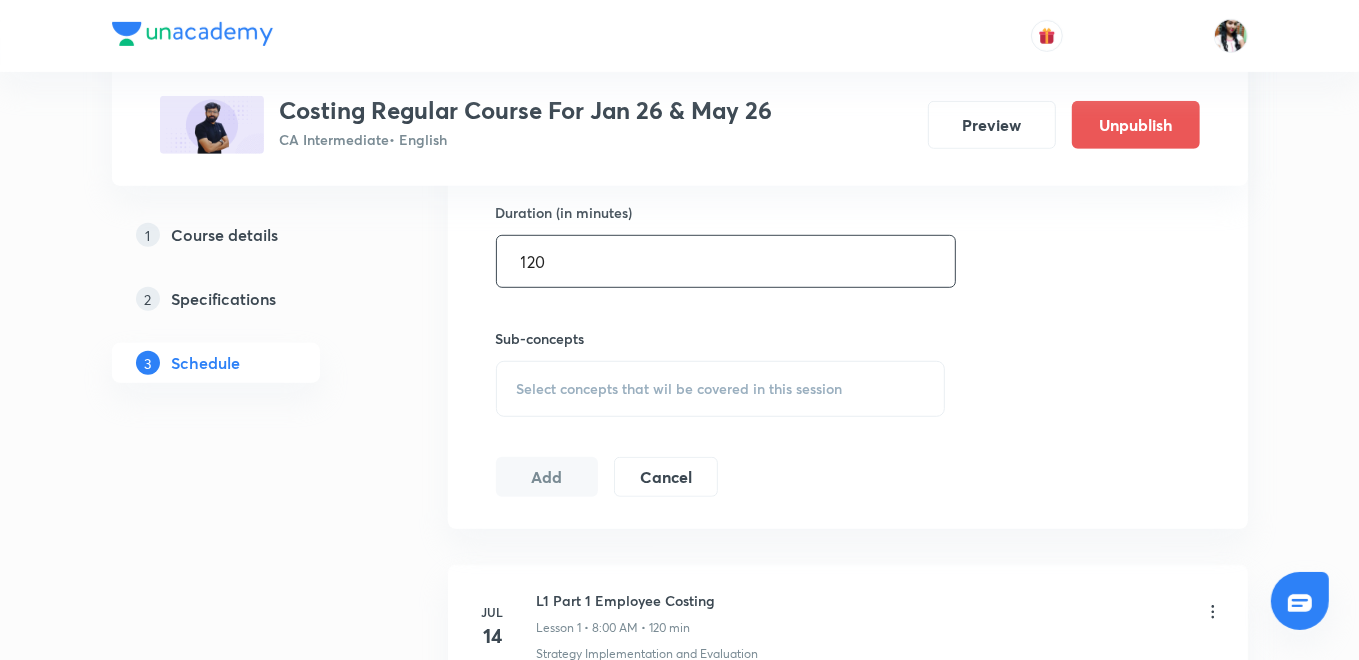 type on "120" 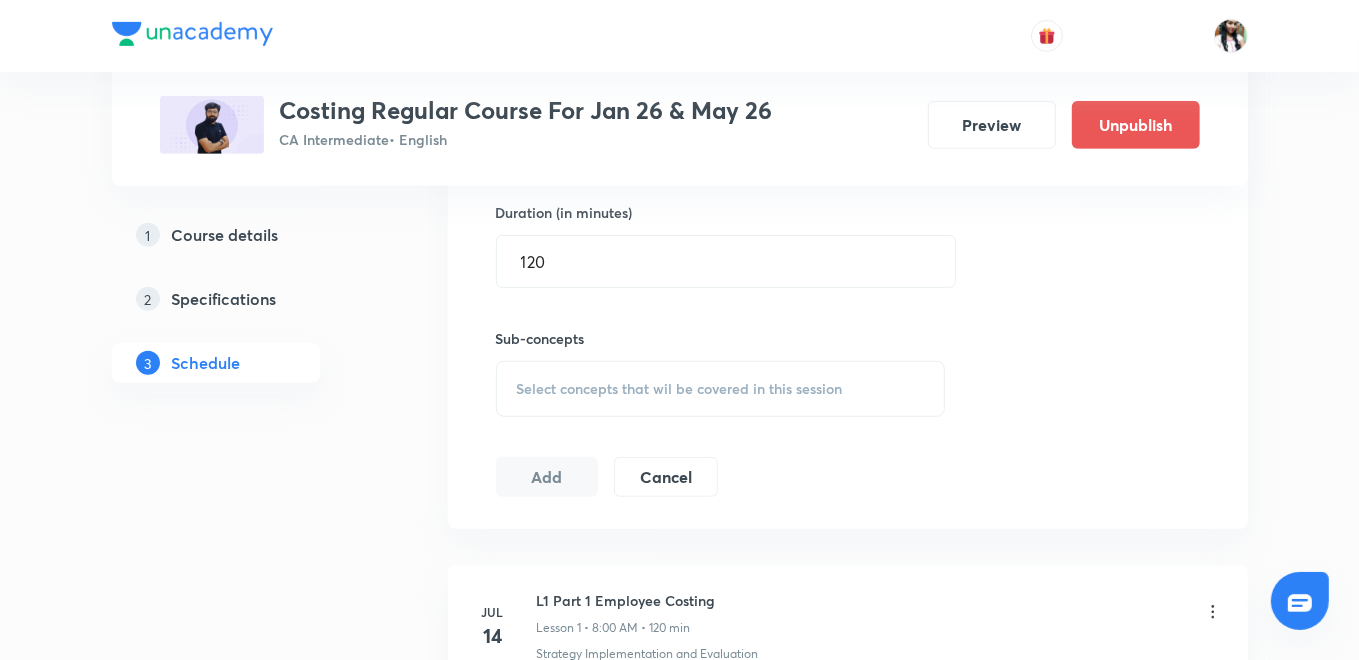 click on "Select concepts that wil be covered in this session" at bounding box center [721, 389] 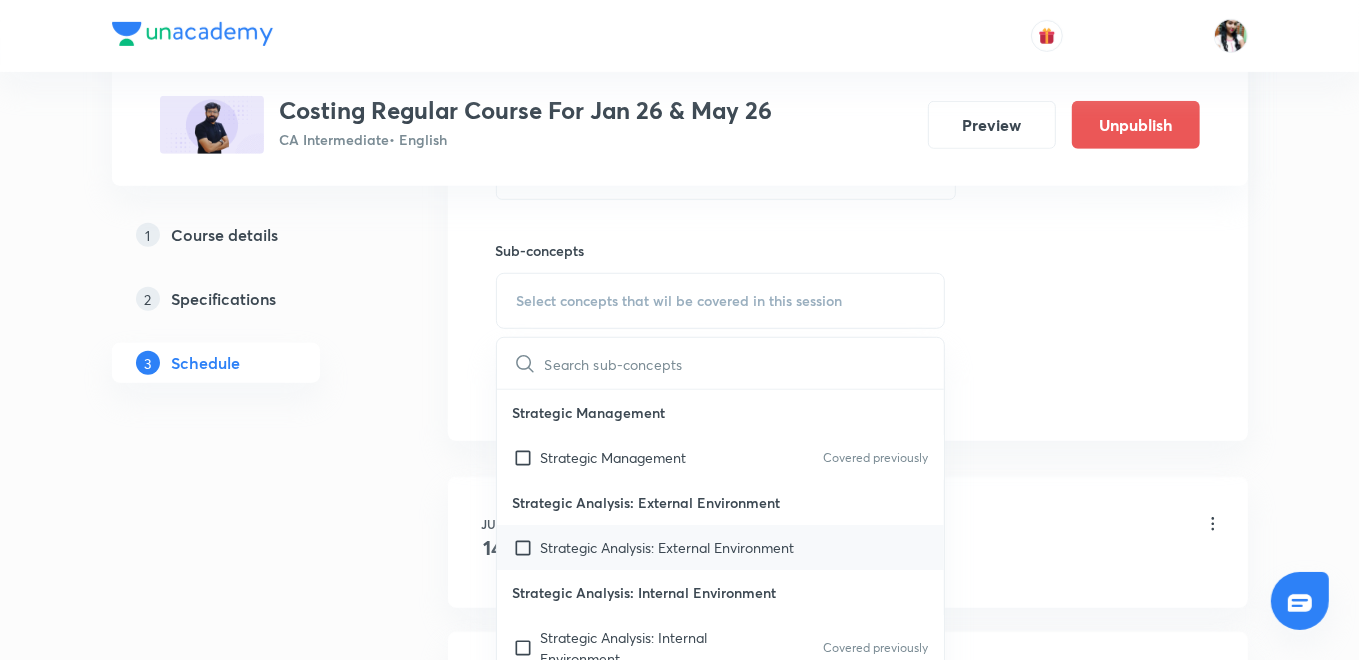 scroll, scrollTop: 1000, scrollLeft: 0, axis: vertical 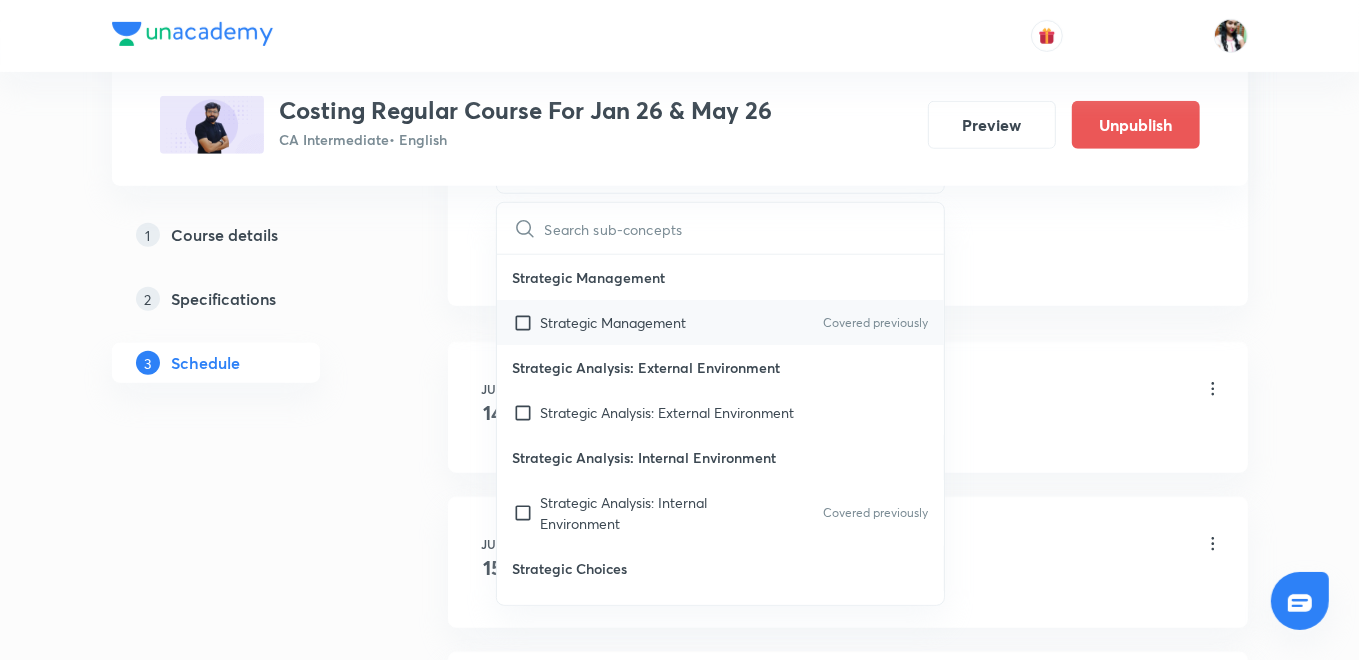 drag, startPoint x: 599, startPoint y: 317, endPoint x: 519, endPoint y: 322, distance: 80.1561 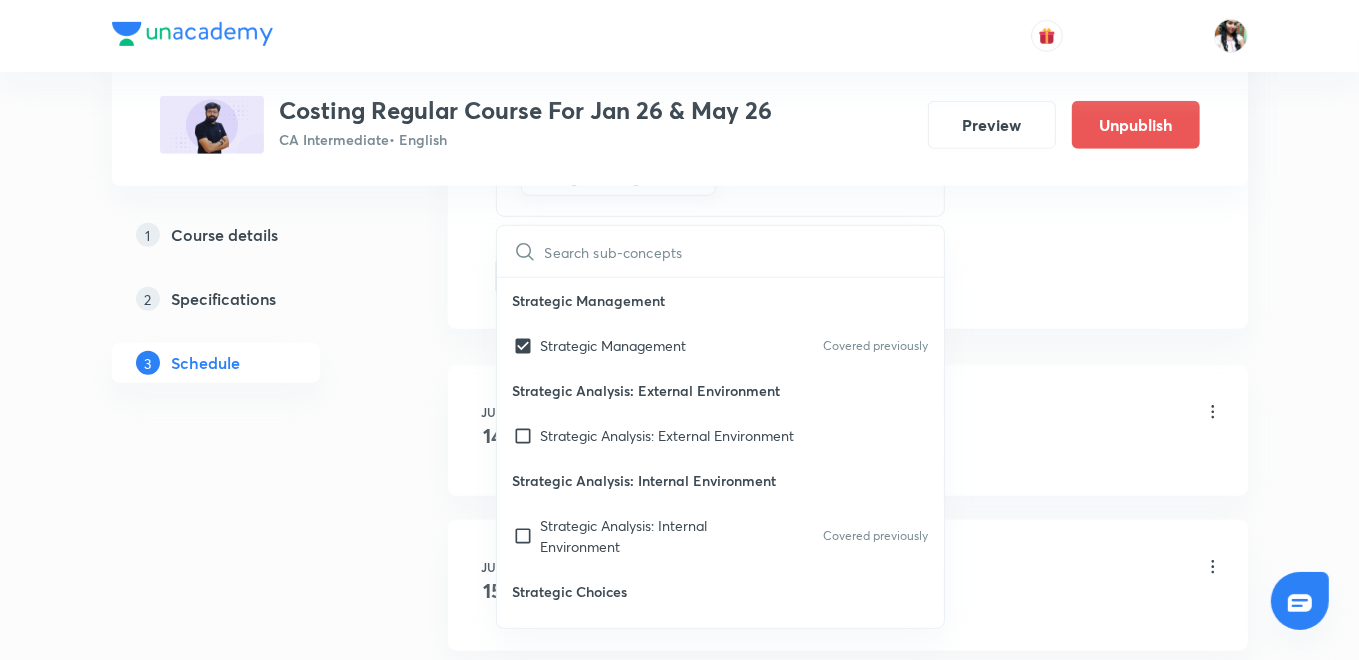 click on "Plus Courses Costing Regular Course For Jan 26 & May 26 CA Intermediate  • English Preview Unpublish 1 Course details 2 Specifications 3 Schedule Schedule 20  classes Topic coverage Financial Management and Strategic Management Cover at least  60 % View details Session  21 Live class Quiz Recorded classes Session title 29/99 L21	Part 3 Budgetary Control ​ Schedule for Aug 6, 2025, 8:00 AM ​ Duration (in minutes) 120 ​ Sub-concepts Strategic Management CLEAR ​ Strategic Management Strategic Management Covered previously Strategic Analysis: External Environment Strategic Analysis: External Environment Strategic Analysis: Internal Environment Strategic Analysis: Internal Environment Covered previously Strategic Choices Strategic Choices Financial Management Strategy Implementation and Evaluation Covered previously Add Cancel Jul 14 L1 Part 1 Employee Costing Lesson 1 • 8:00 AM • 120 min Strategy Implementation and Evaluation Jul 15 L2 Part 2 Employee Costing Lesson 2 • 8:00 AM • 120 min Jul 16" at bounding box center (680, 1352) 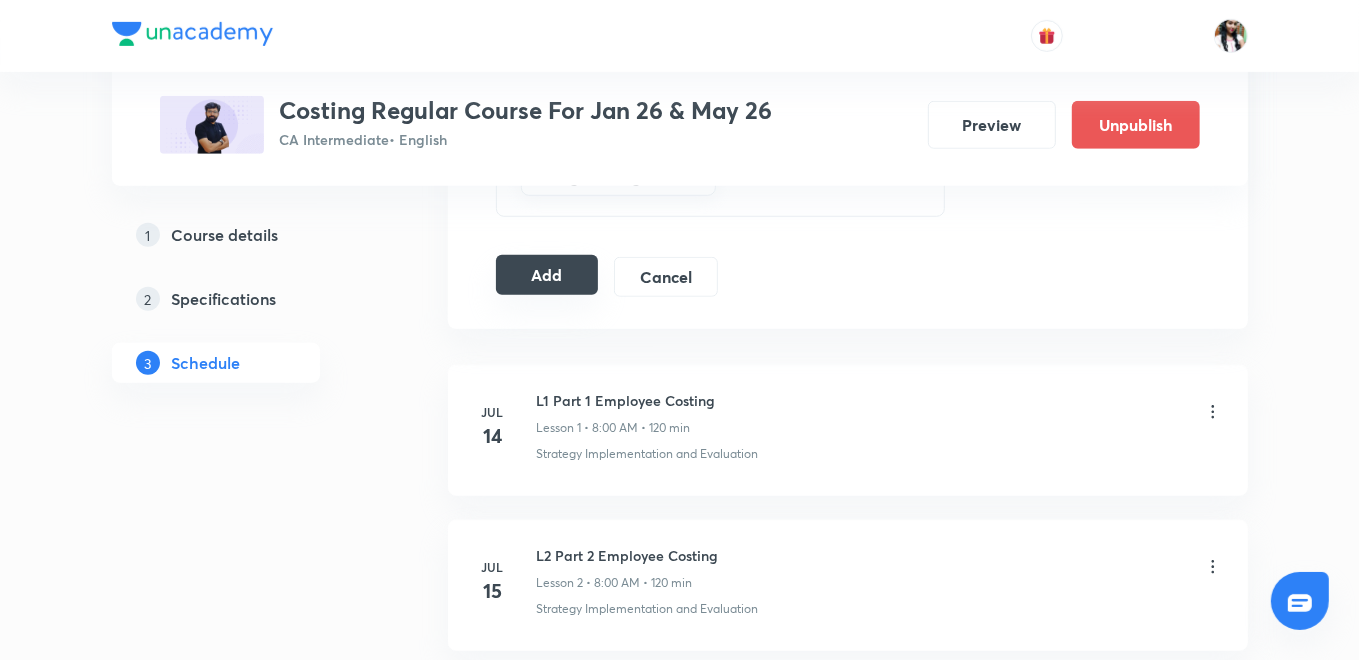 click on "Add" at bounding box center [547, 275] 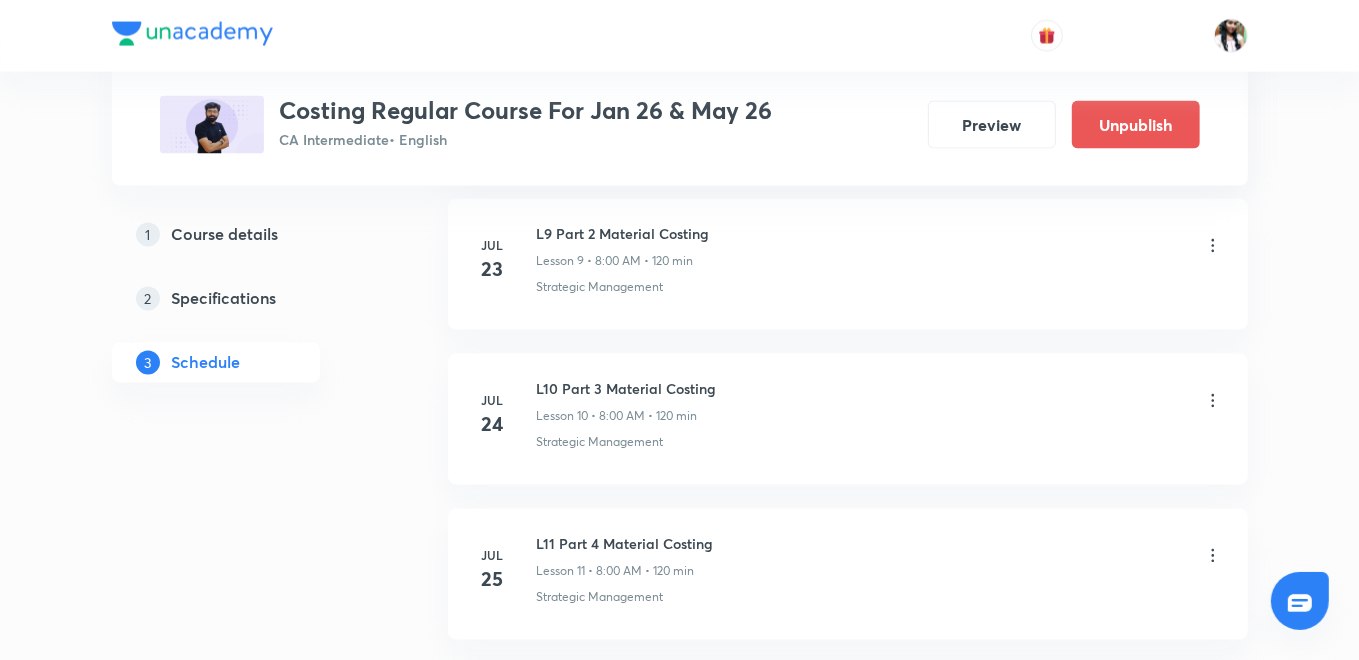 scroll, scrollTop: 3954, scrollLeft: 0, axis: vertical 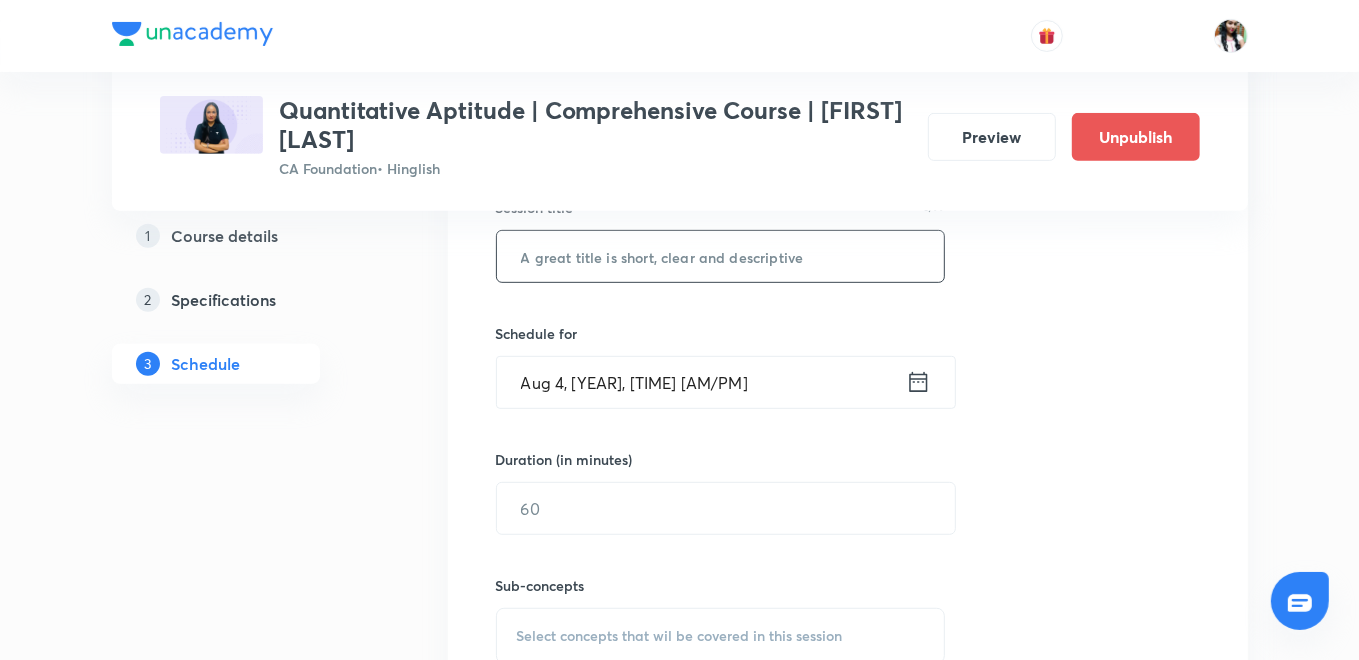 paste on "Probability - VI" 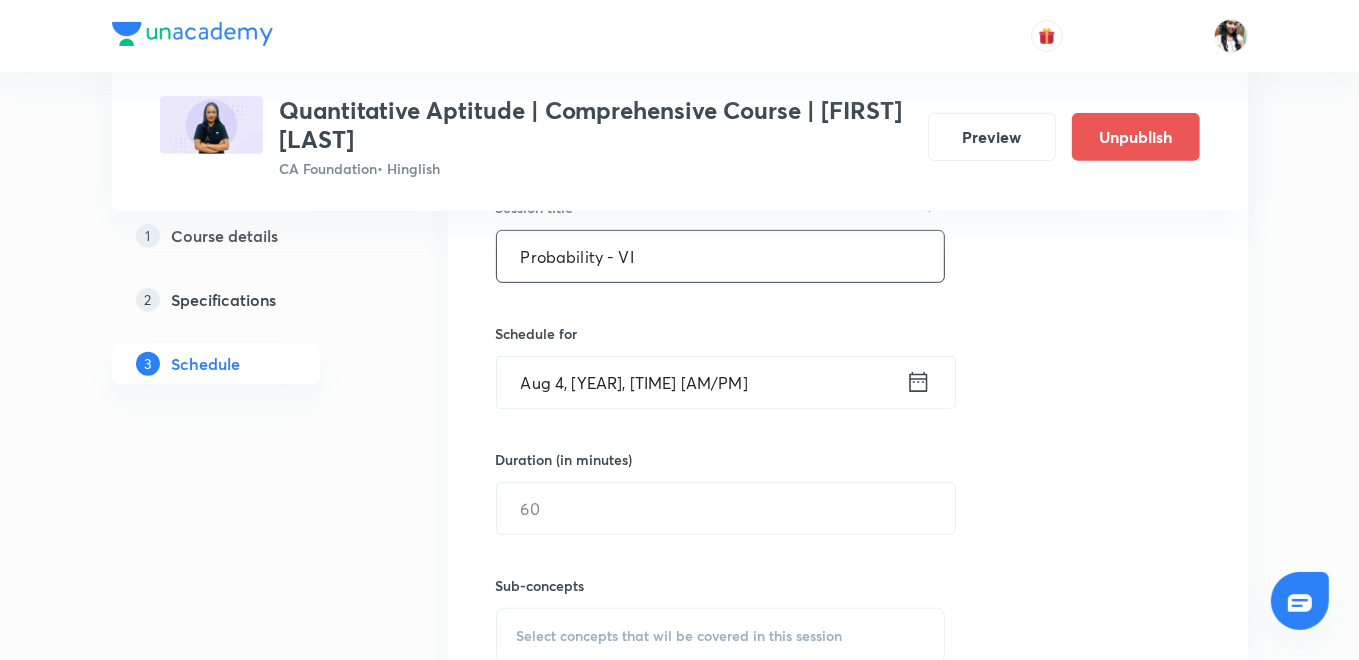 type on "Probability - VI" 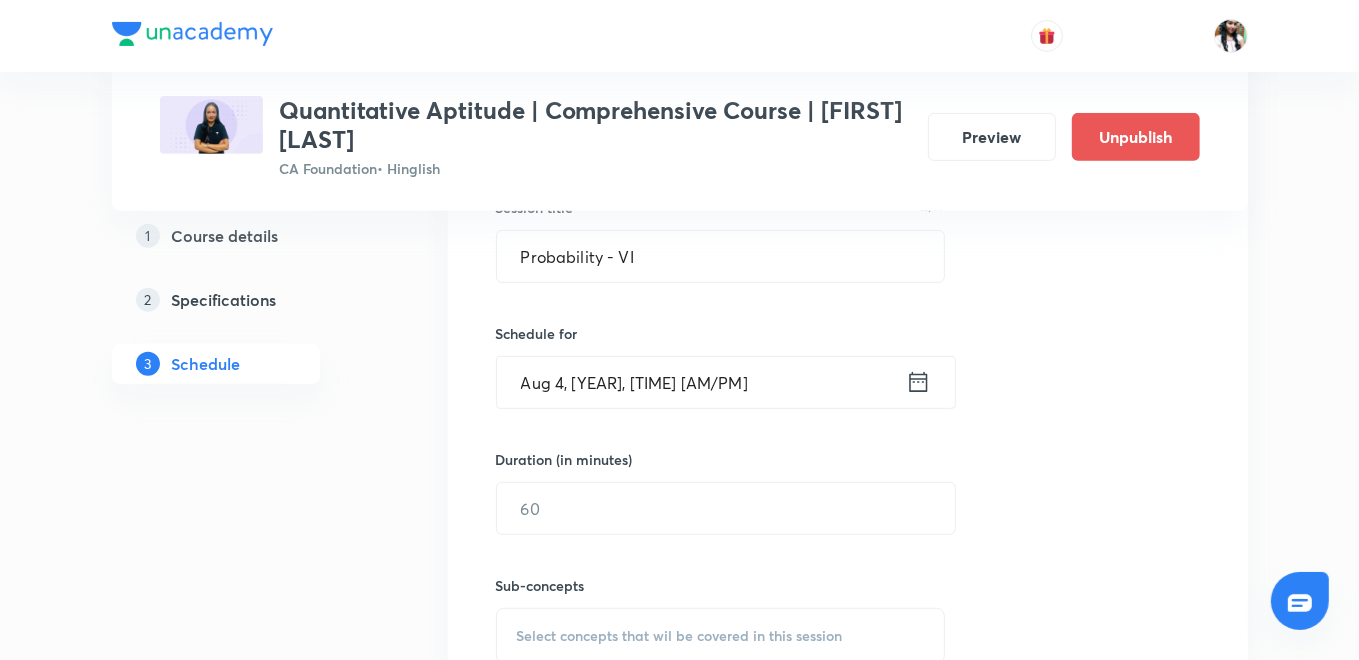 click 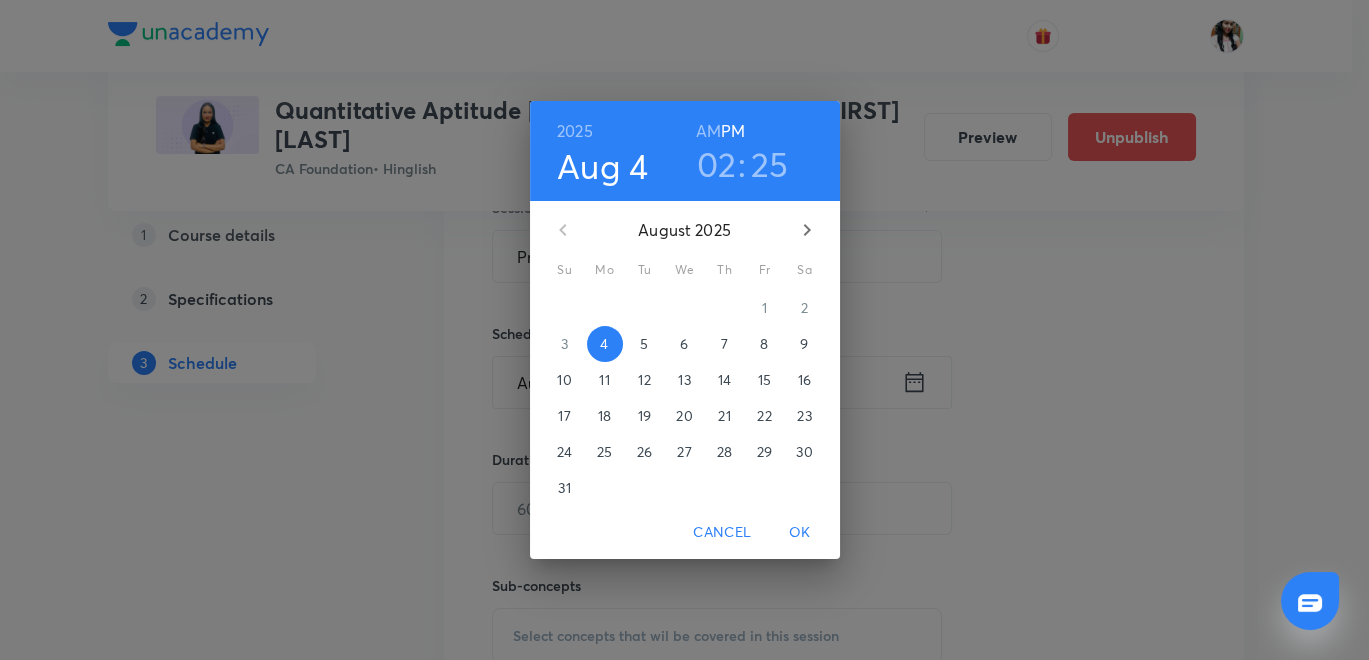 click on "5" at bounding box center [644, 344] 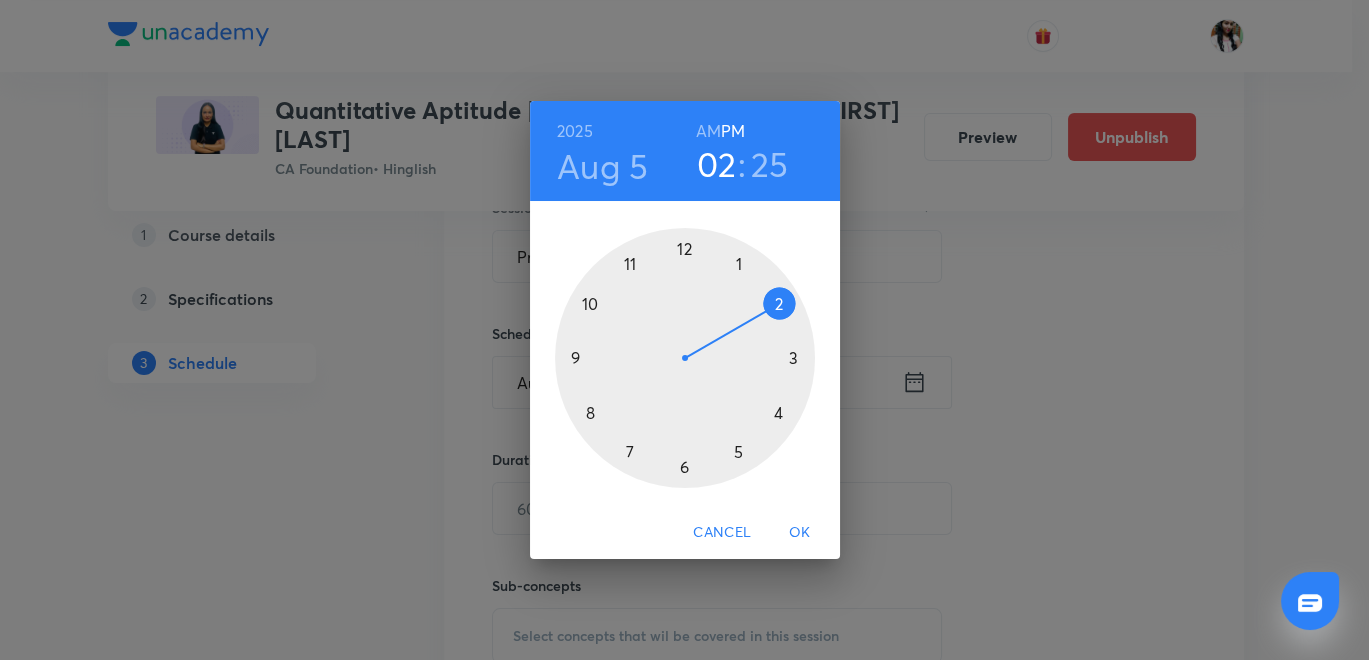 click on "AM" at bounding box center (708, 131) 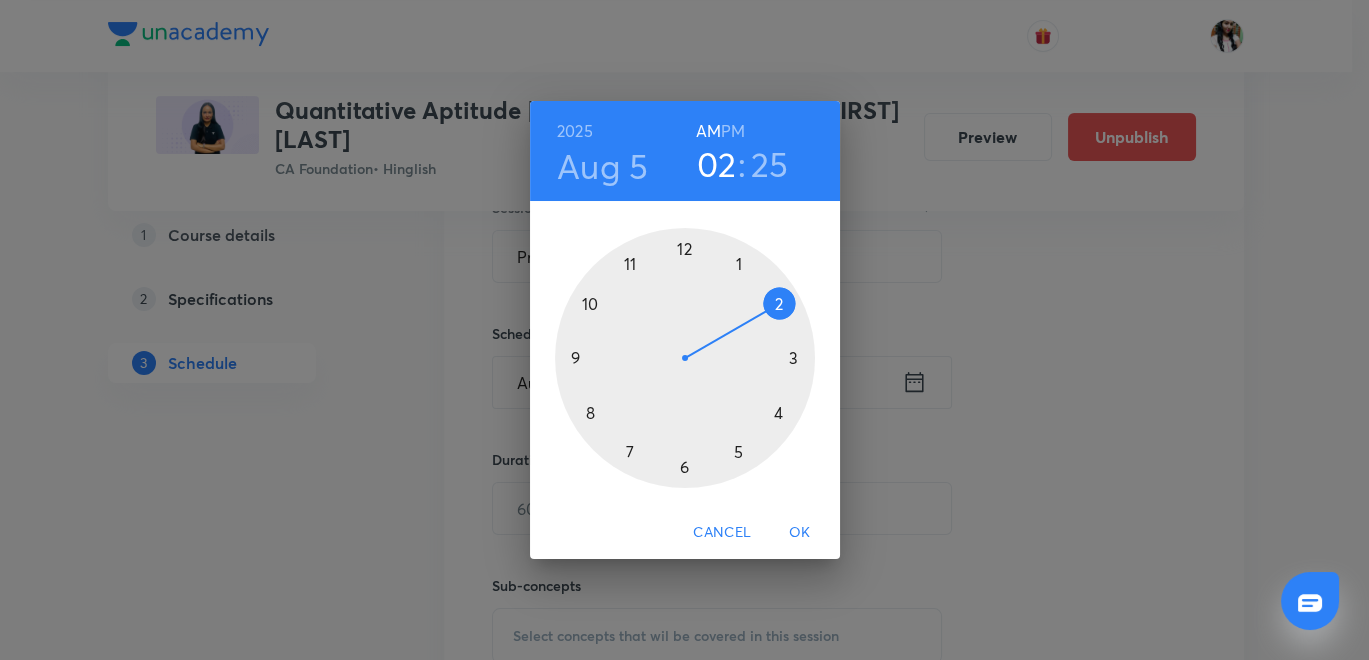 drag, startPoint x: 594, startPoint y: 404, endPoint x: 624, endPoint y: 440, distance: 46.8615 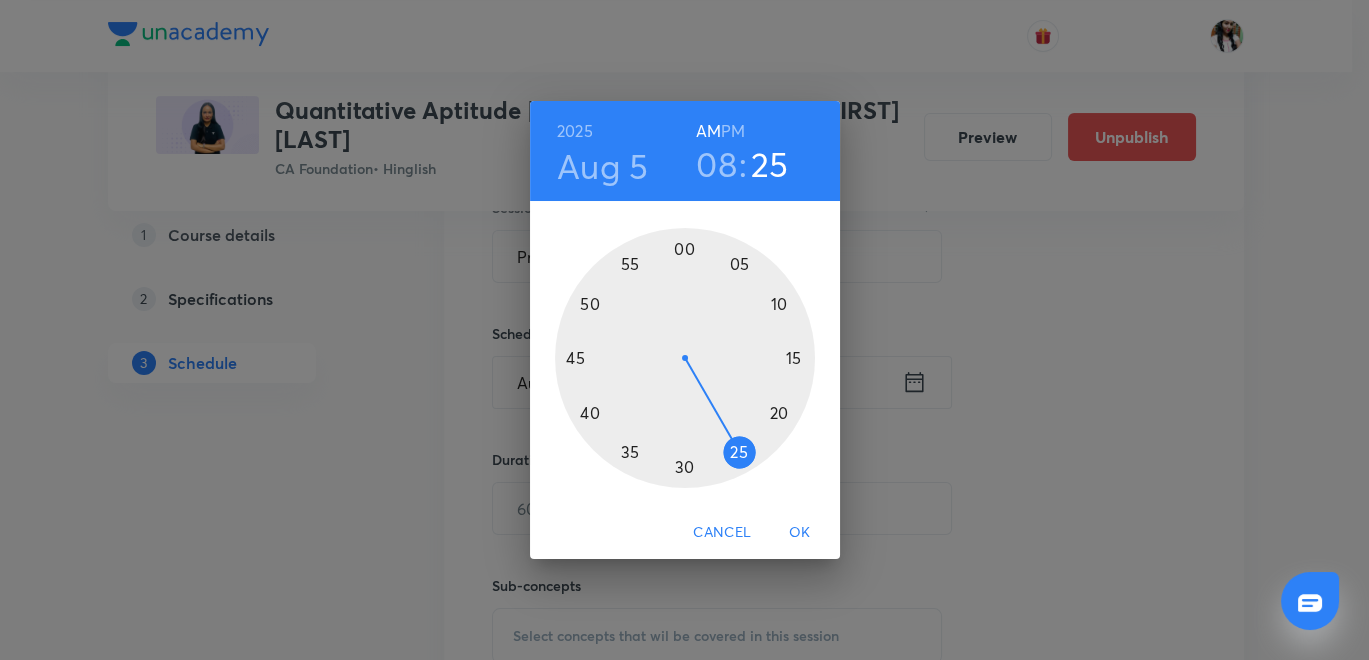 click at bounding box center (685, 358) 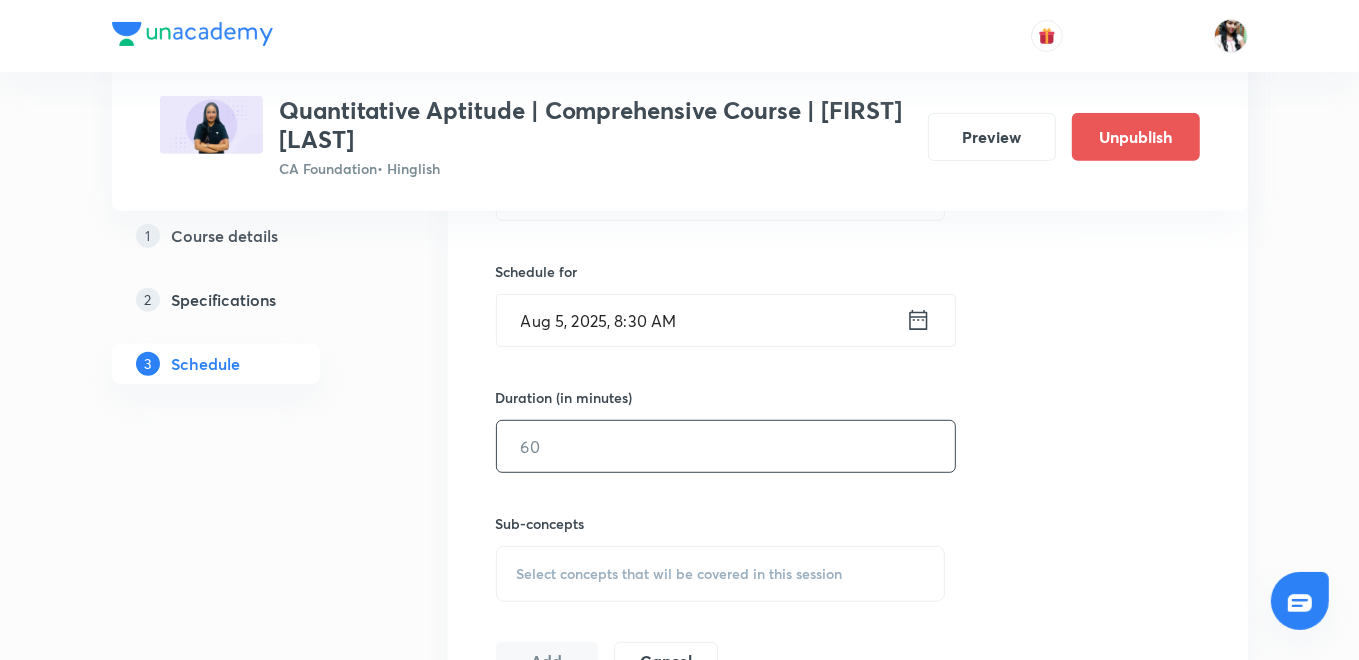 scroll, scrollTop: 666, scrollLeft: 0, axis: vertical 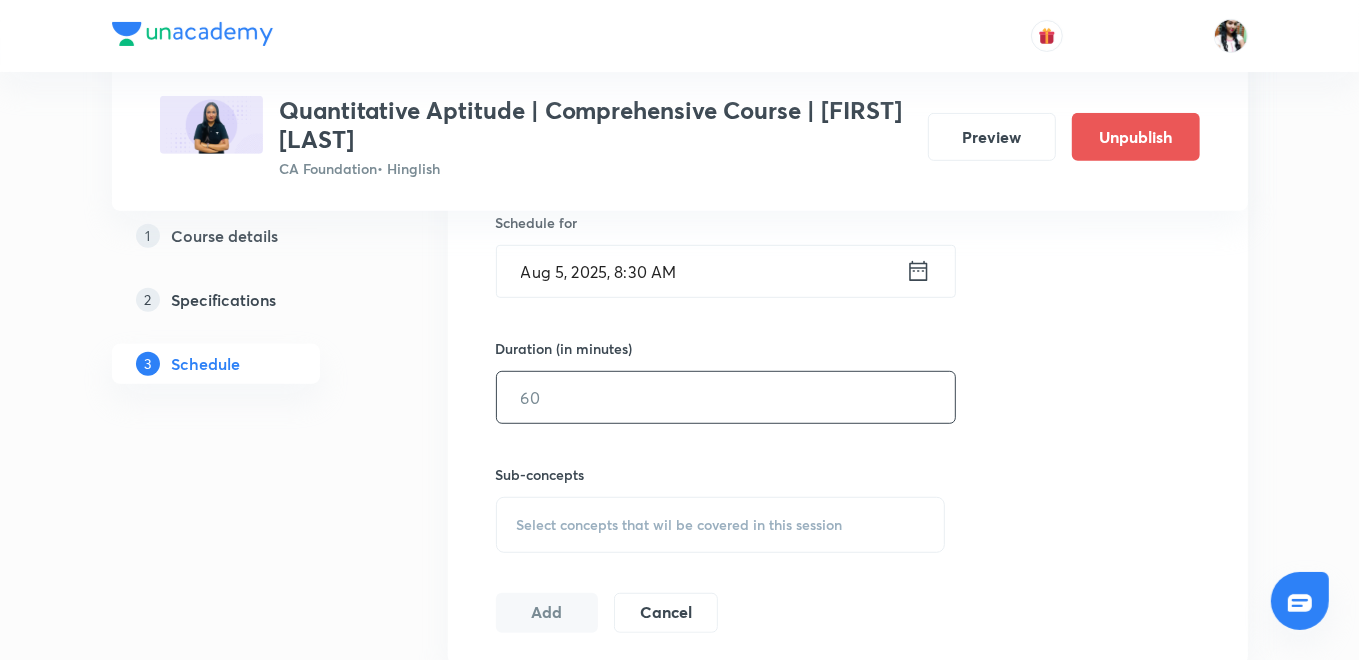 click at bounding box center (726, 397) 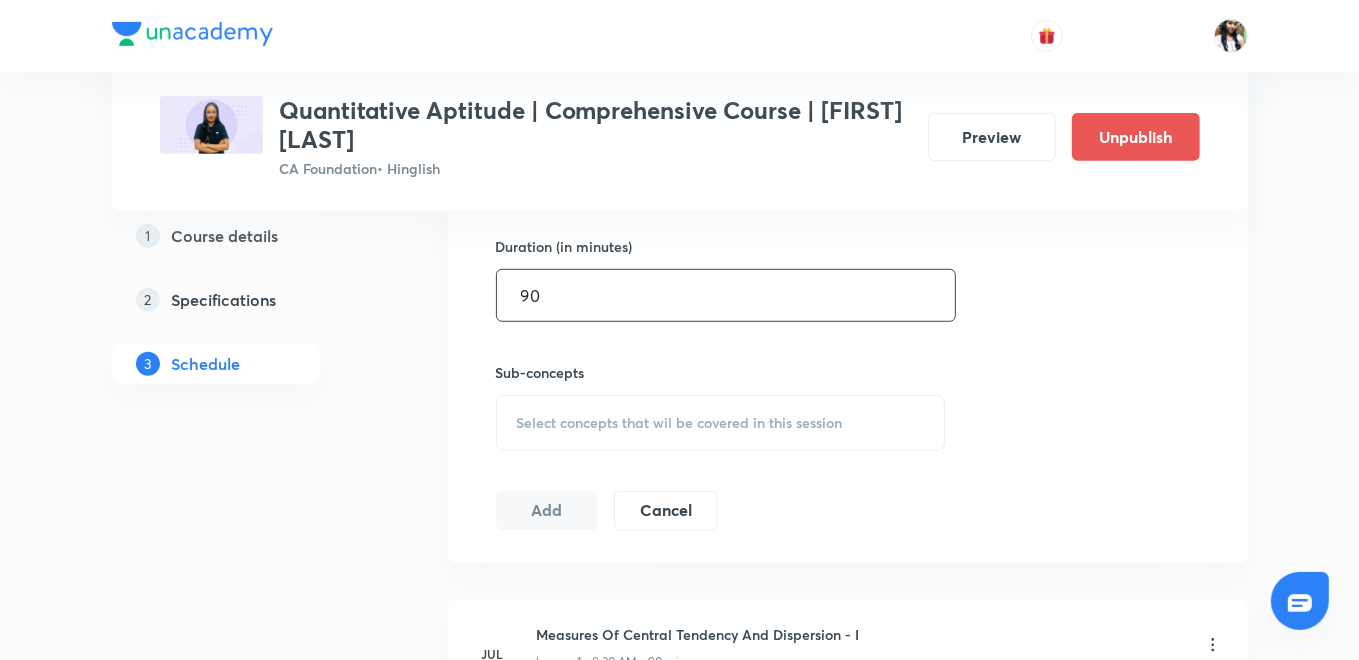 scroll, scrollTop: 888, scrollLeft: 0, axis: vertical 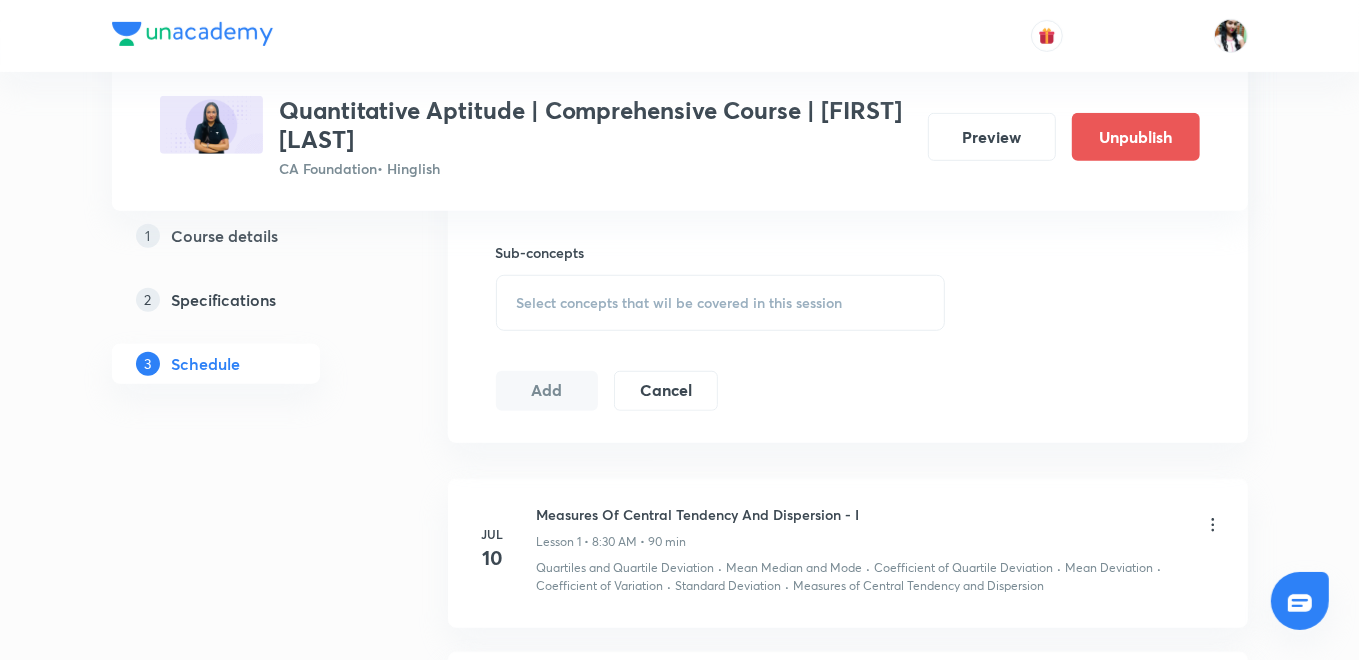 type on "90" 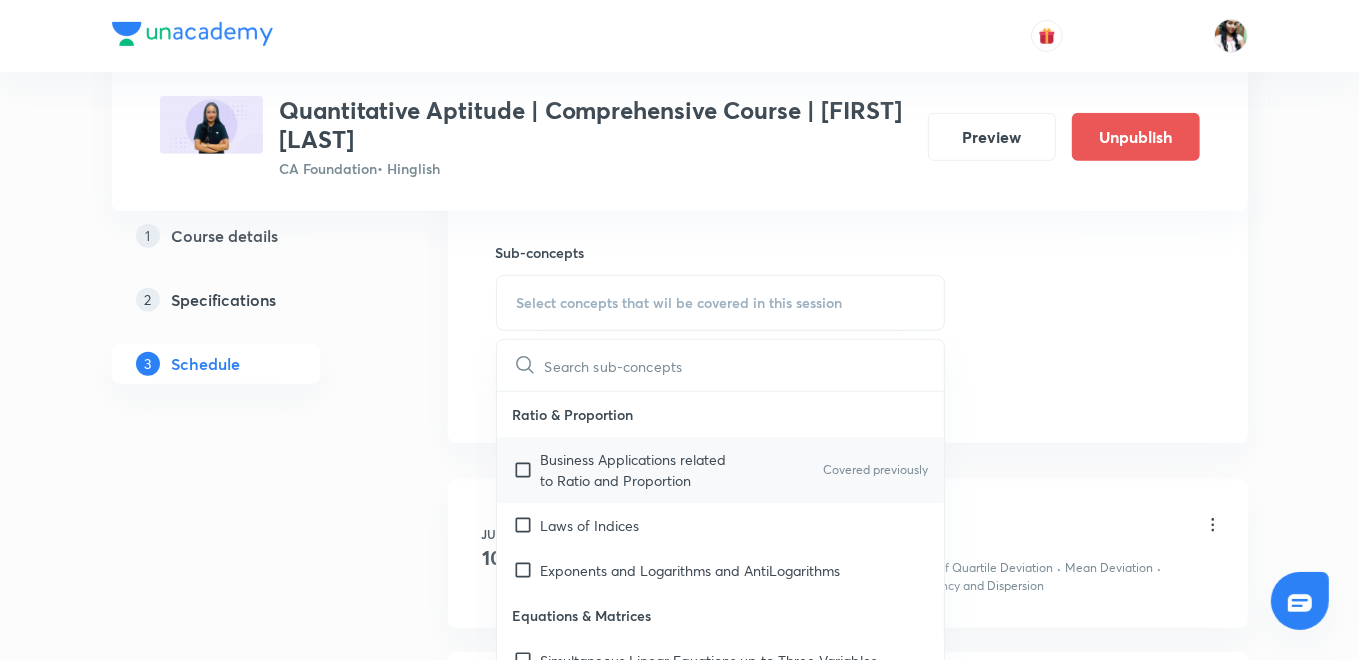 click on "Business Applications related to Ratio and Proportion" at bounding box center (642, 470) 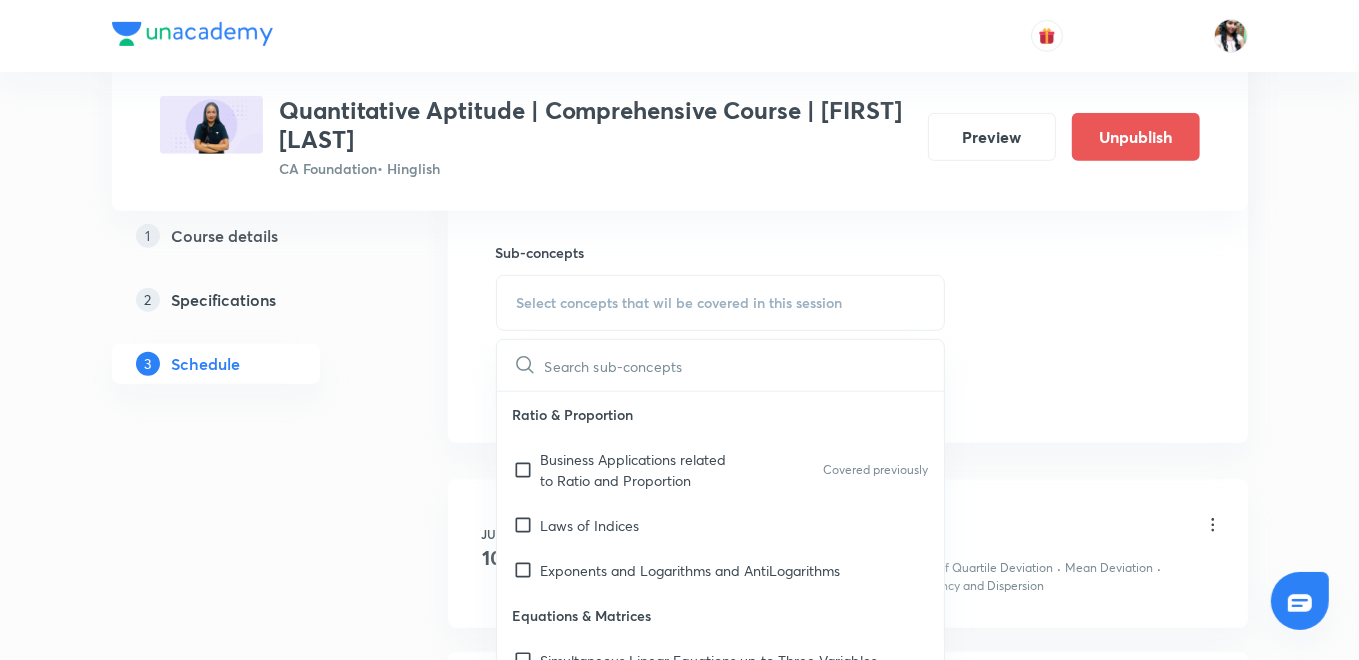 checkbox on "true" 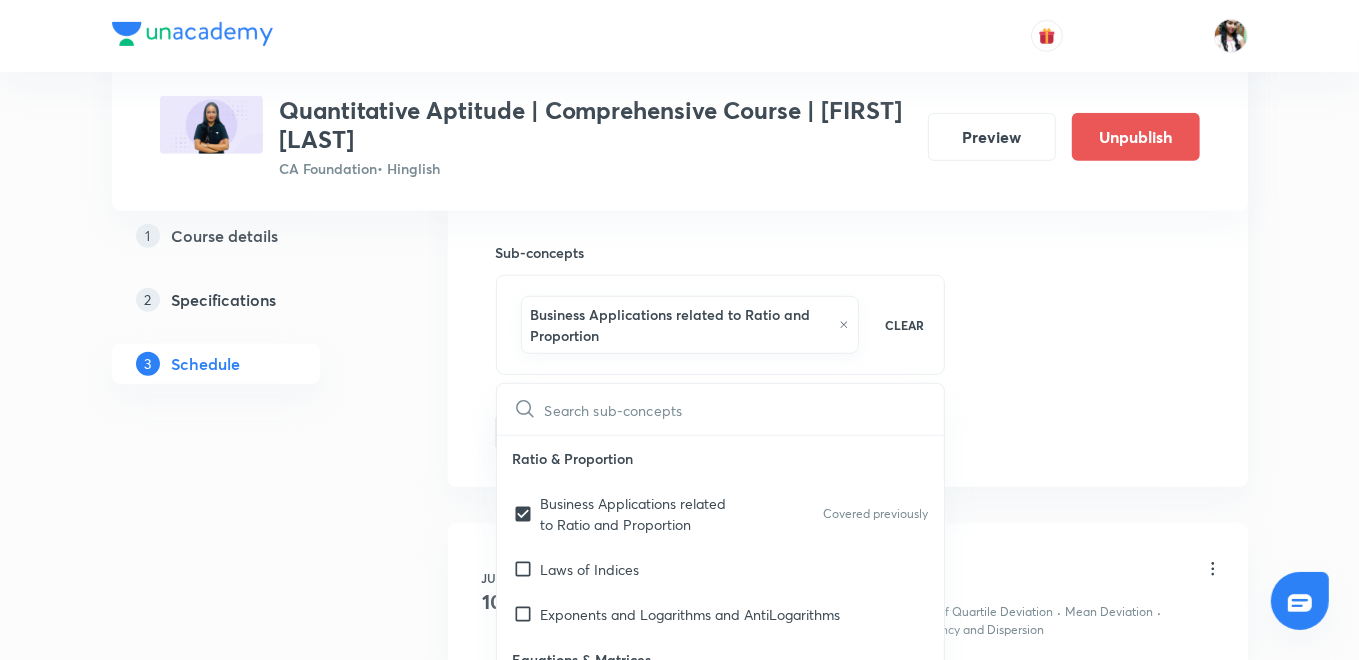 drag, startPoint x: 432, startPoint y: 437, endPoint x: 544, endPoint y: 436, distance: 112.00446 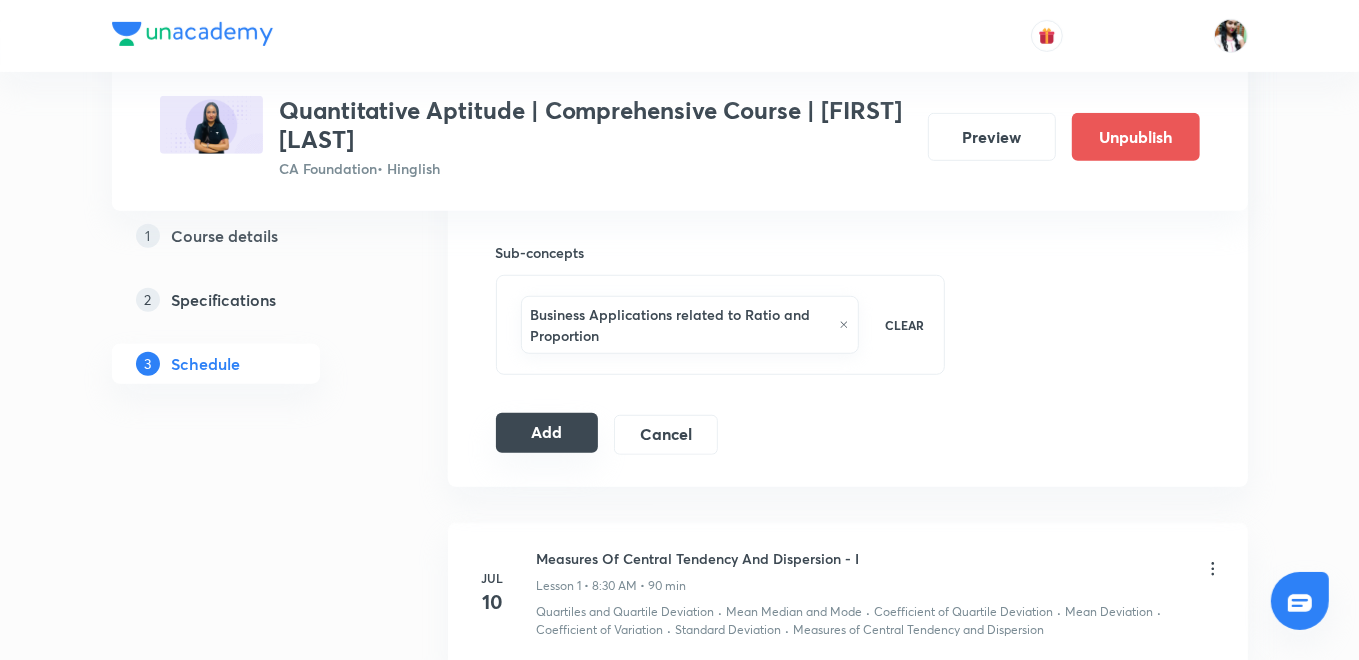 click on "Add" at bounding box center (547, 433) 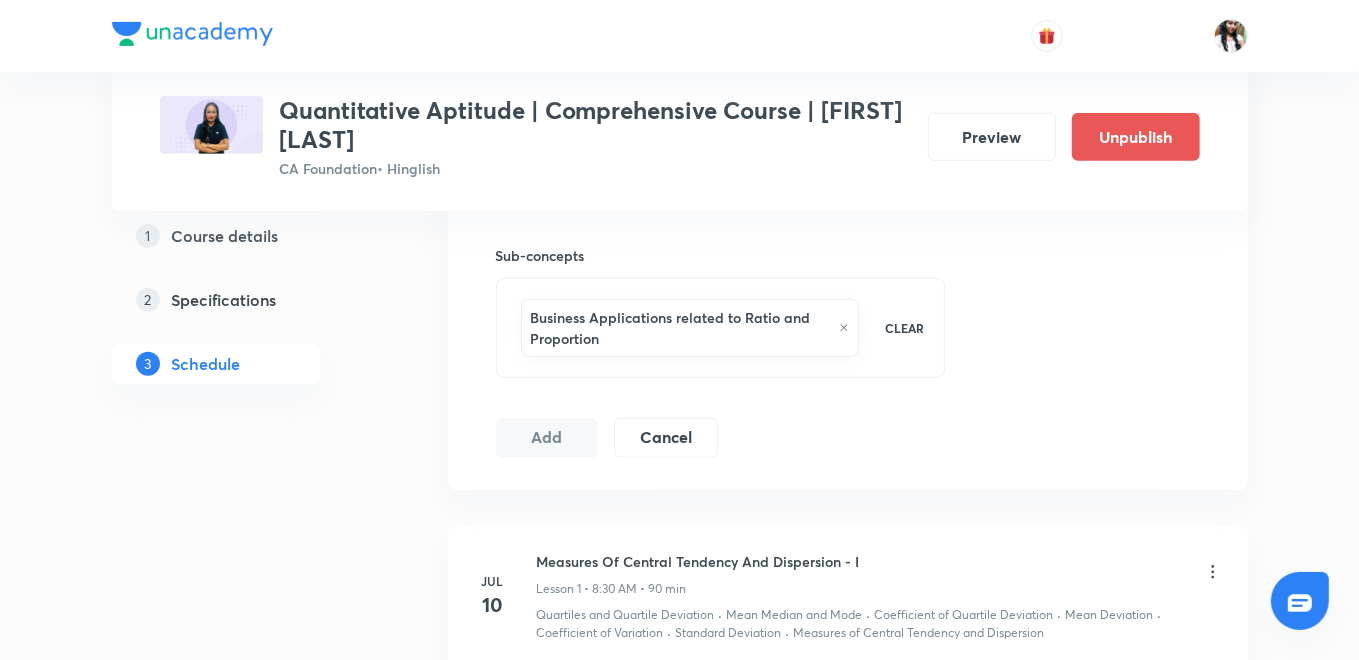 scroll, scrollTop: 888, scrollLeft: 0, axis: vertical 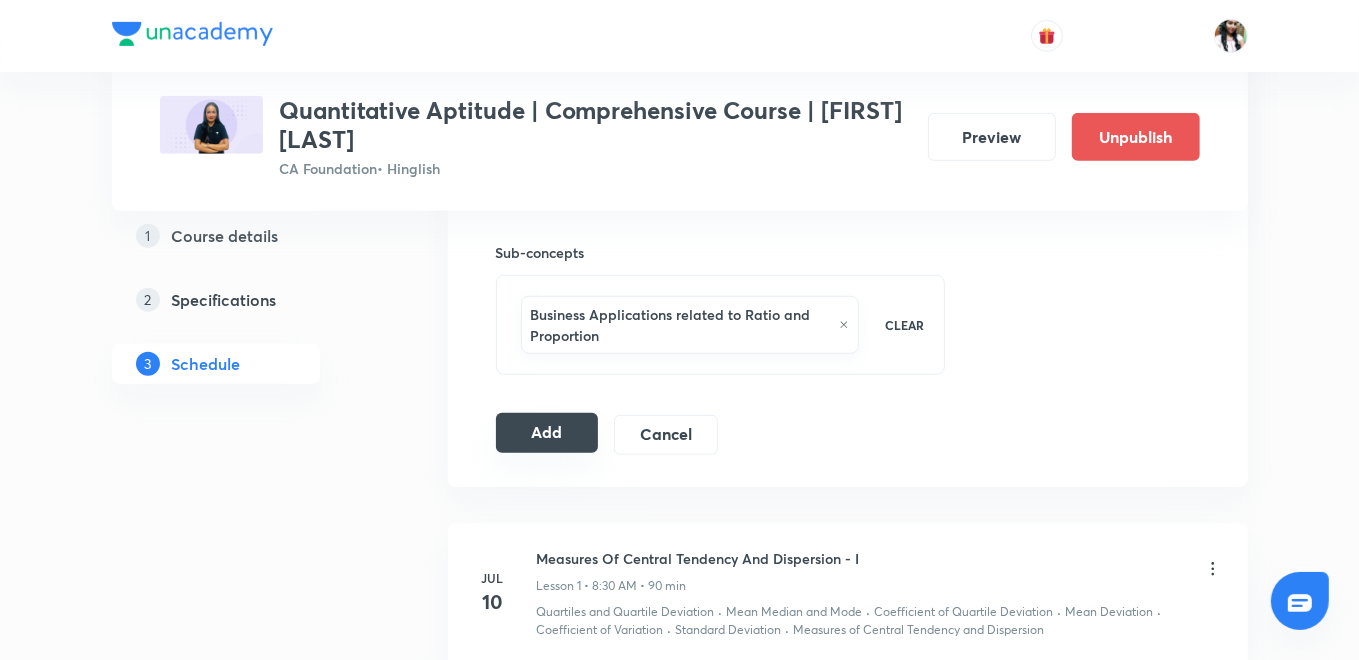 click on "Add" at bounding box center [547, 433] 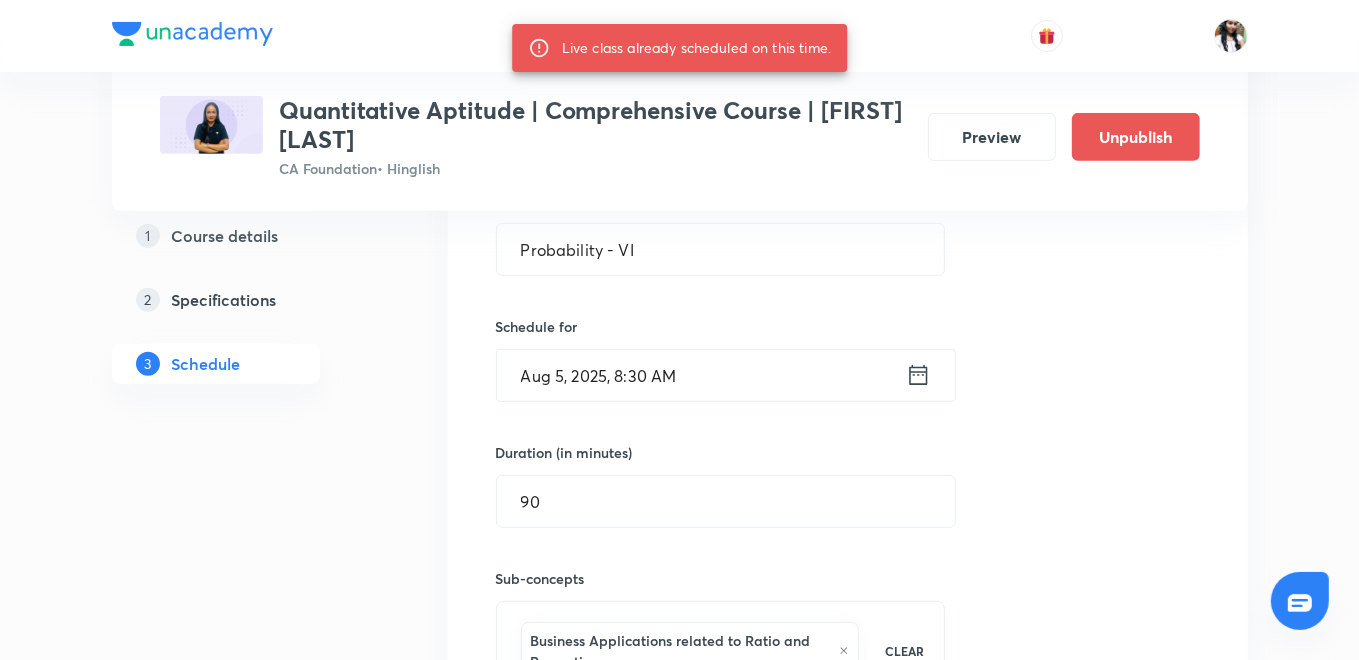 scroll, scrollTop: 555, scrollLeft: 0, axis: vertical 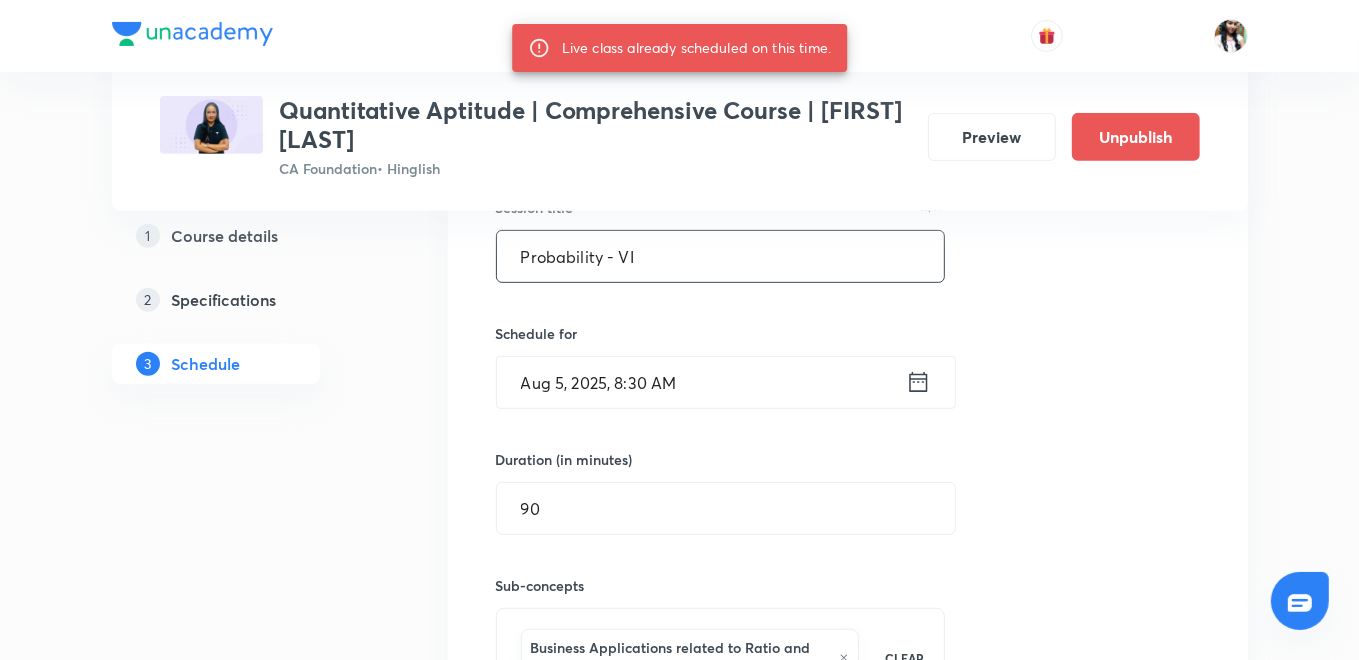 click on "Probability - VI" at bounding box center [721, 256] 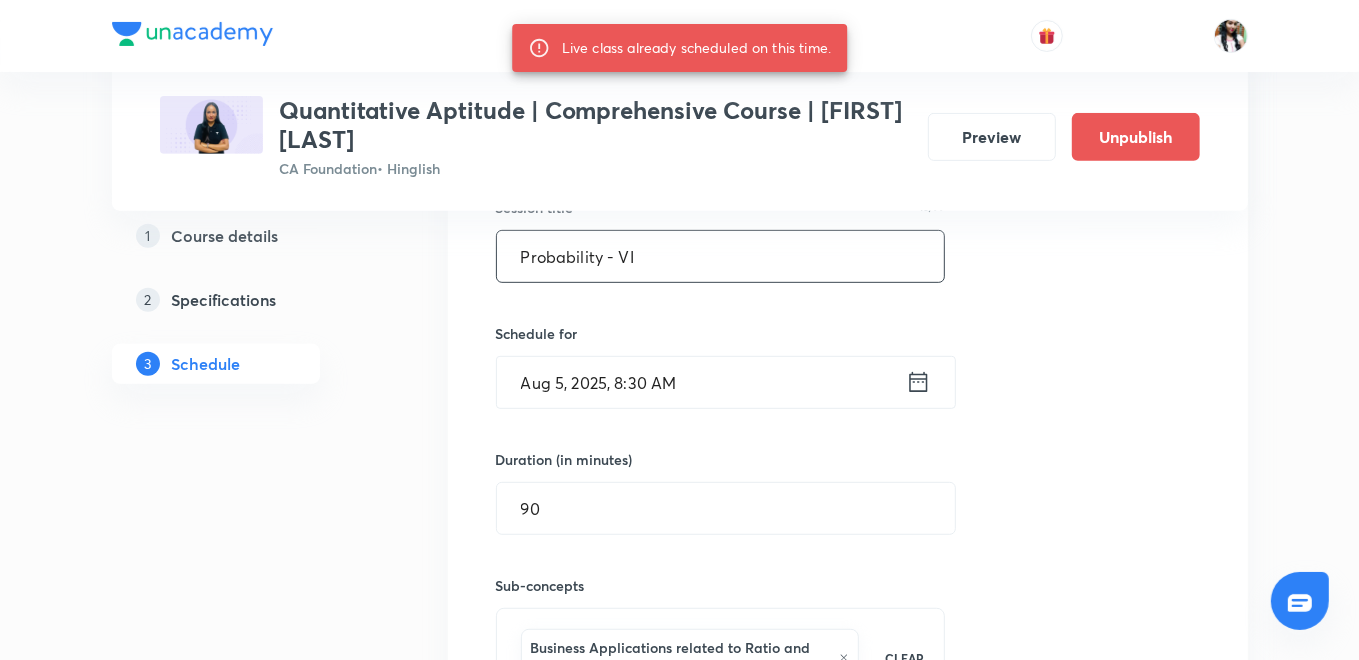 paste on "Theoretical Distribution -" 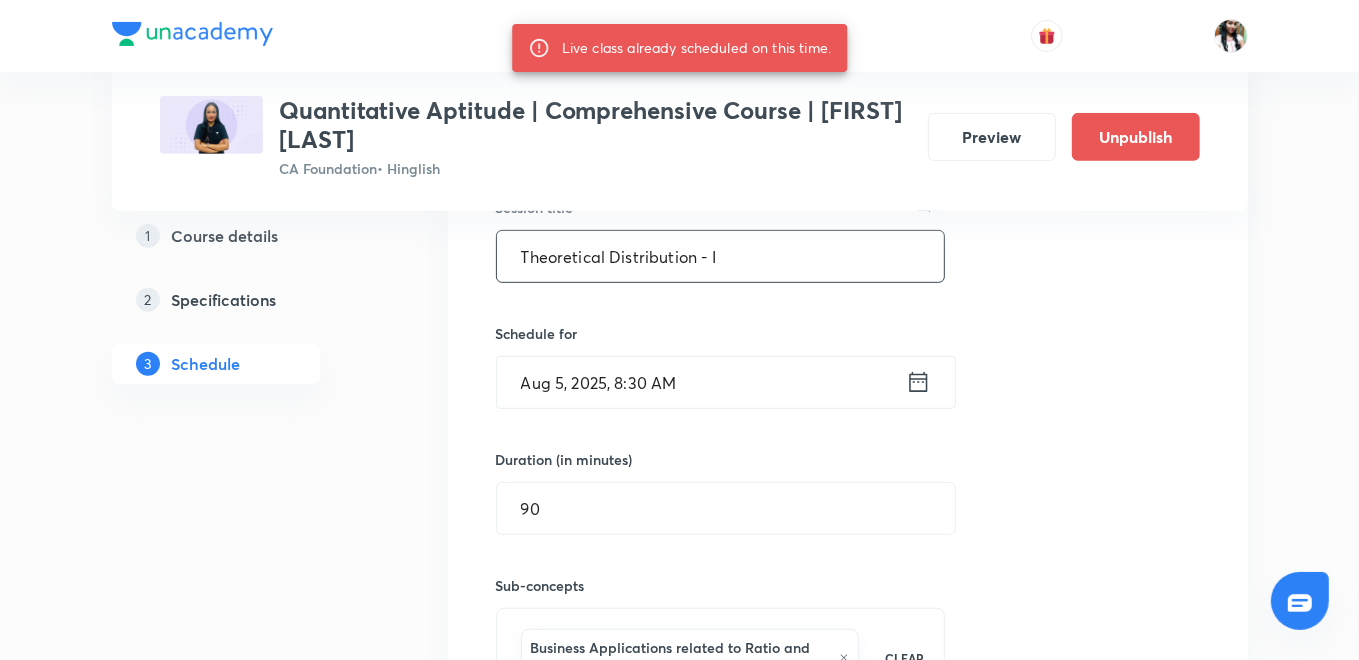 type on "Theoretical Distribution - I" 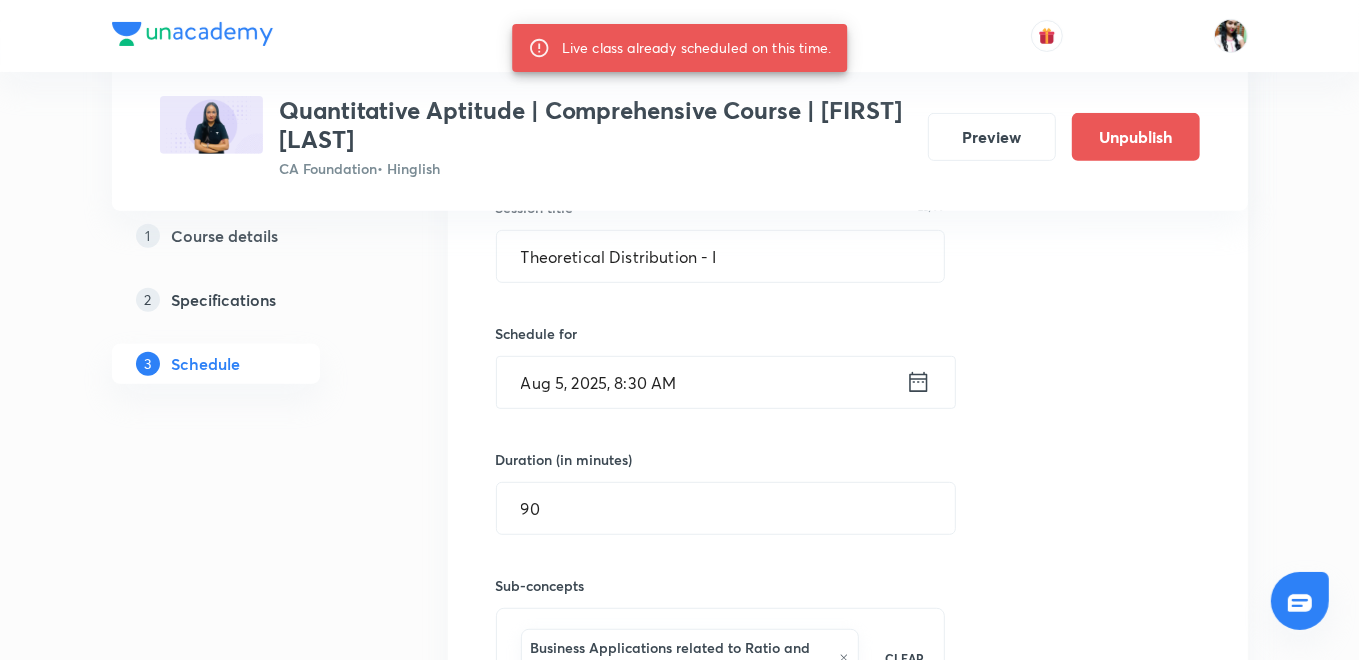 click 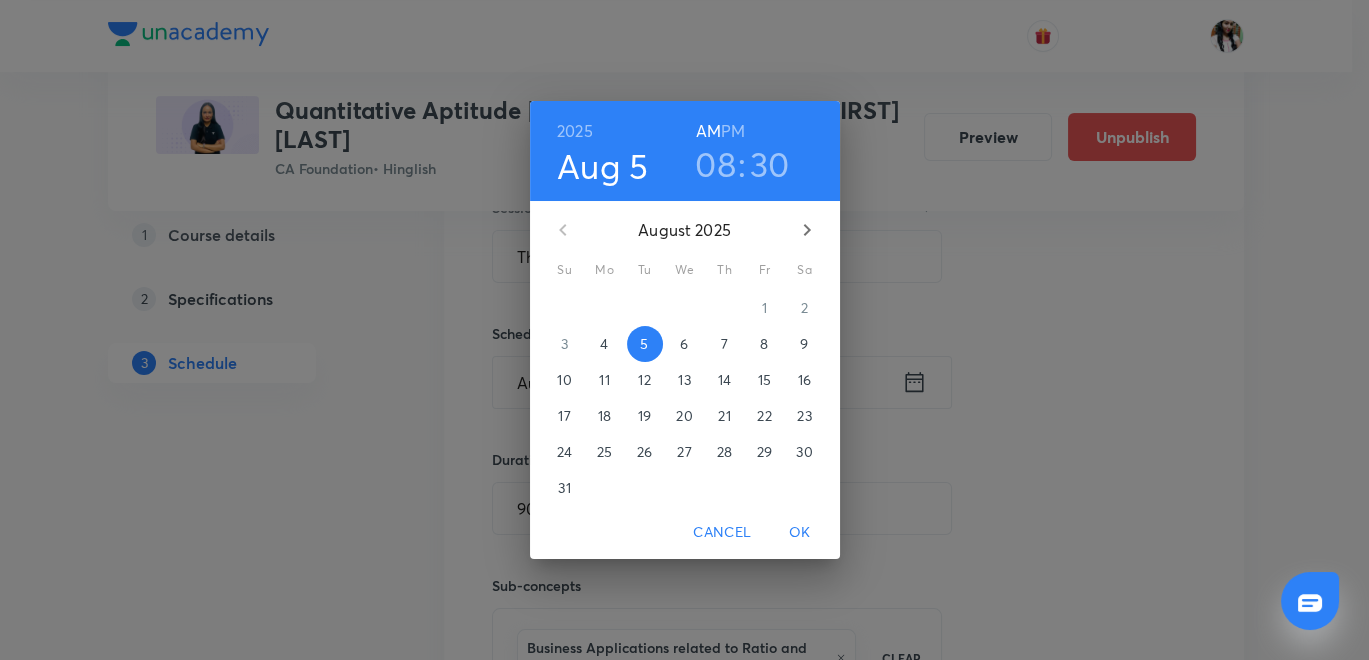 click on "6" at bounding box center [684, 344] 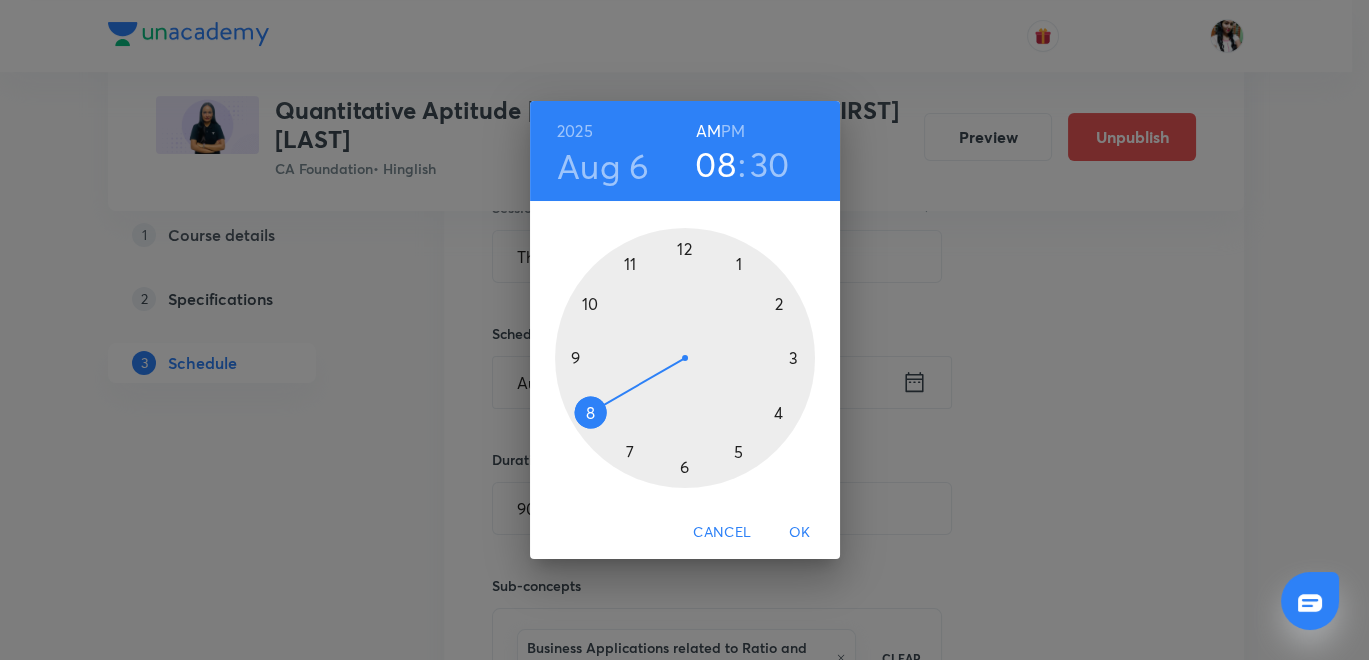 click on "OK" at bounding box center [800, 532] 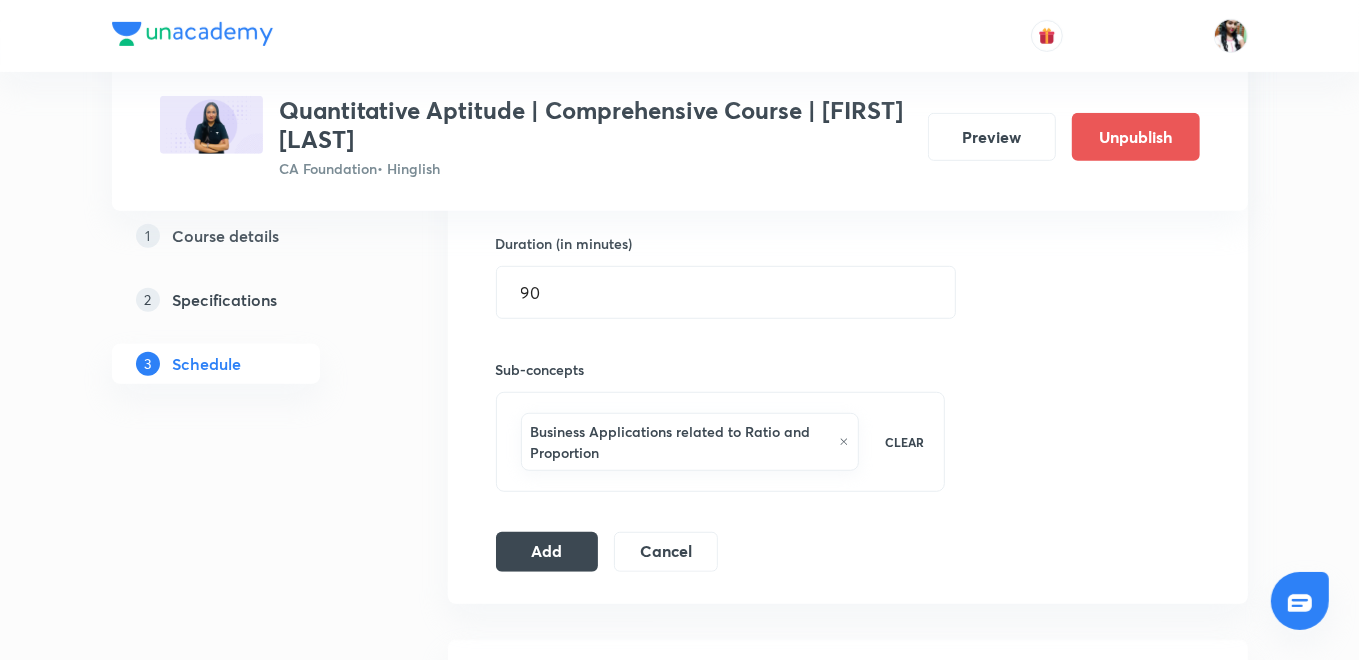 scroll, scrollTop: 777, scrollLeft: 0, axis: vertical 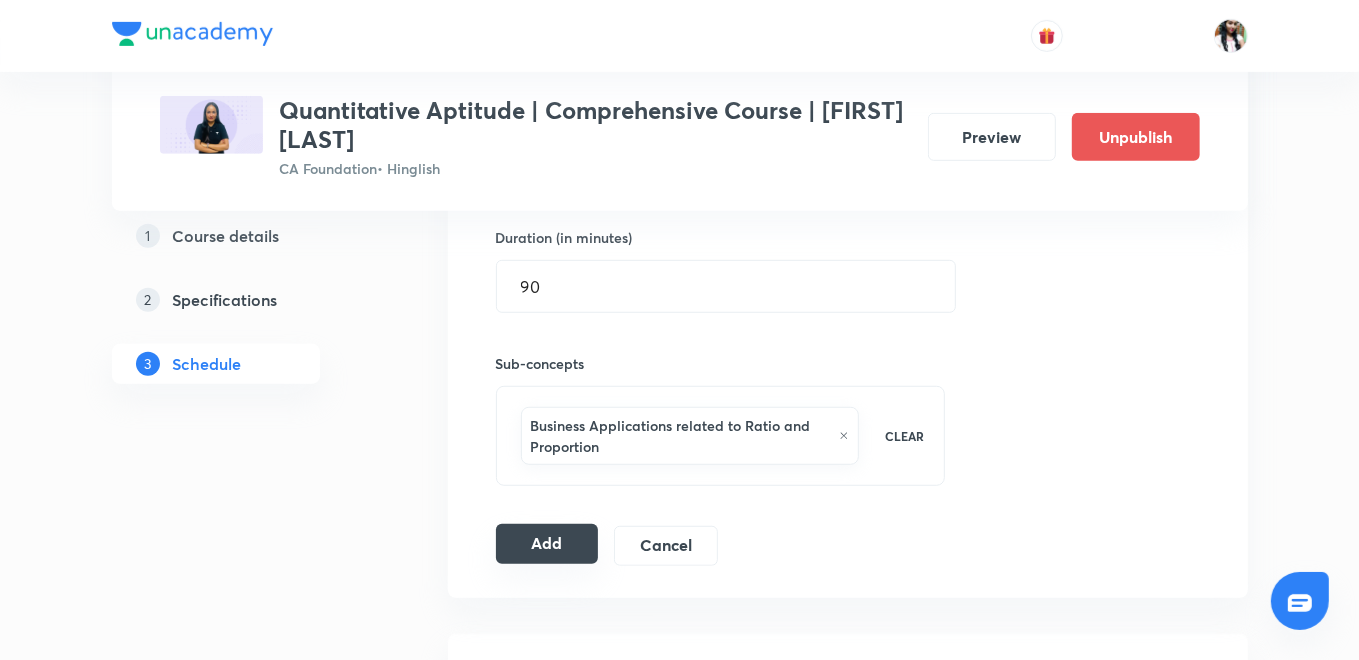click on "Add" at bounding box center (547, 544) 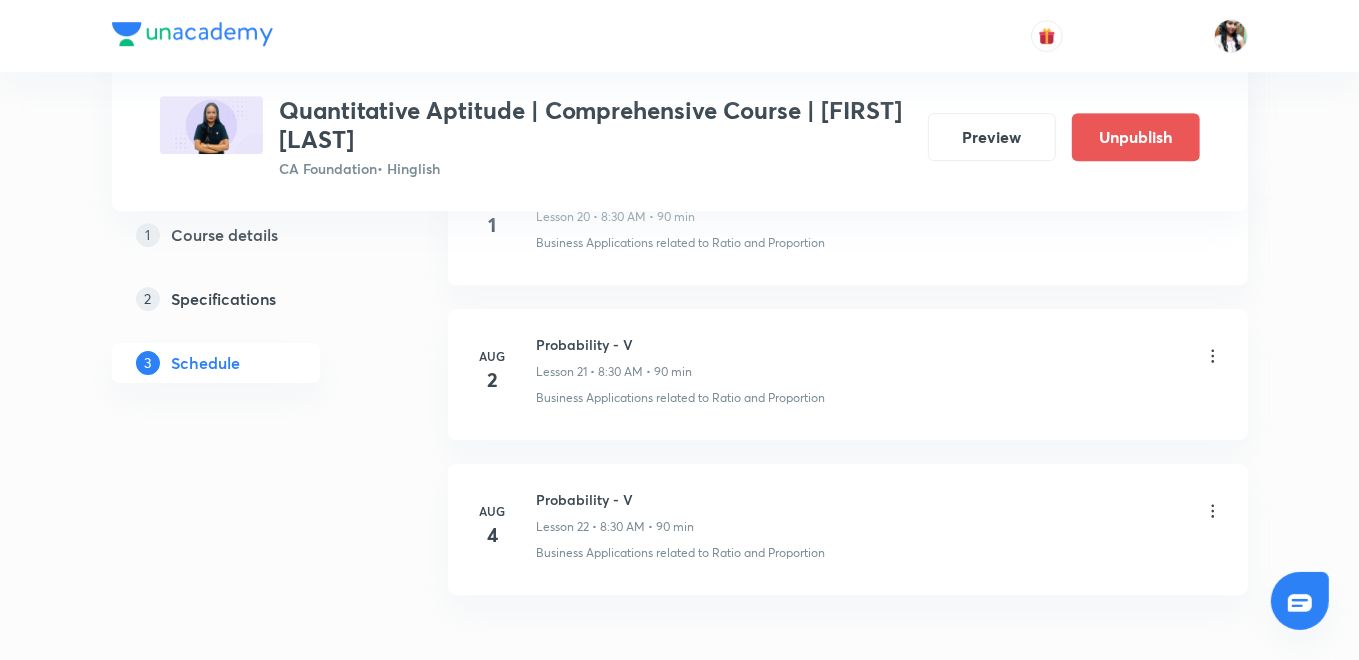 scroll, scrollTop: 4402, scrollLeft: 0, axis: vertical 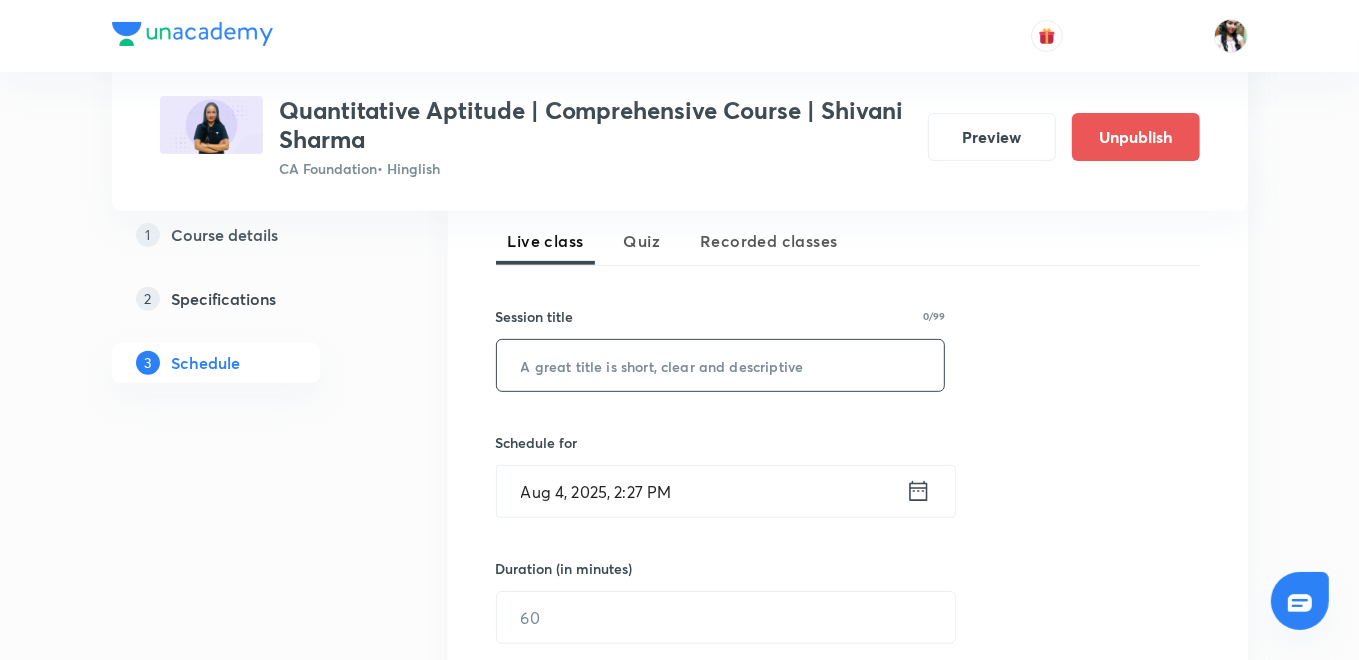 paste on "Theoretical Distribution - II" 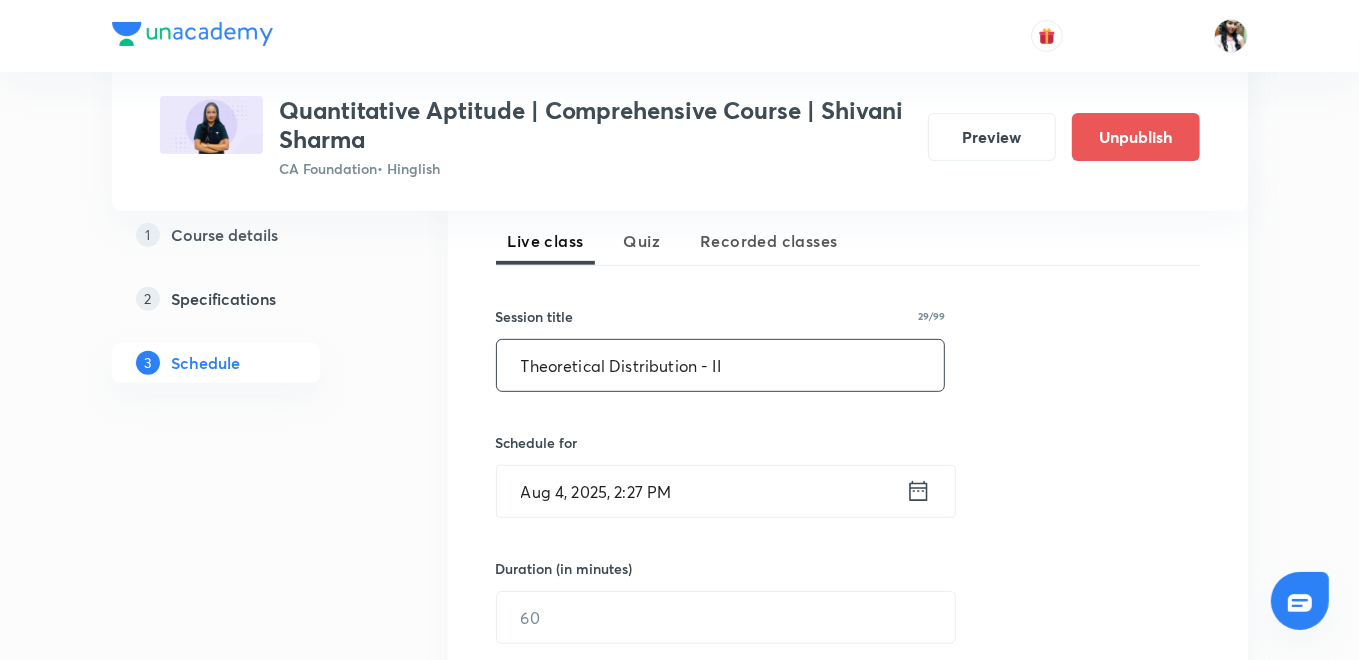 type on "Theoretical Distribution - II" 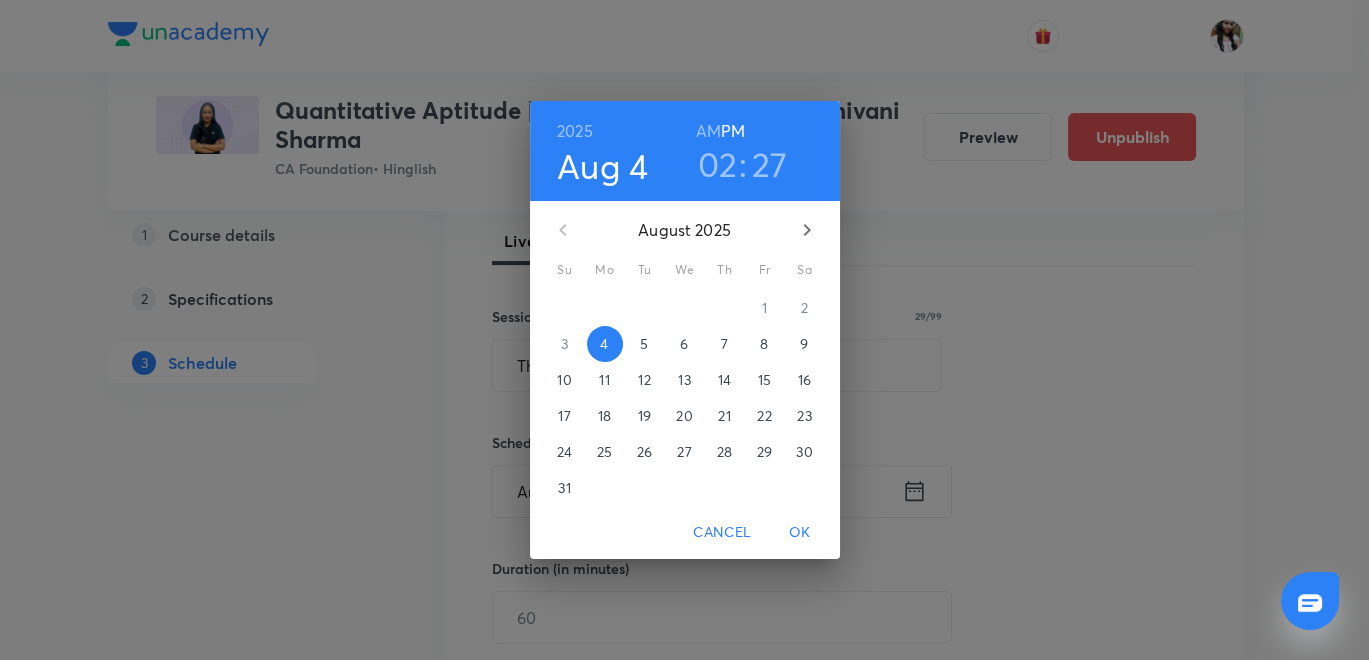 click on "7" at bounding box center [724, 344] 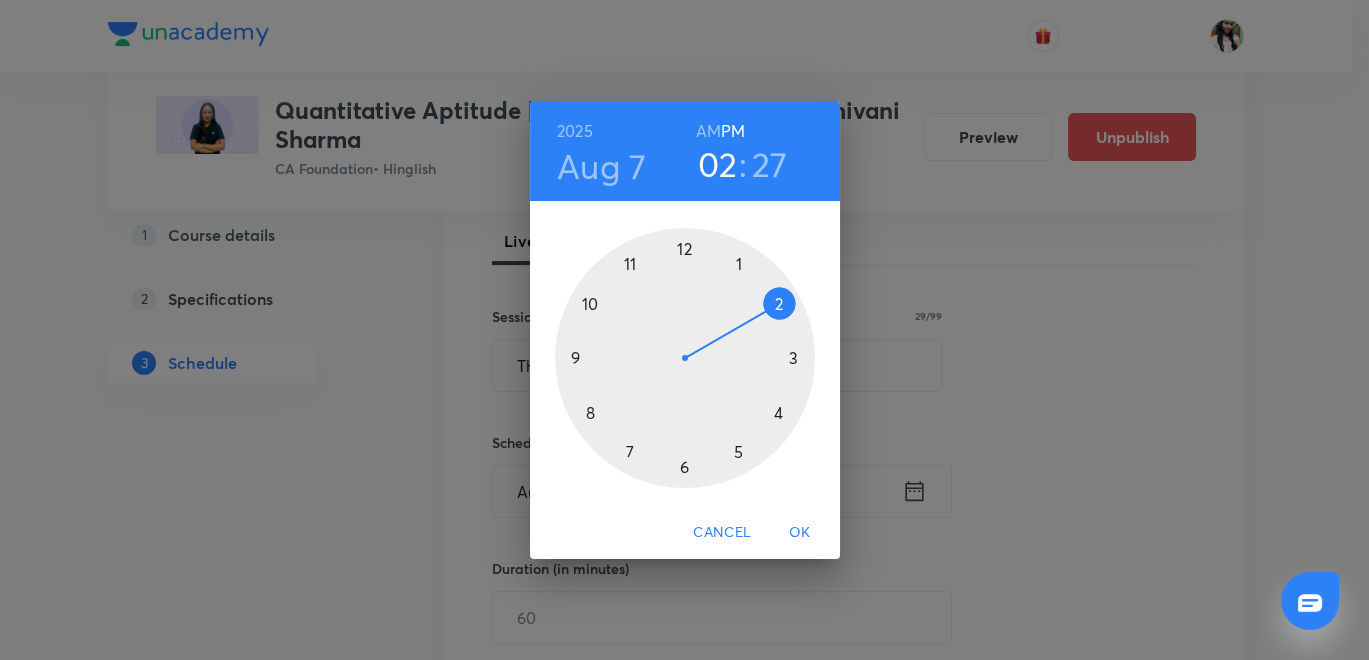 click on "AM" at bounding box center (708, 131) 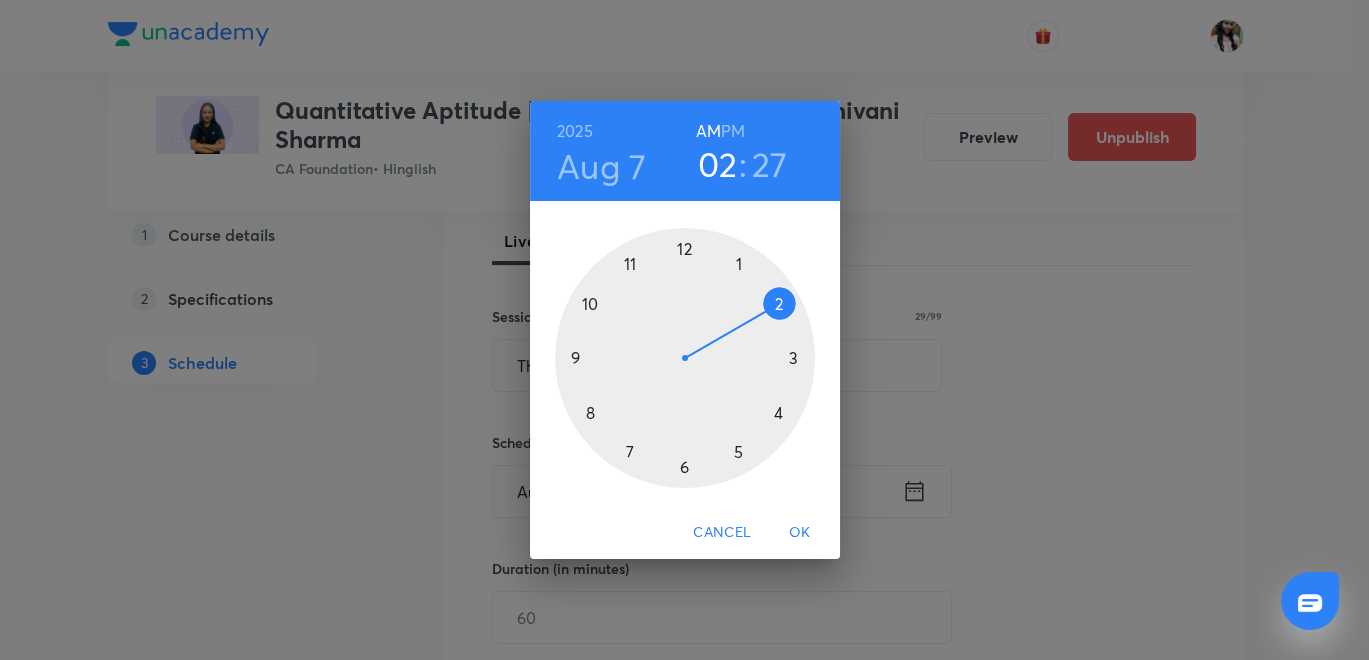 click at bounding box center (685, 358) 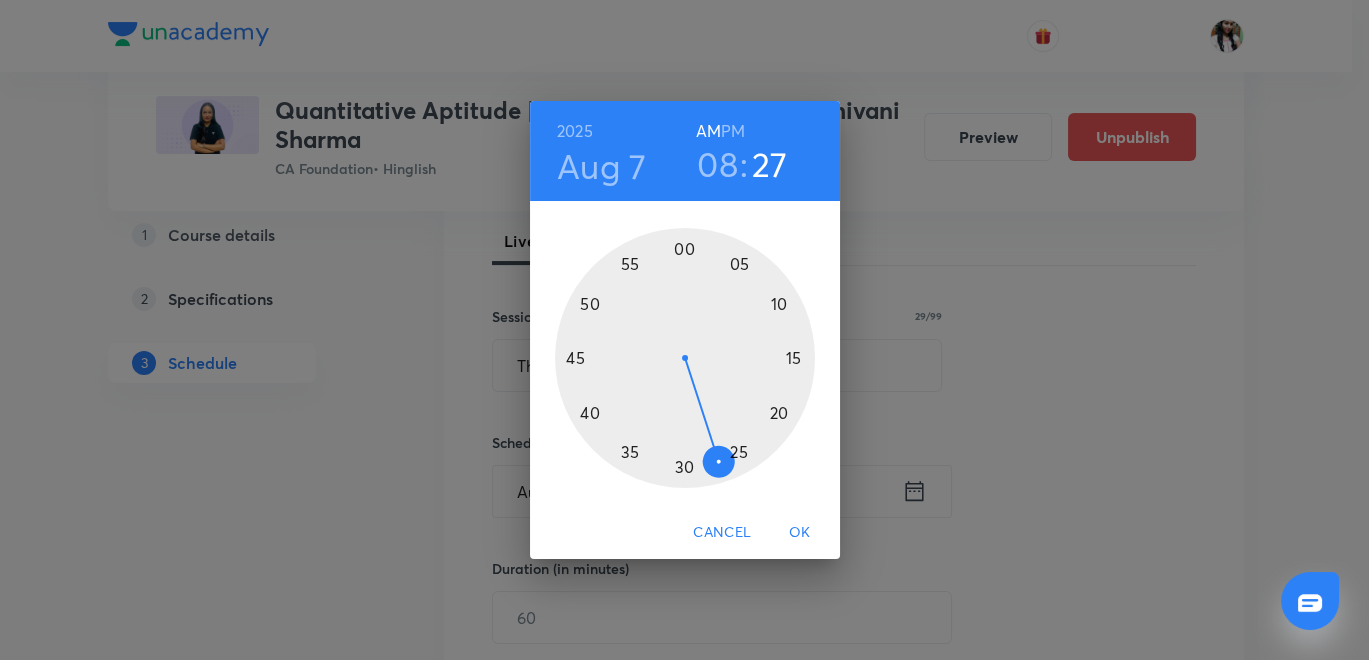 click at bounding box center (685, 358) 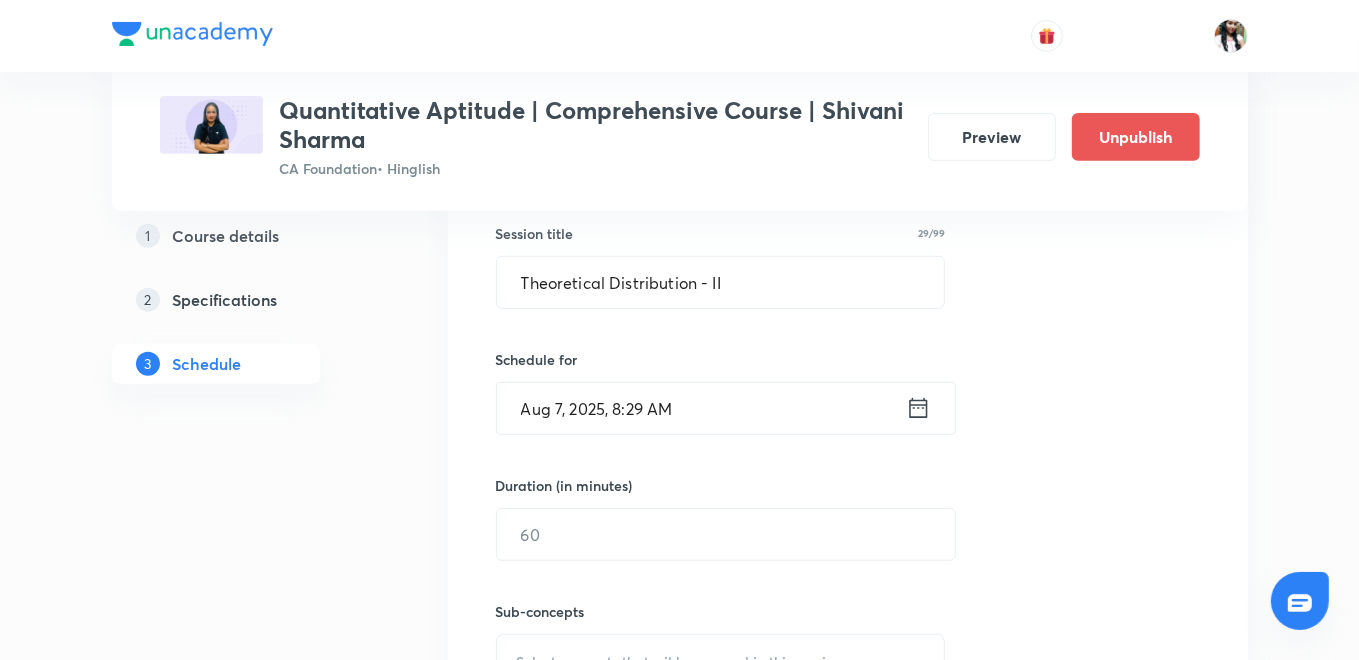 scroll, scrollTop: 668, scrollLeft: 0, axis: vertical 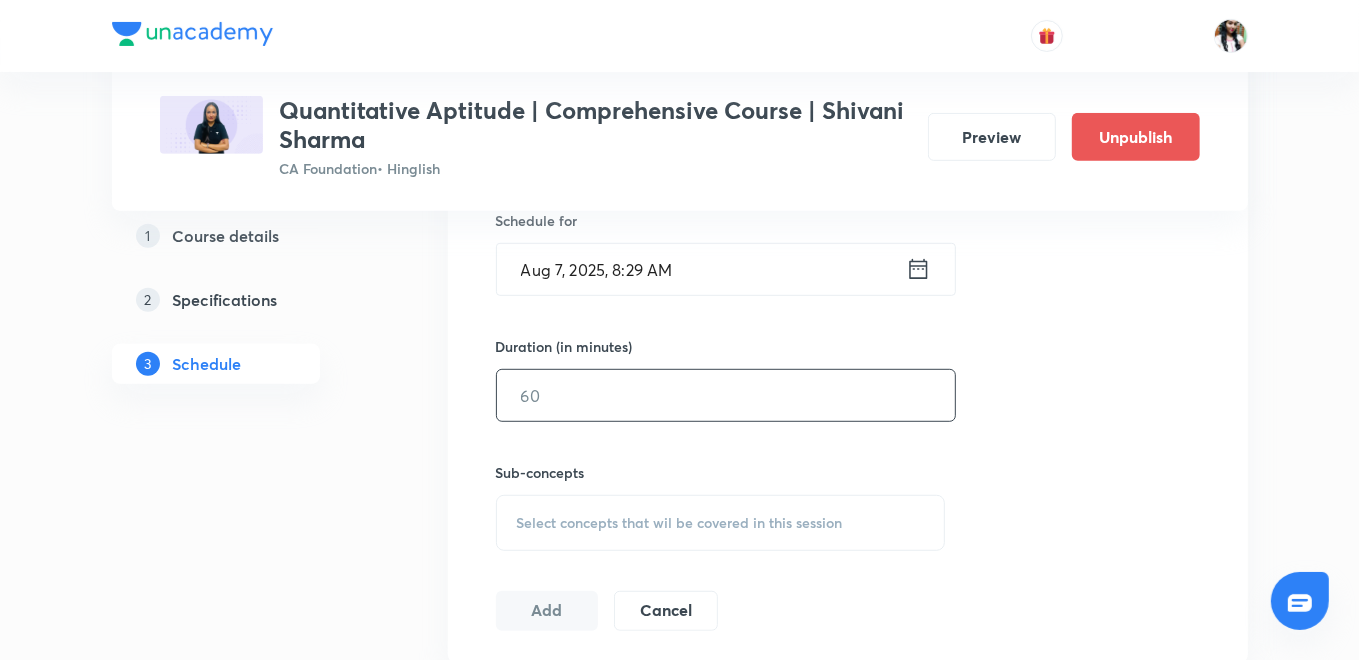 click at bounding box center [726, 395] 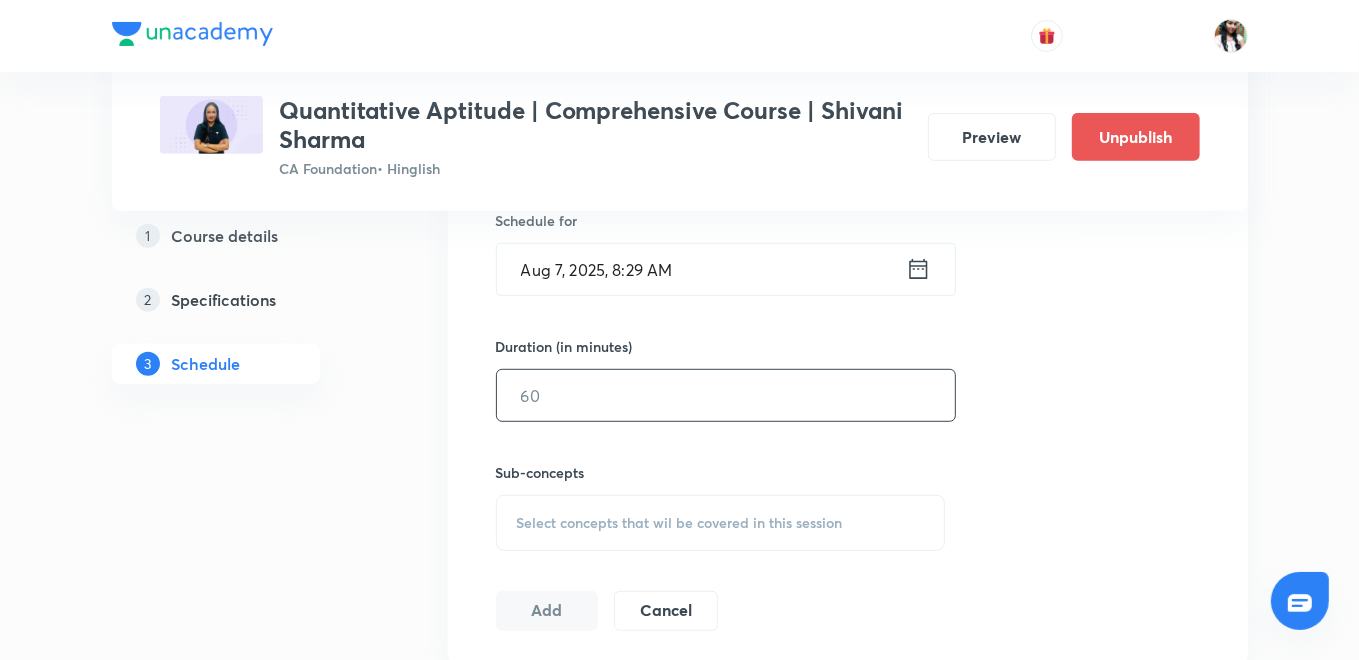 click 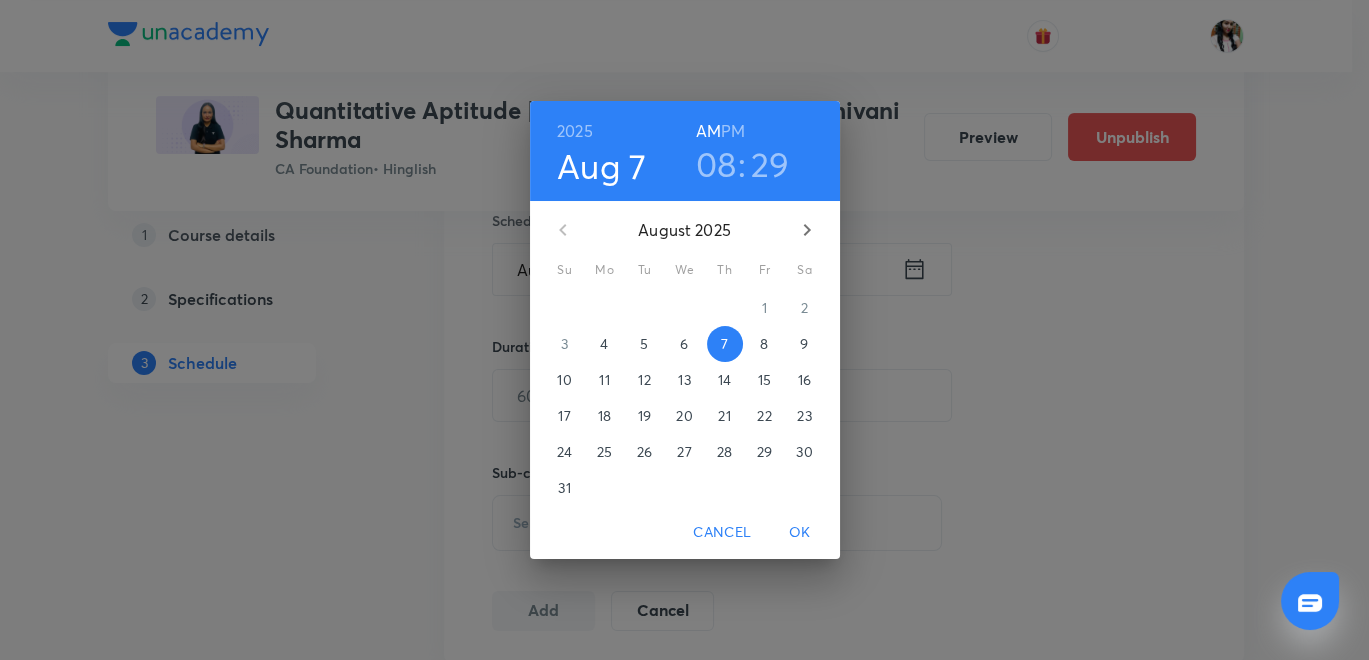 click on "29" at bounding box center [770, 164] 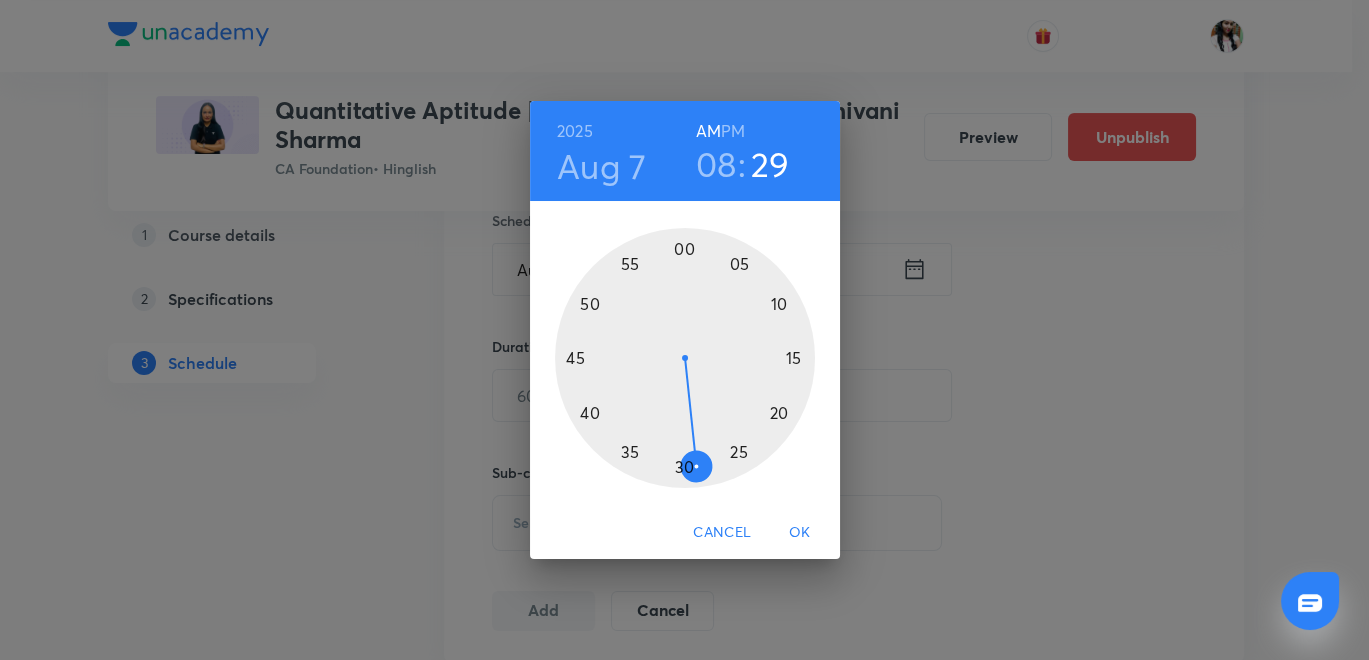 click at bounding box center [685, 358] 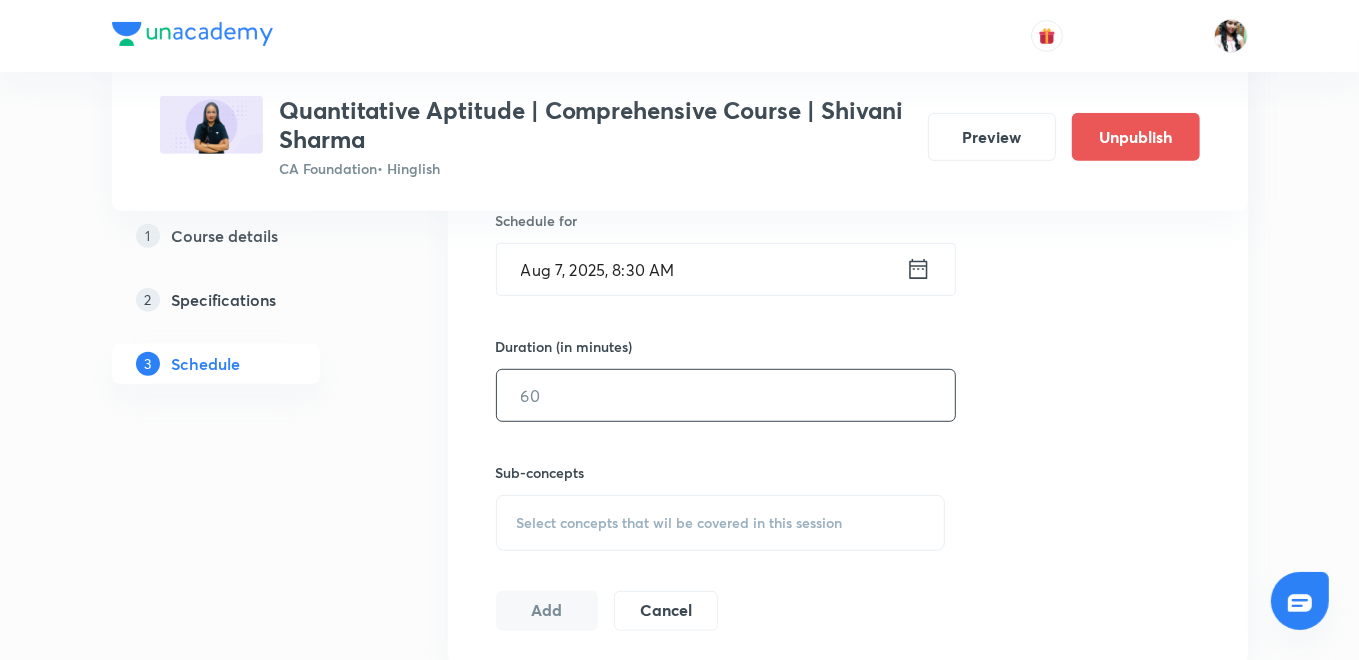 click at bounding box center (726, 395) 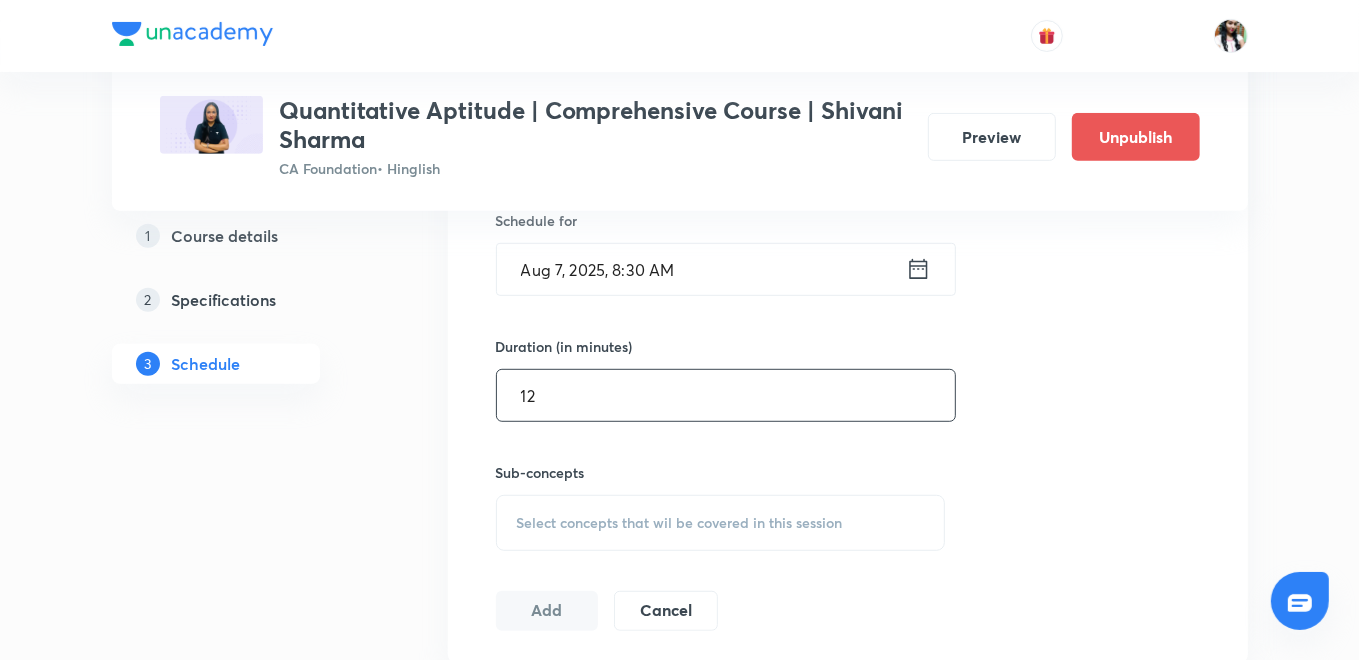 type on "1" 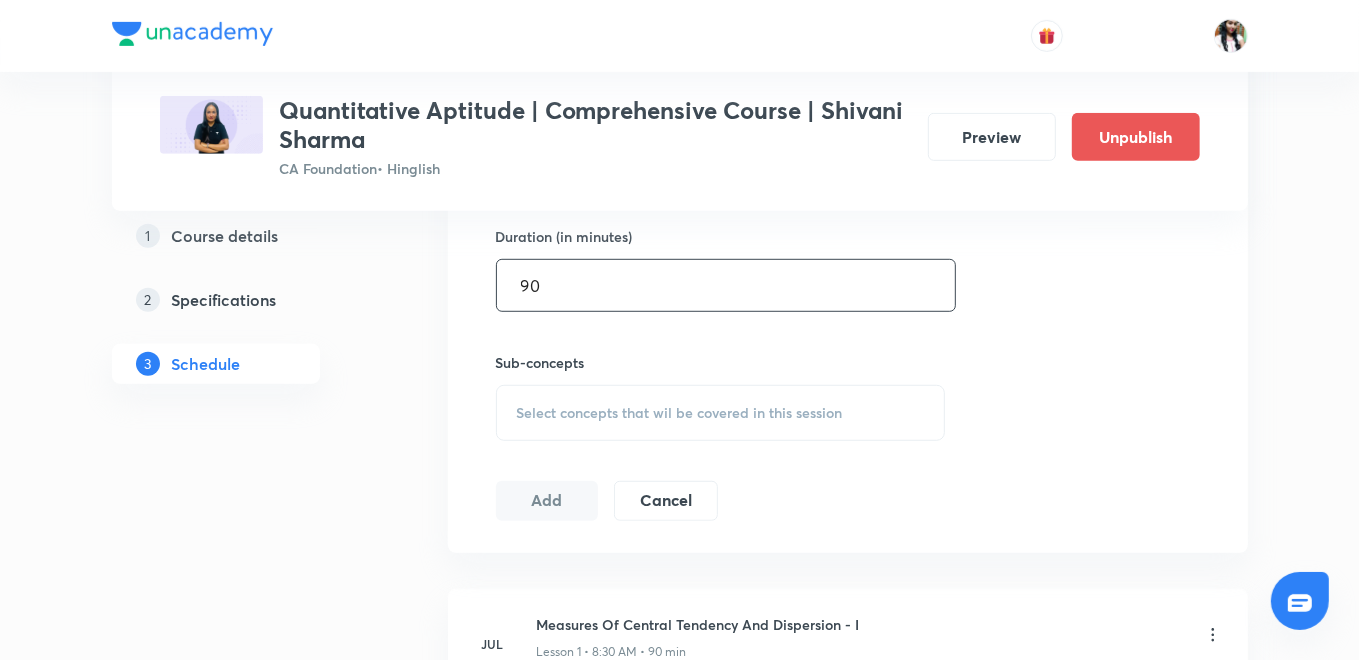 scroll, scrollTop: 780, scrollLeft: 0, axis: vertical 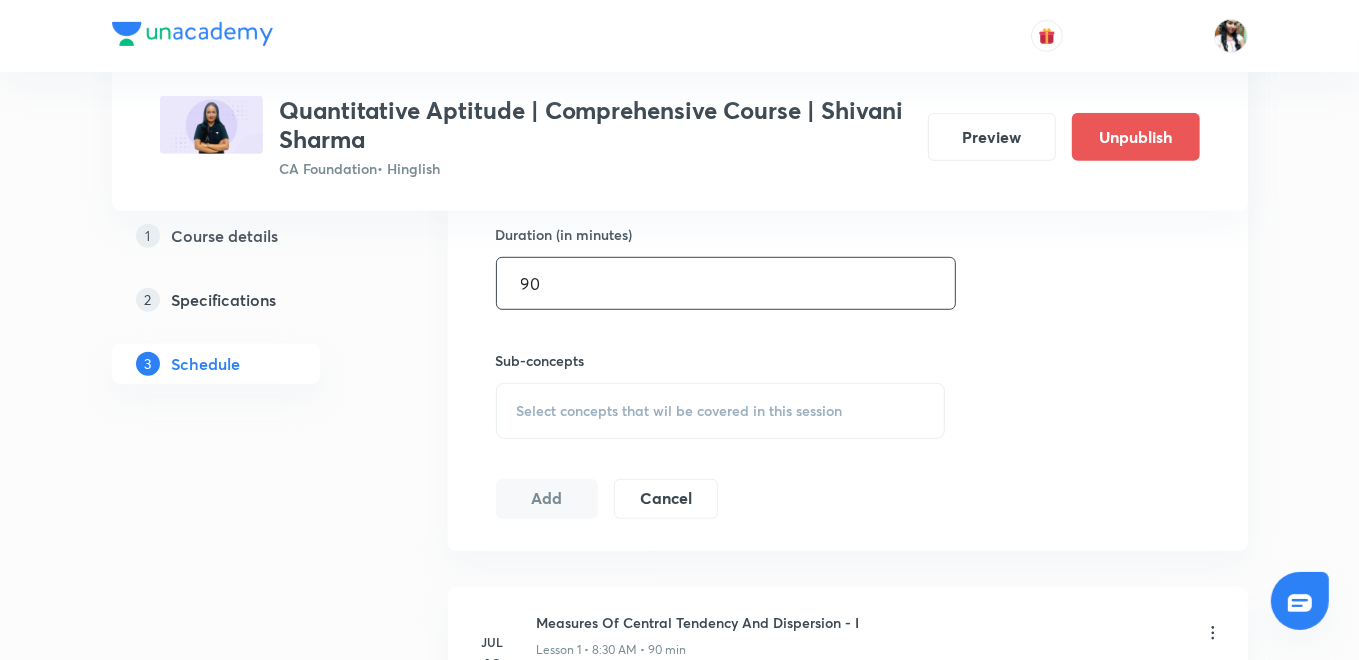 type on "90" 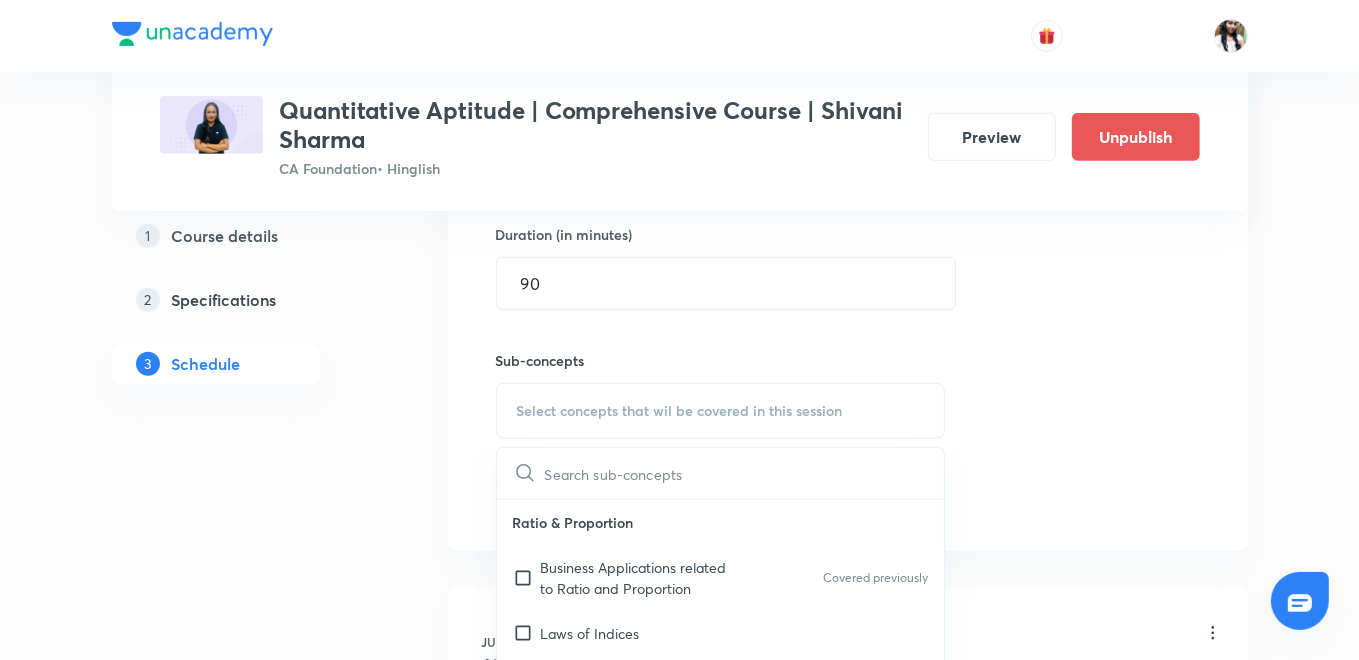 click on "Business Applications related to Ratio and Proportion" at bounding box center [642, 578] 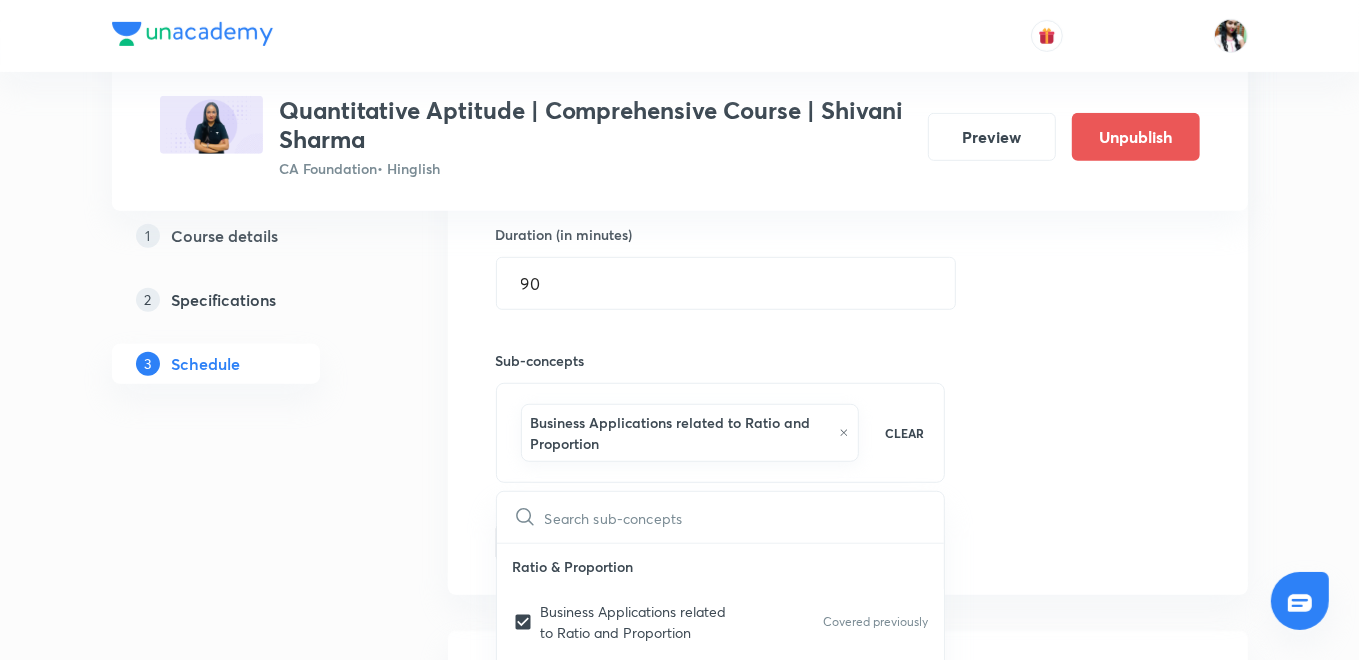 drag, startPoint x: 377, startPoint y: 485, endPoint x: 411, endPoint y: 497, distance: 36.05551 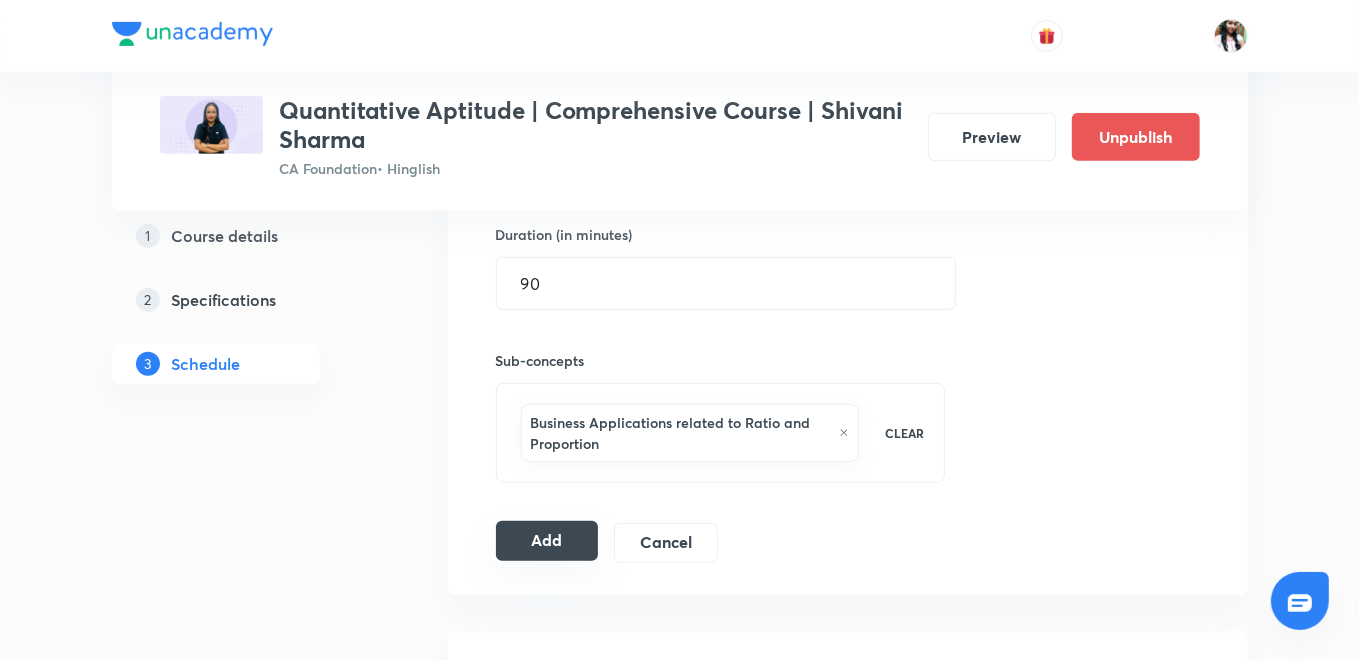 click on "Add" at bounding box center [547, 541] 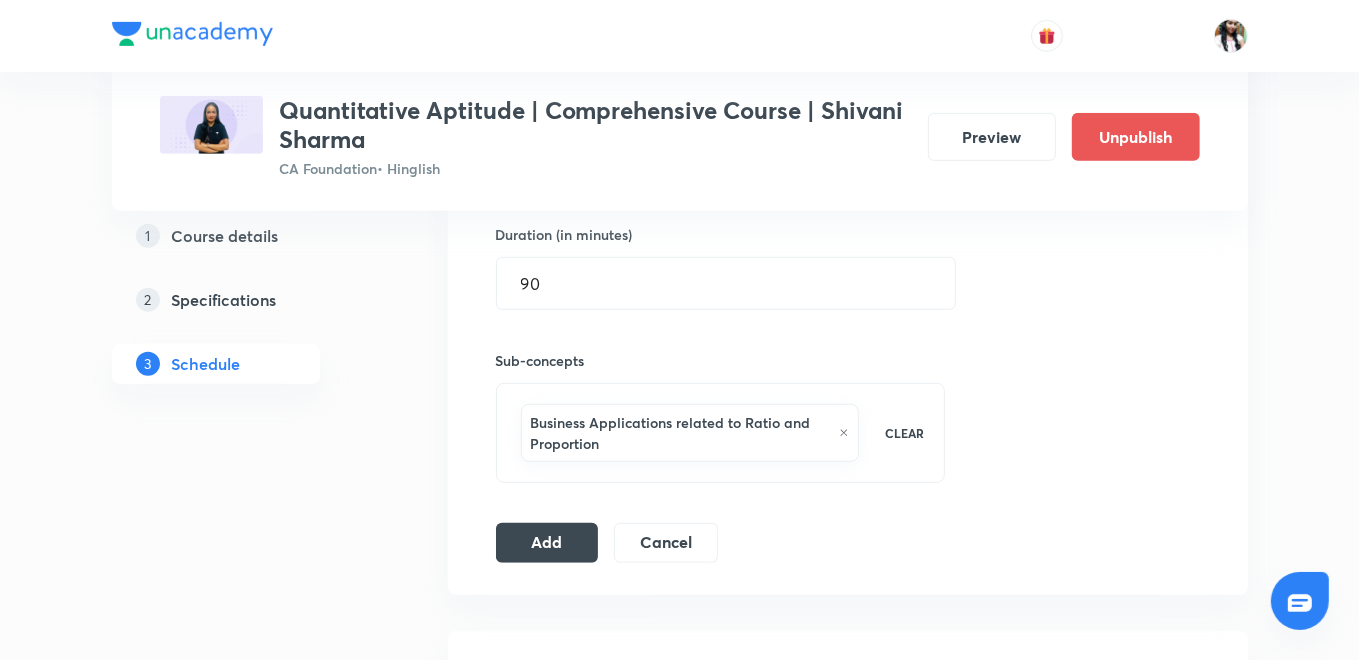 click on "Session  25 Live class Quiz Recorded classes Session title 29/99 Theoretical Distribution - II ​ Schedule for Aug 7, 2025, 8:30 AM ​ Duration (in minutes) 90 ​ Sub-concepts Business Applications related to Ratio and Proportion CLEAR Add Cancel" at bounding box center (848, 200) 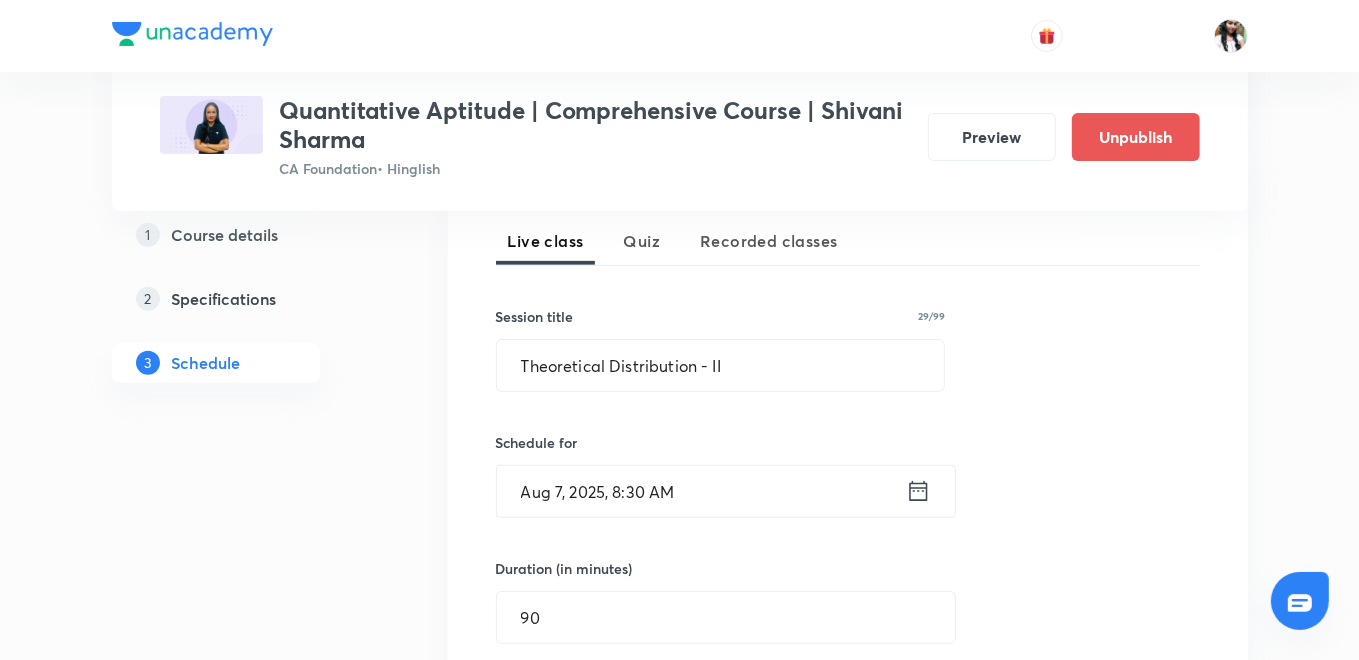 scroll, scrollTop: 780, scrollLeft: 0, axis: vertical 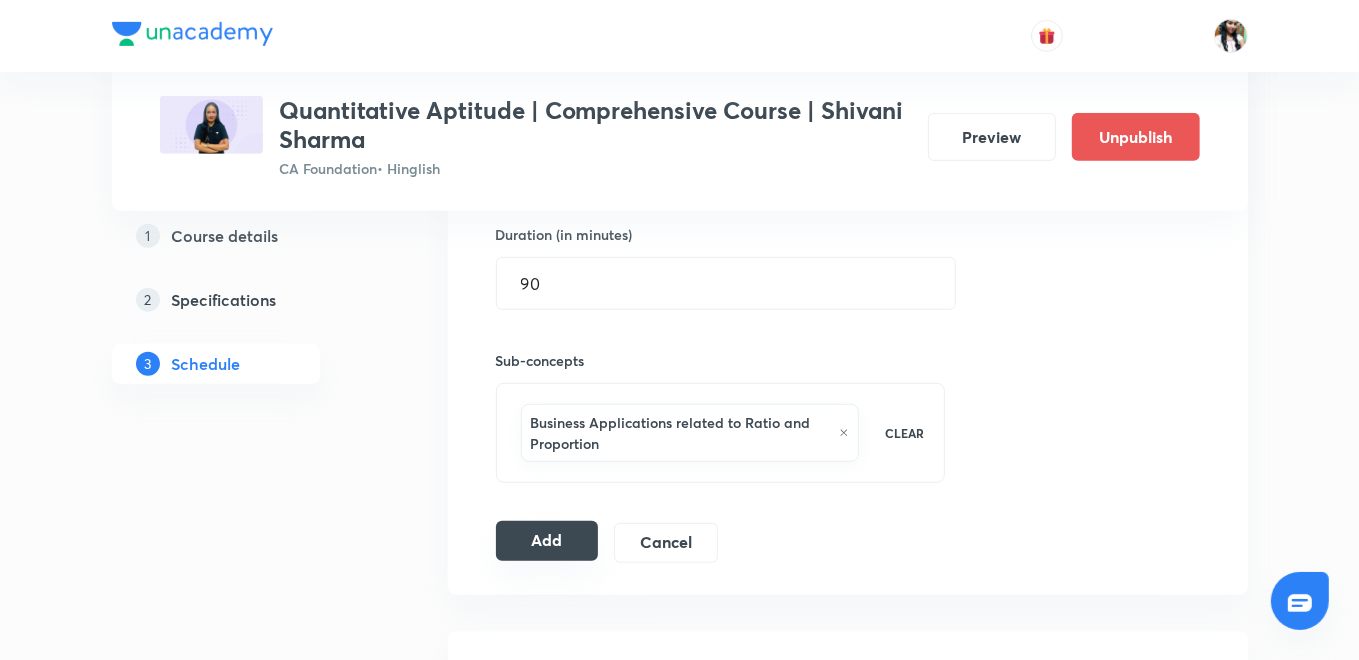 click on "Add" at bounding box center (547, 541) 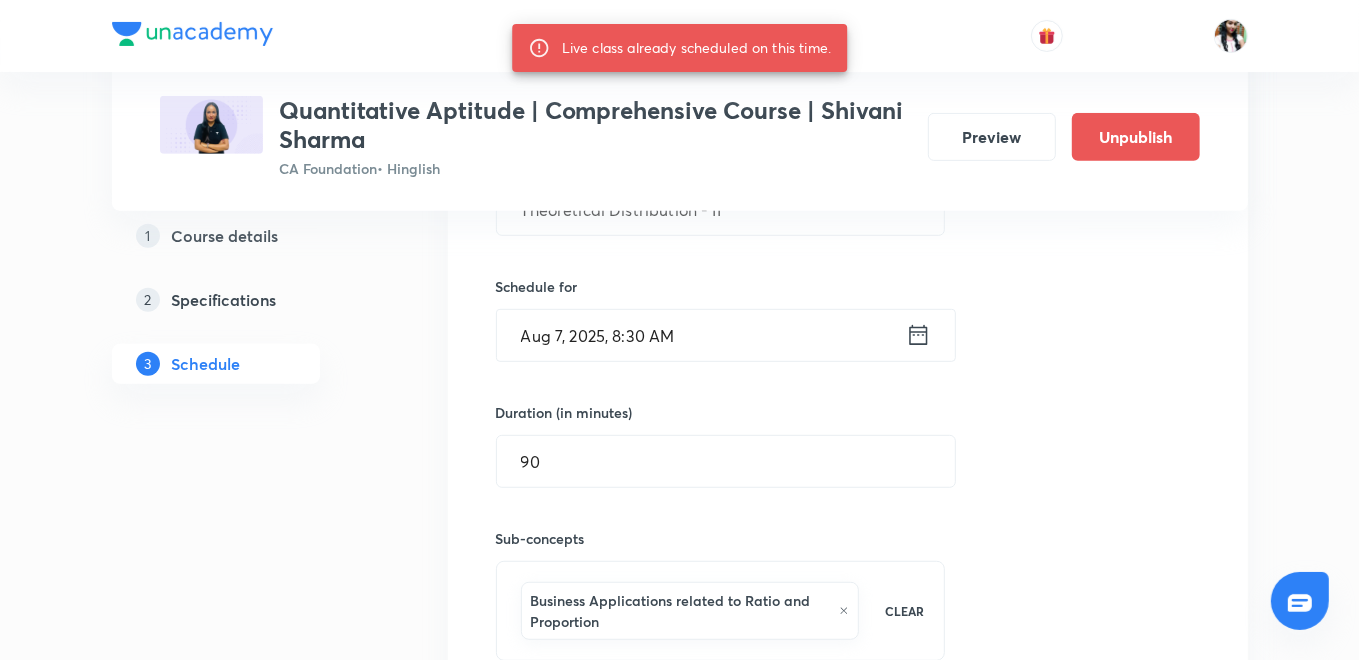 scroll, scrollTop: 446, scrollLeft: 0, axis: vertical 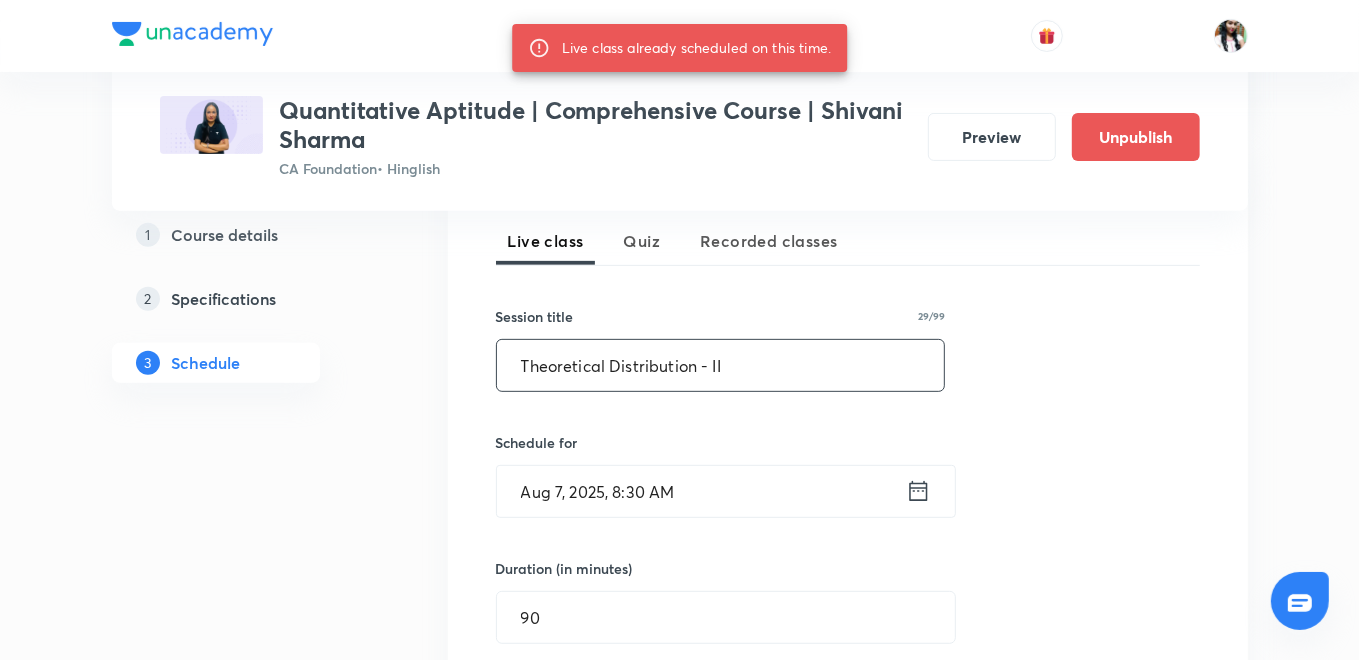 click on "Theoretical Distribution - II" at bounding box center [721, 365] 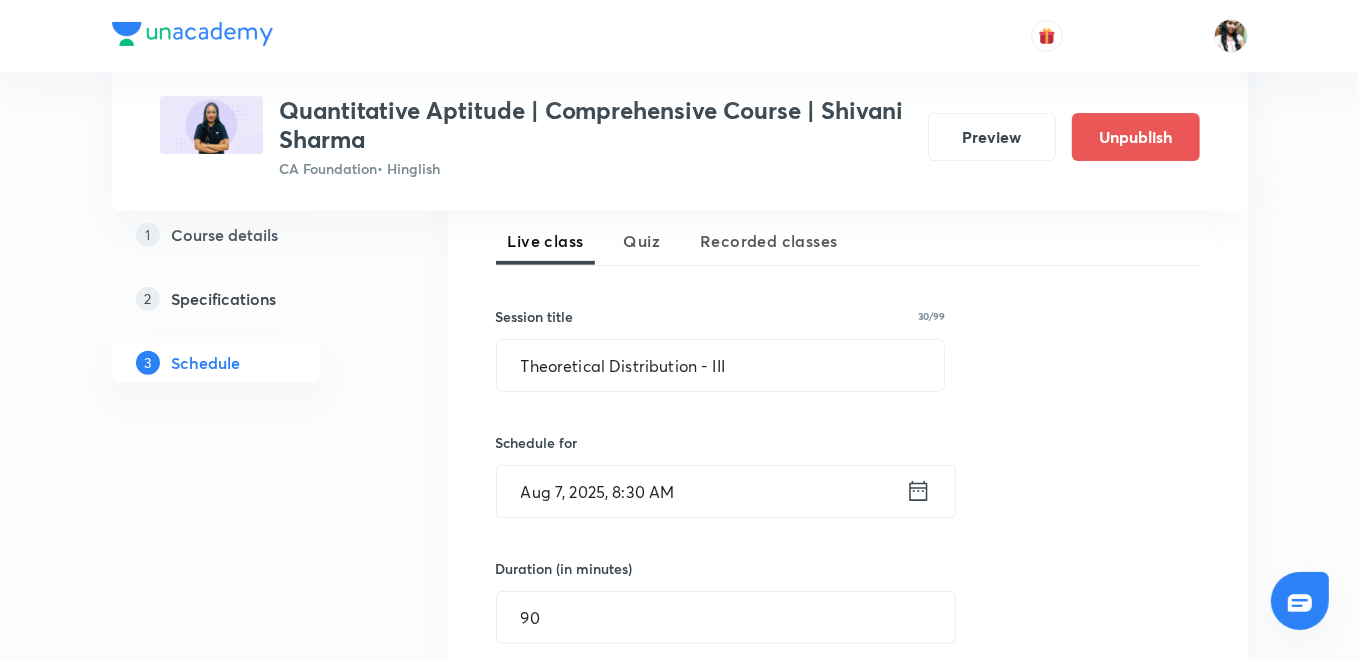 click 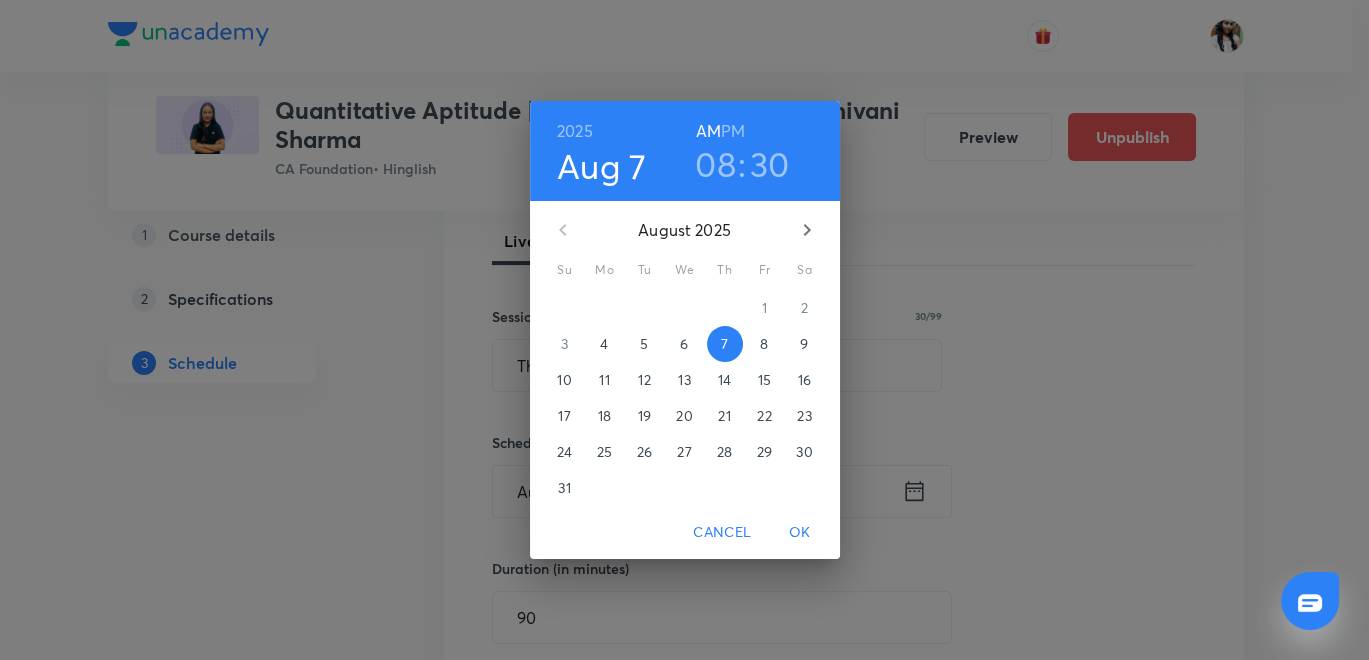 click on "8" at bounding box center [765, 344] 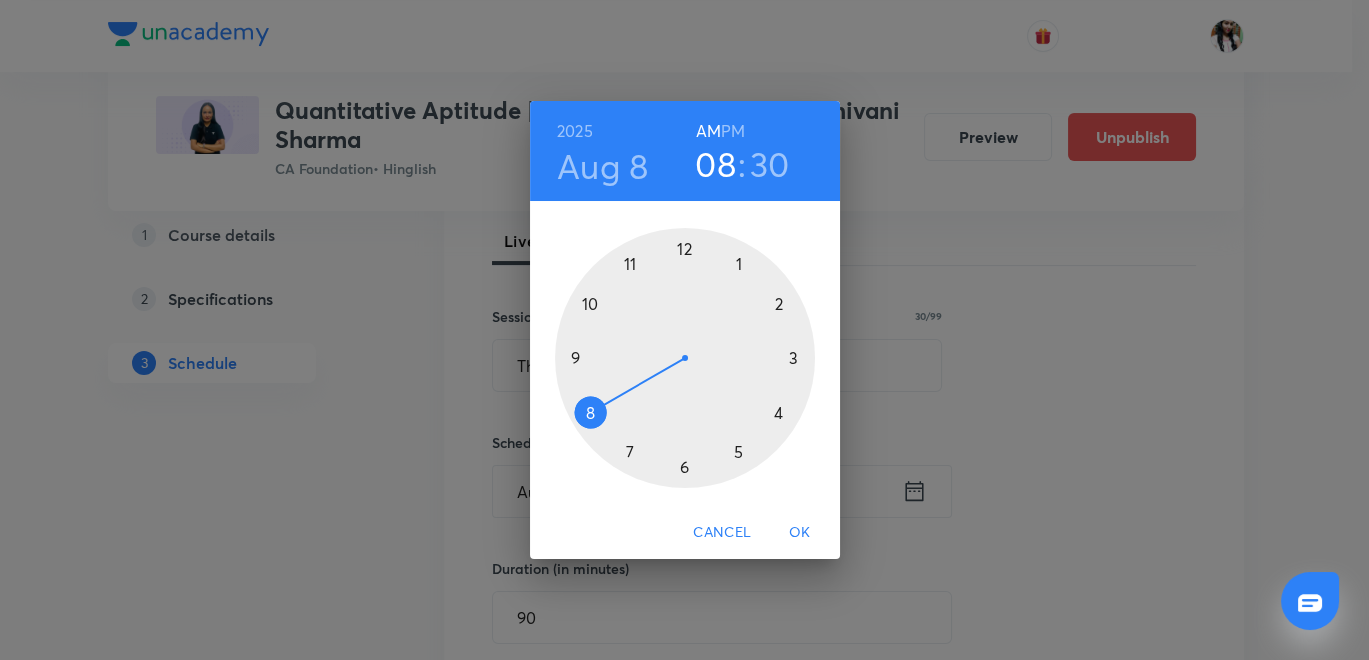 click on "OK" at bounding box center [800, 532] 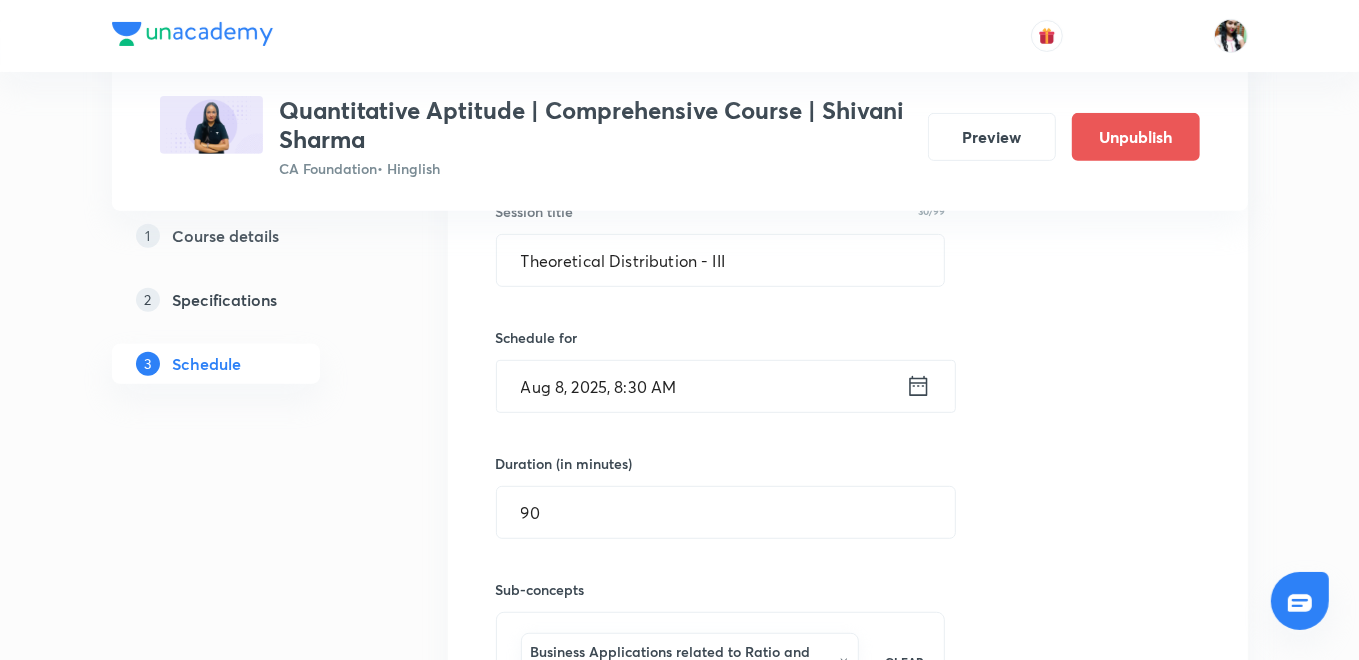 scroll, scrollTop: 780, scrollLeft: 0, axis: vertical 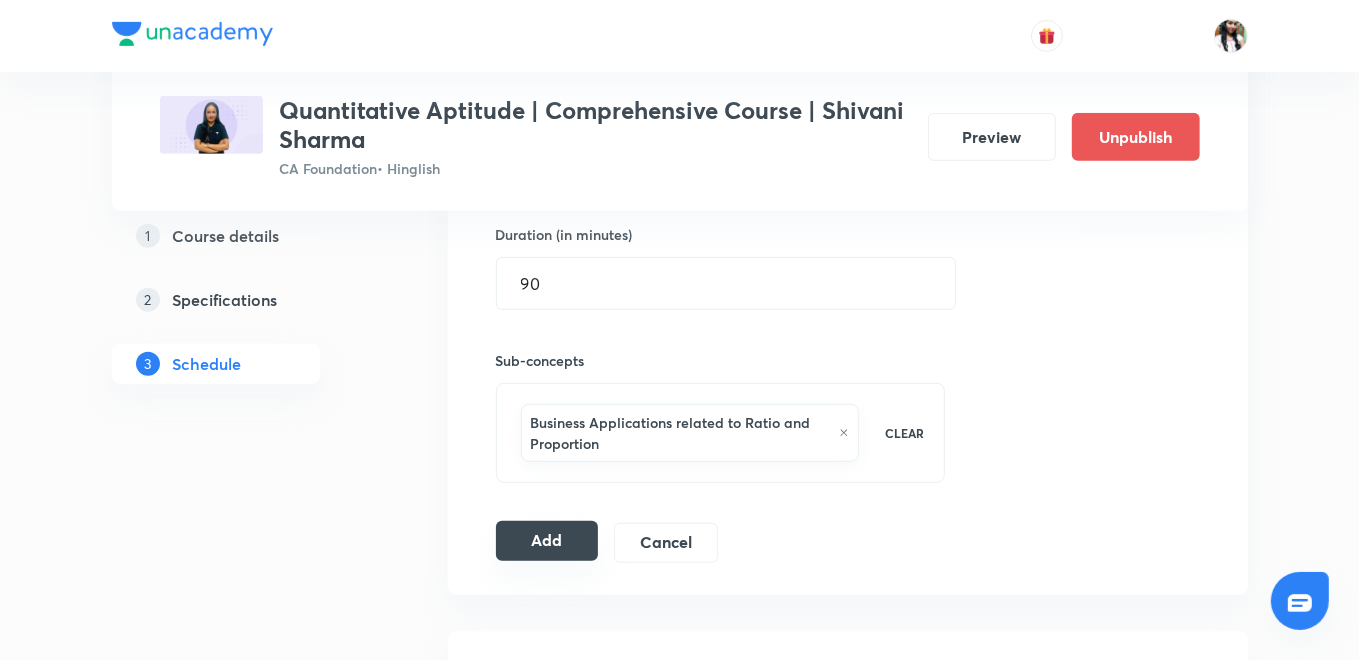 click on "Add" at bounding box center (547, 541) 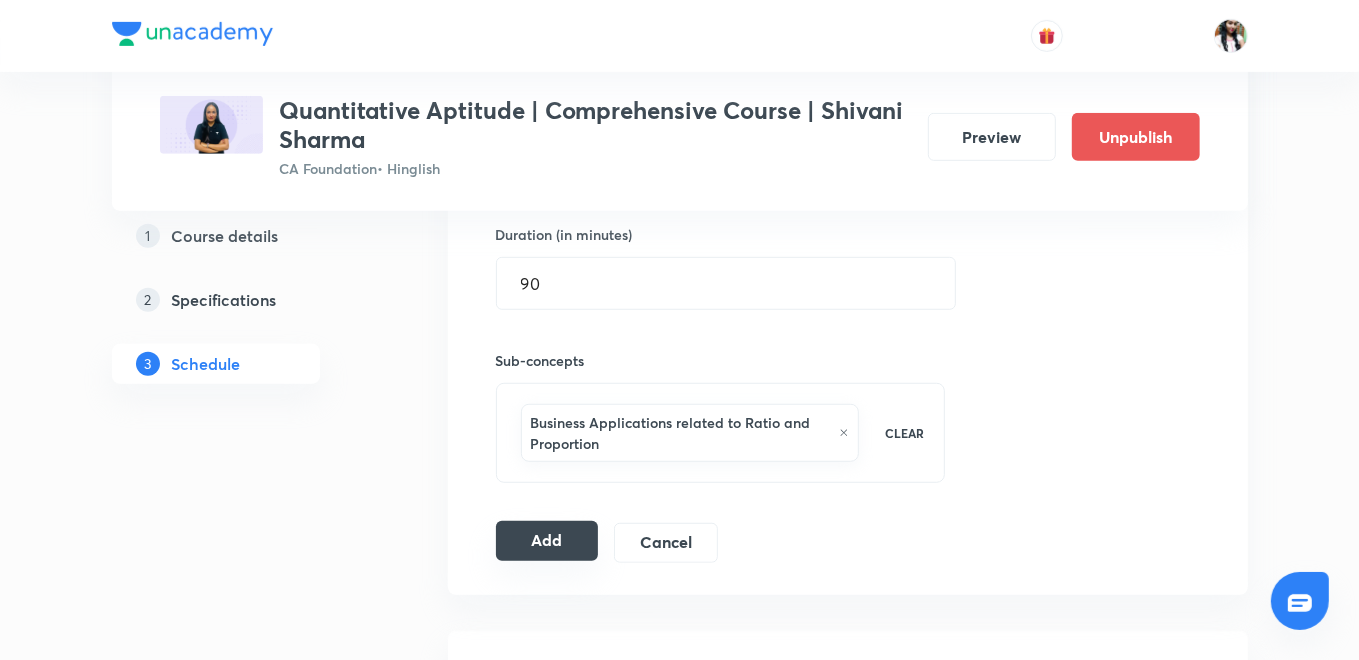 click on "Add" at bounding box center (547, 541) 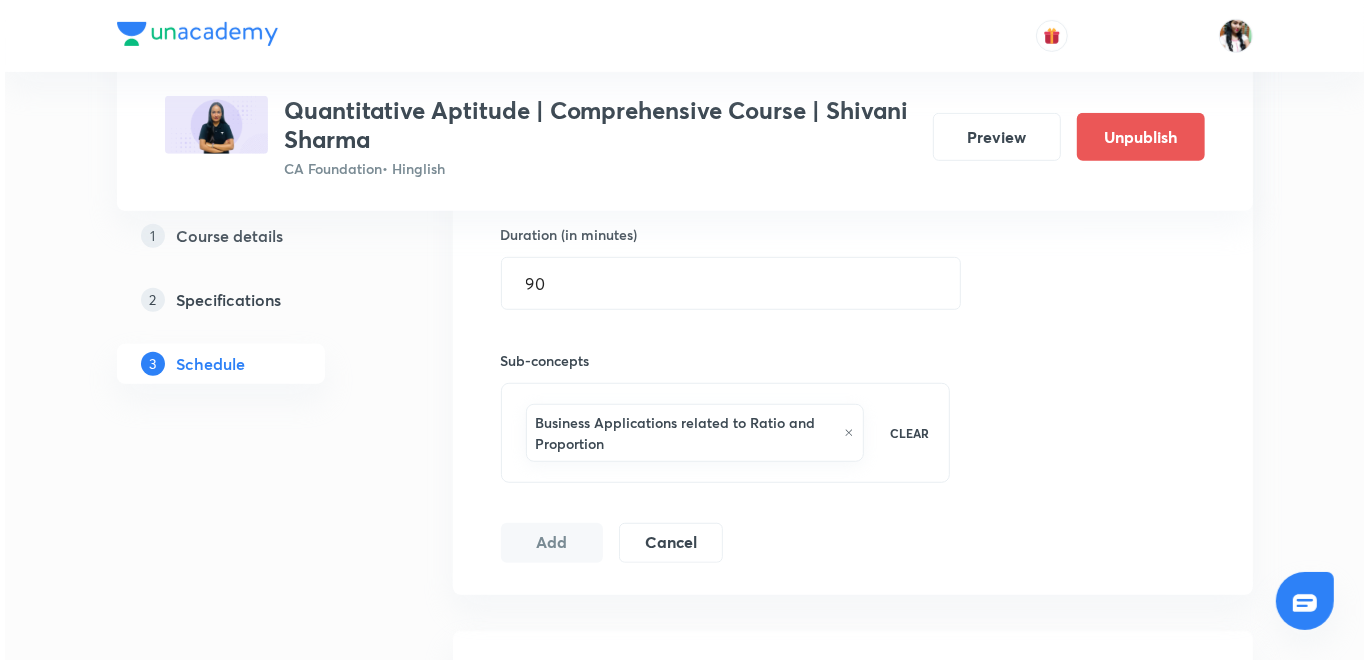 scroll, scrollTop: 557, scrollLeft: 0, axis: vertical 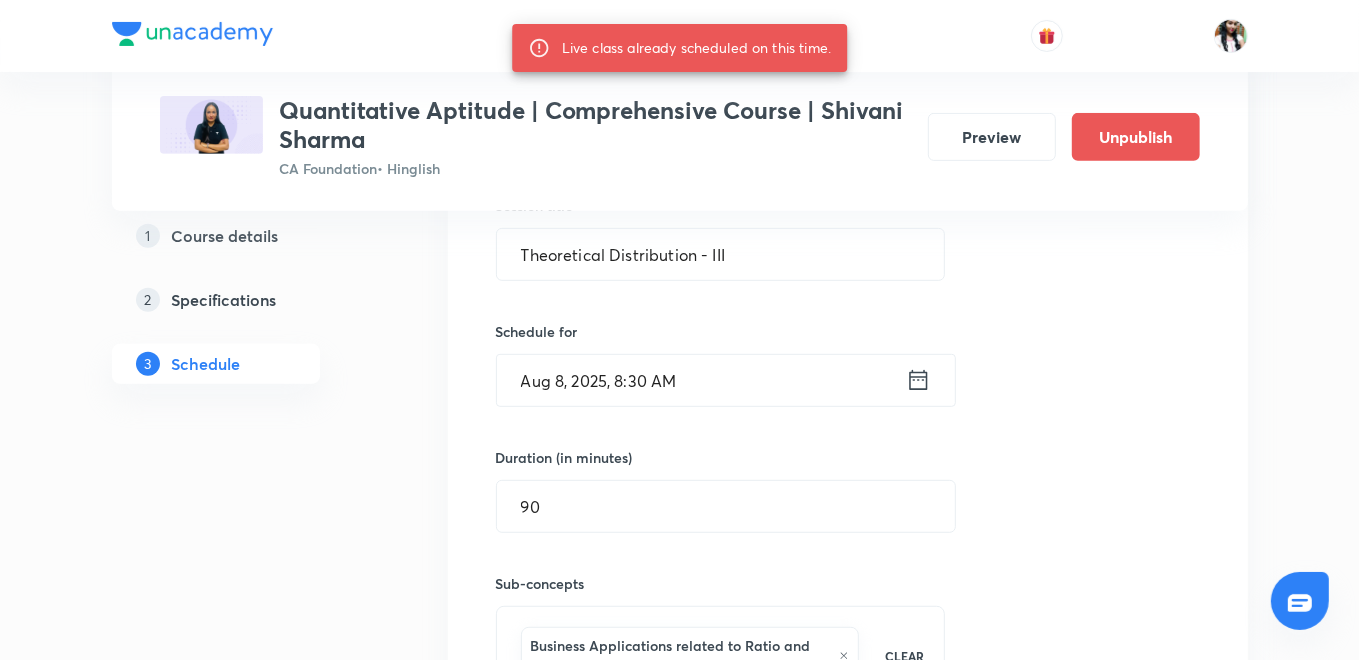 drag, startPoint x: 712, startPoint y: 220, endPoint x: 703, endPoint y: 211, distance: 12.727922 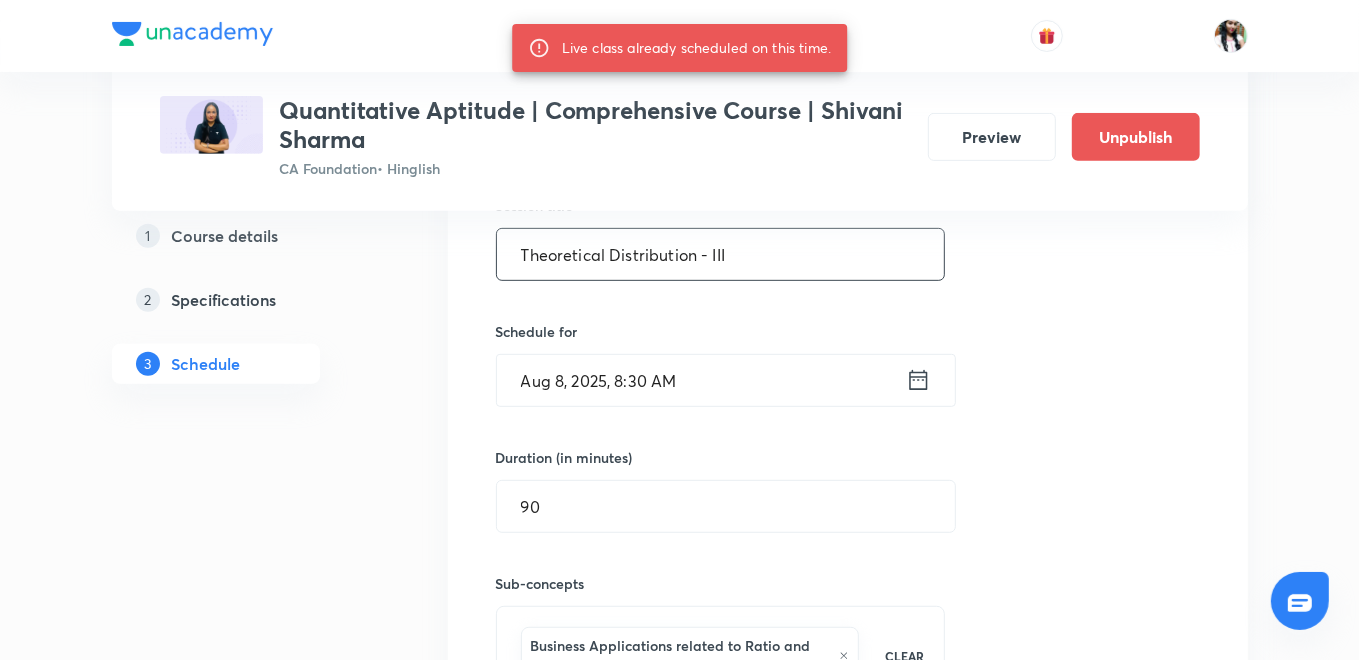 drag, startPoint x: 703, startPoint y: 211, endPoint x: 765, endPoint y: 251, distance: 73.78347 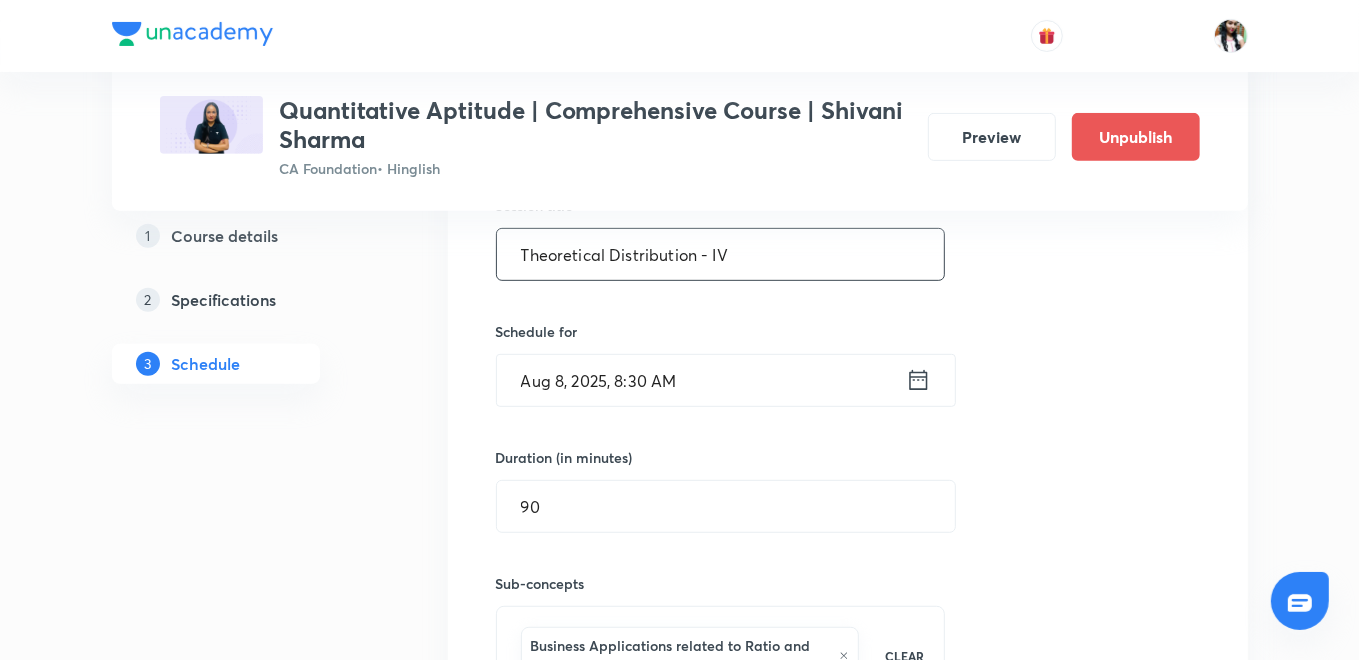 type on "Theoretical Distribution - IV" 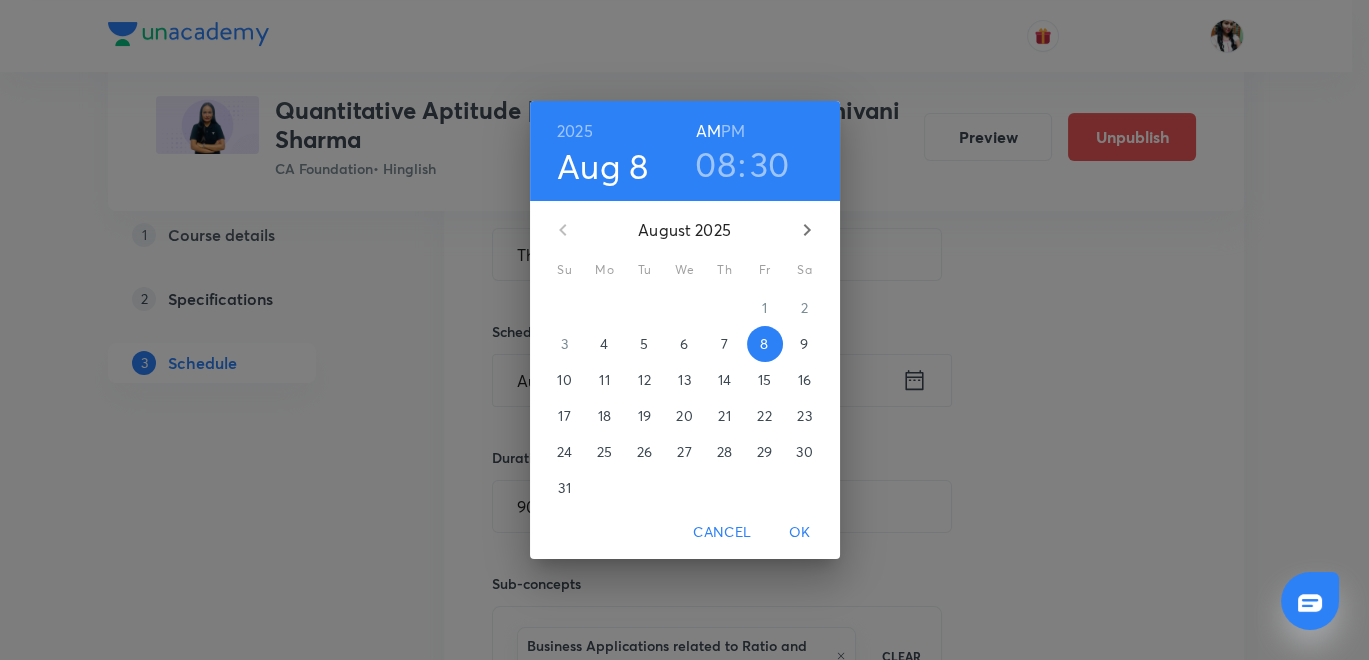 click on "9" at bounding box center (805, 344) 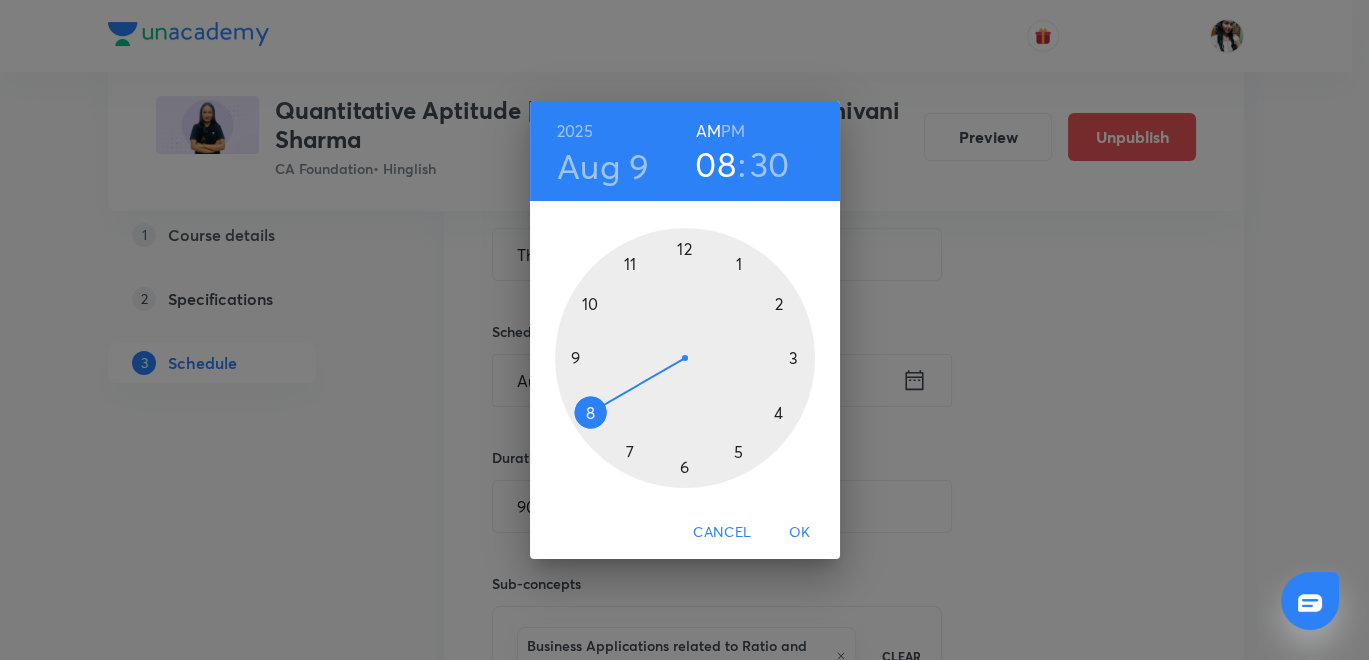 click on "OK" at bounding box center [800, 532] 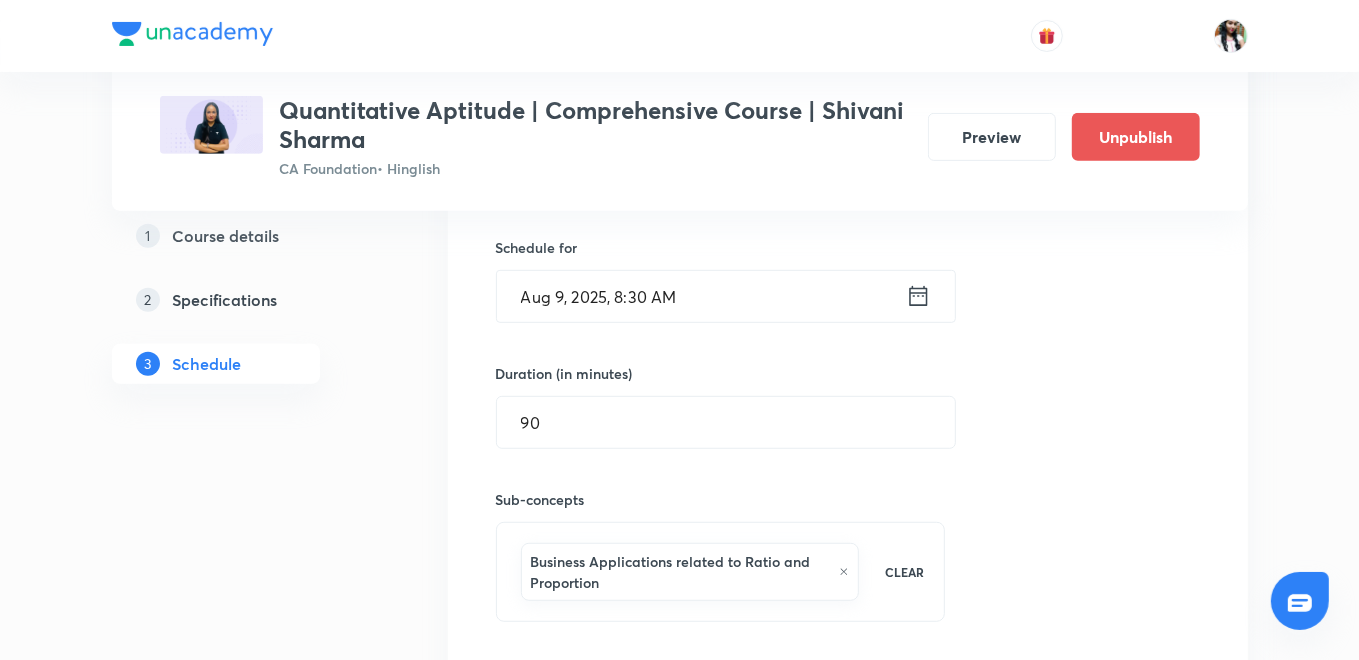 scroll, scrollTop: 891, scrollLeft: 0, axis: vertical 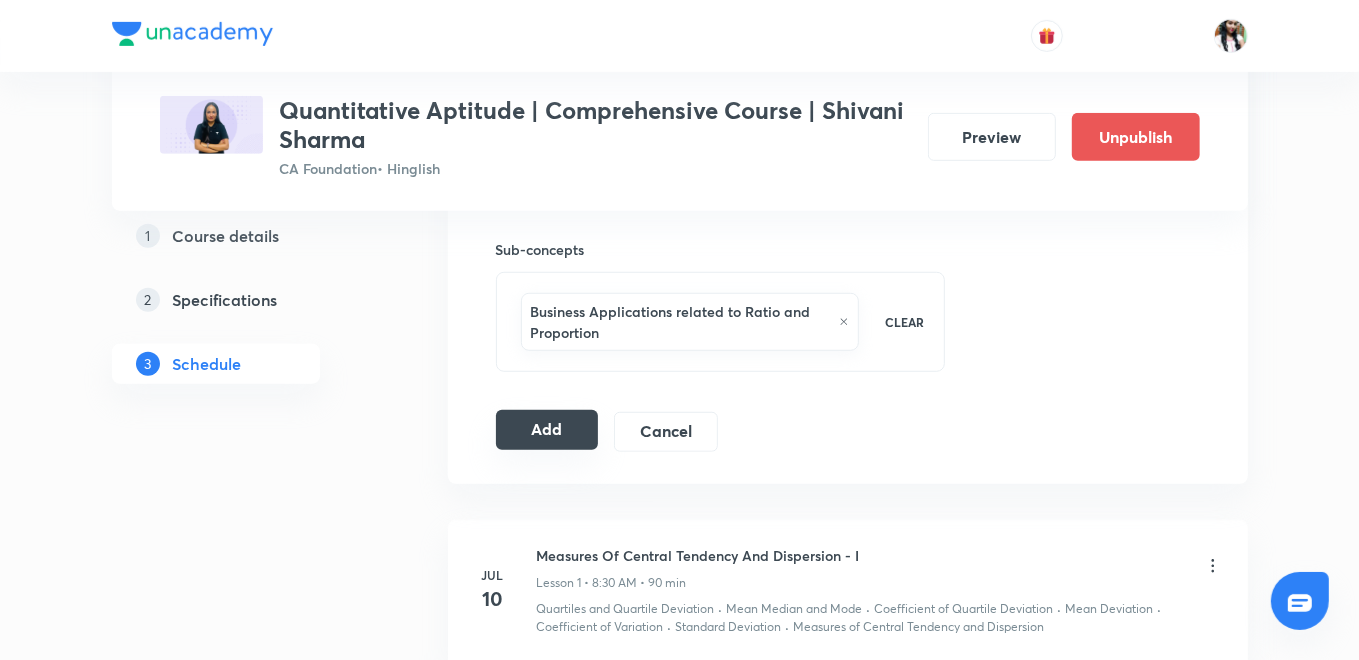 click on "Add" at bounding box center (547, 430) 